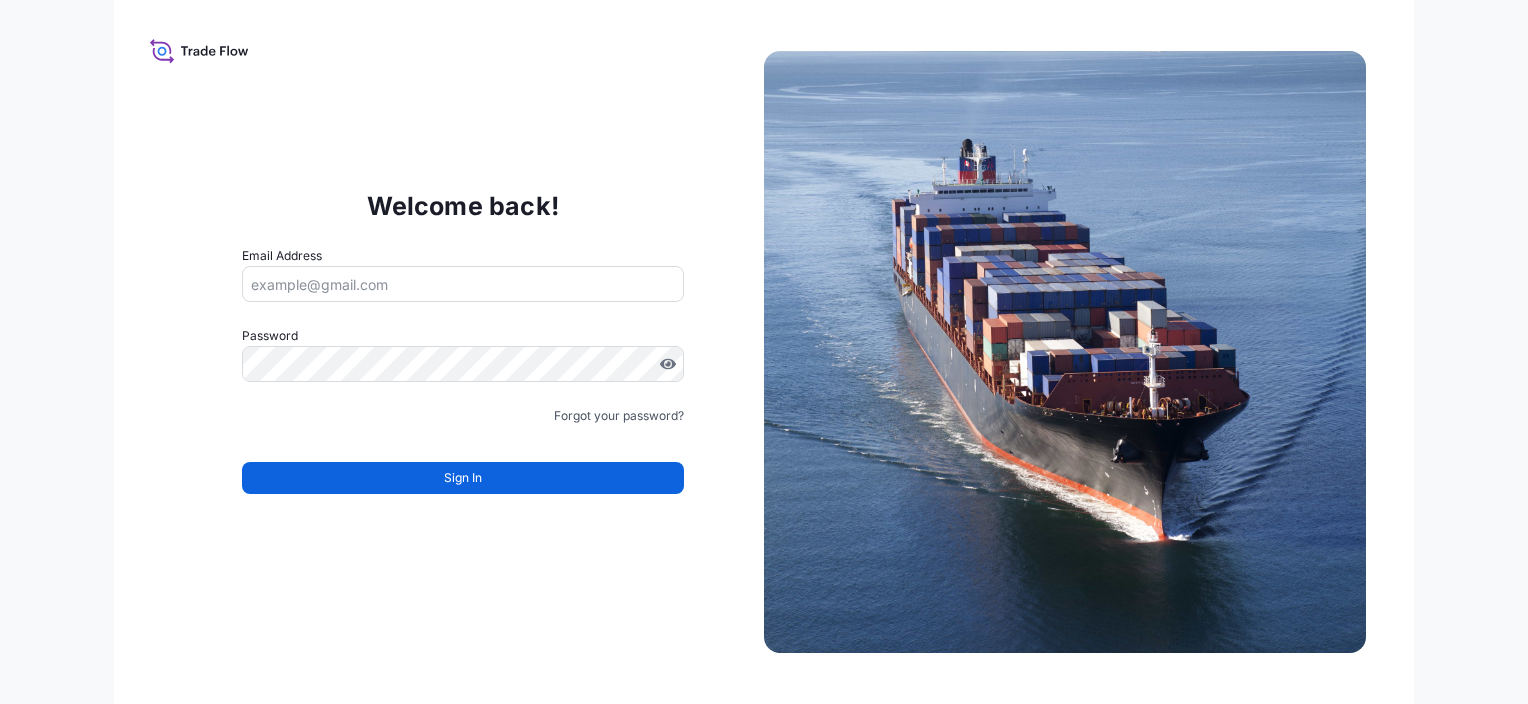scroll, scrollTop: 0, scrollLeft: 0, axis: both 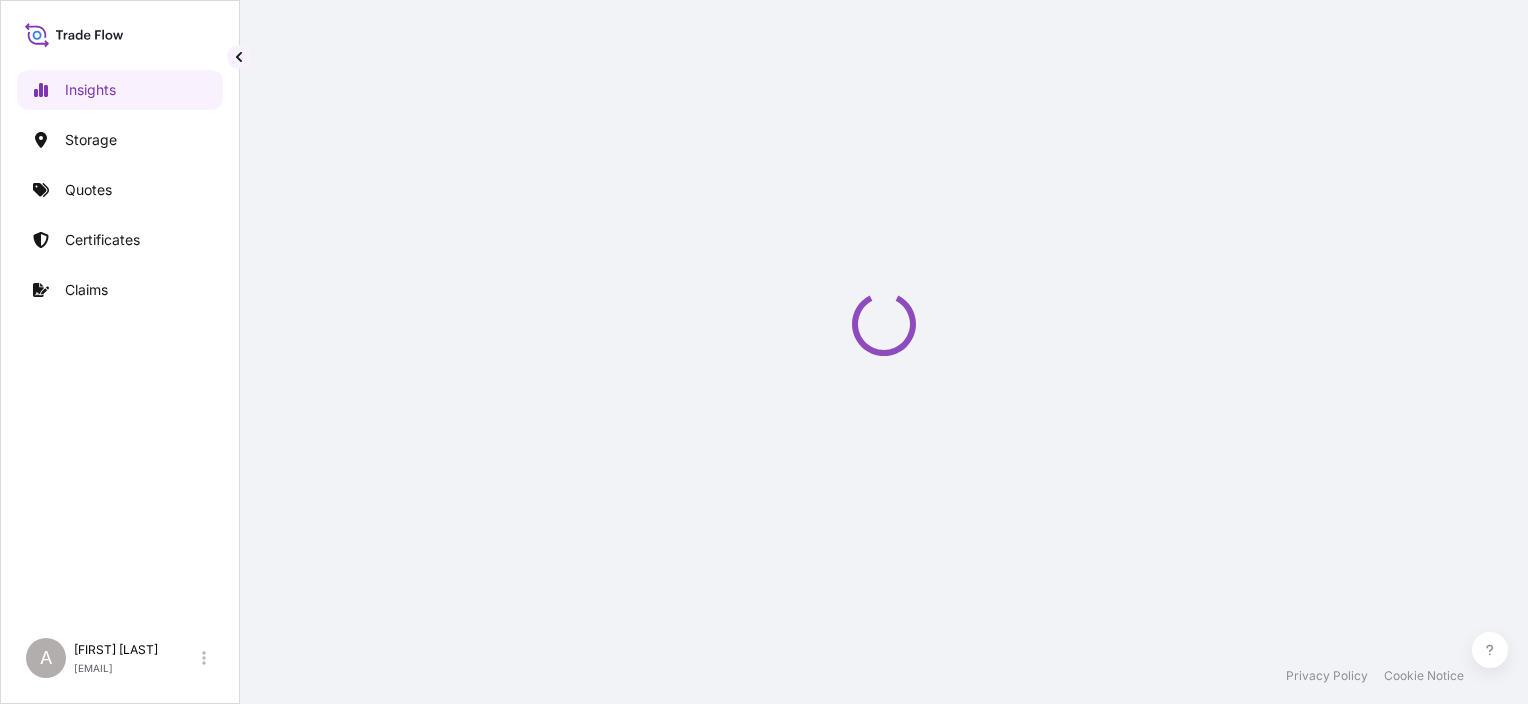 select on "2025" 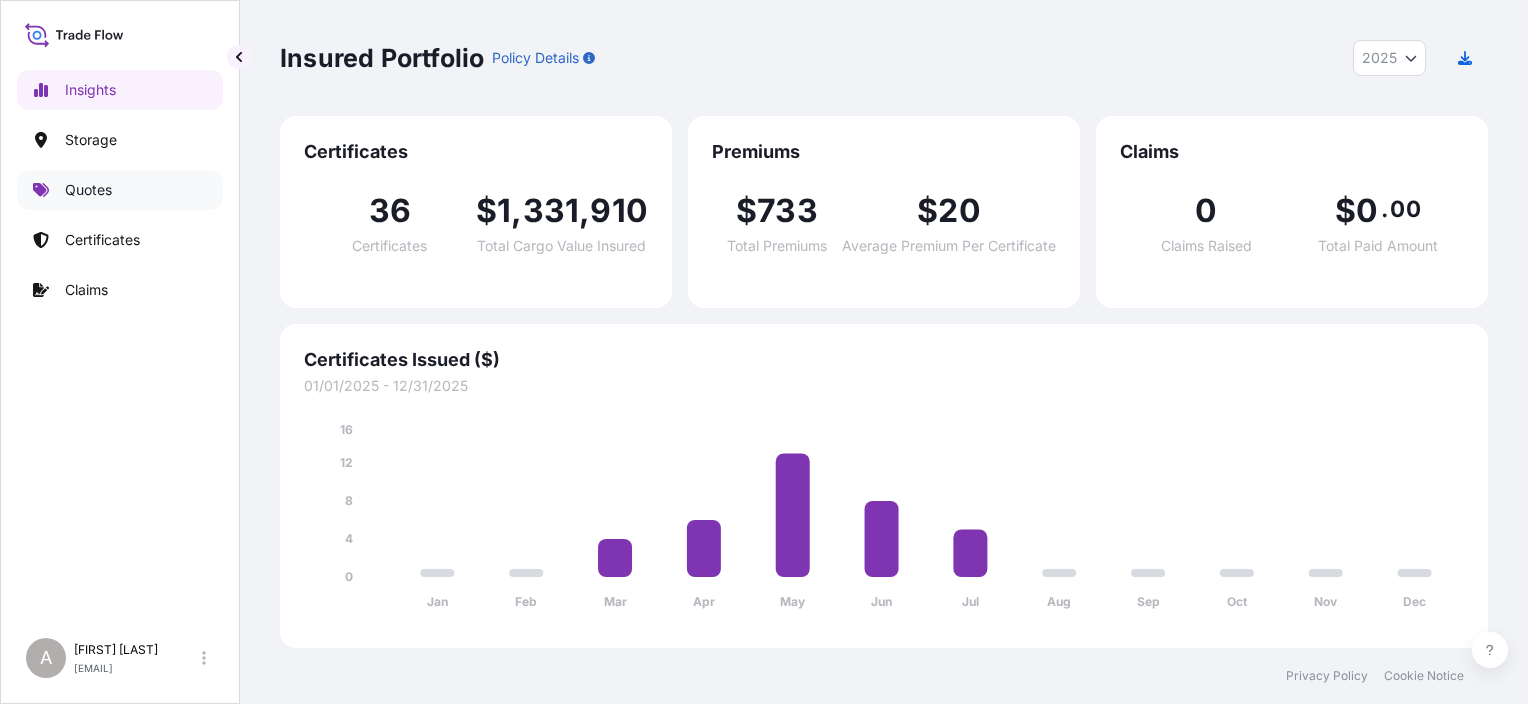 click on "Quotes" at bounding box center (120, 190) 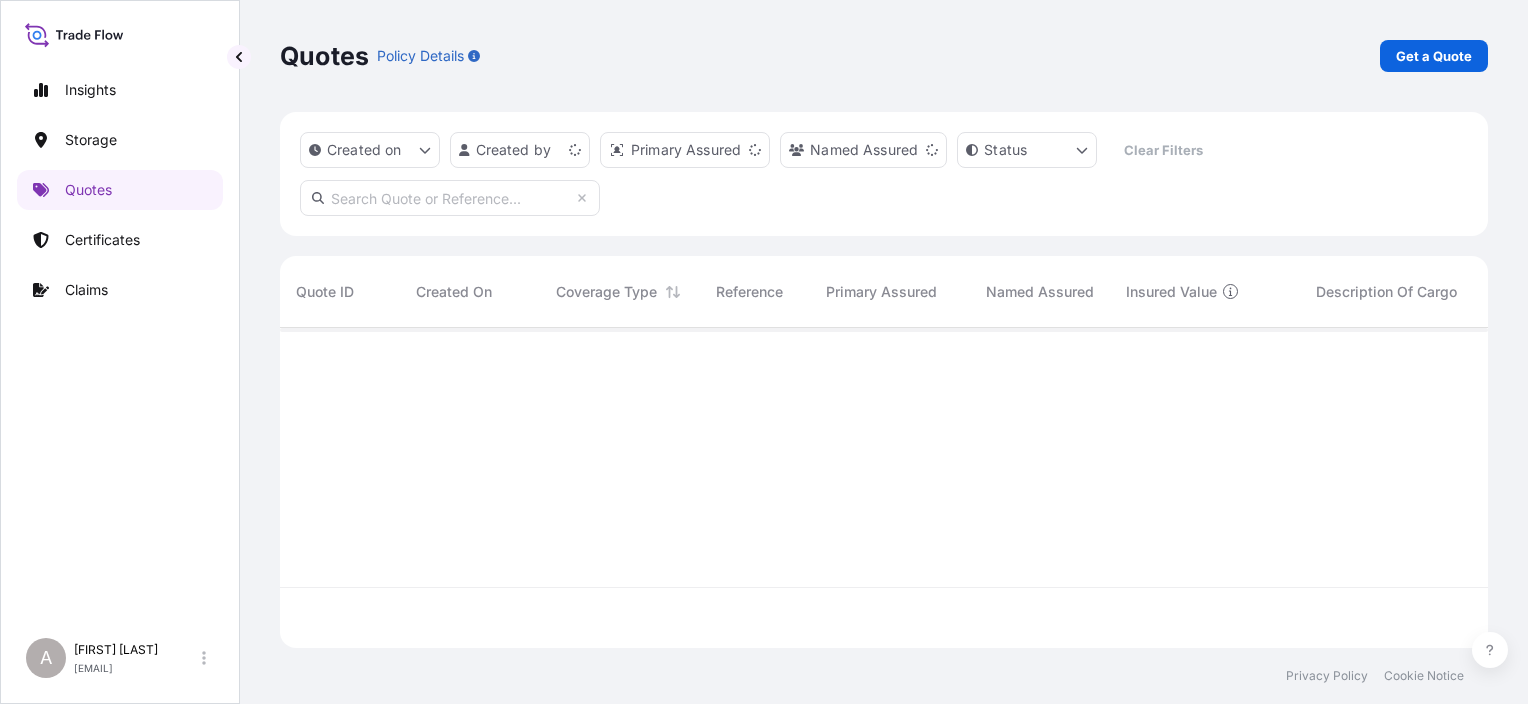 scroll, scrollTop: 16, scrollLeft: 16, axis: both 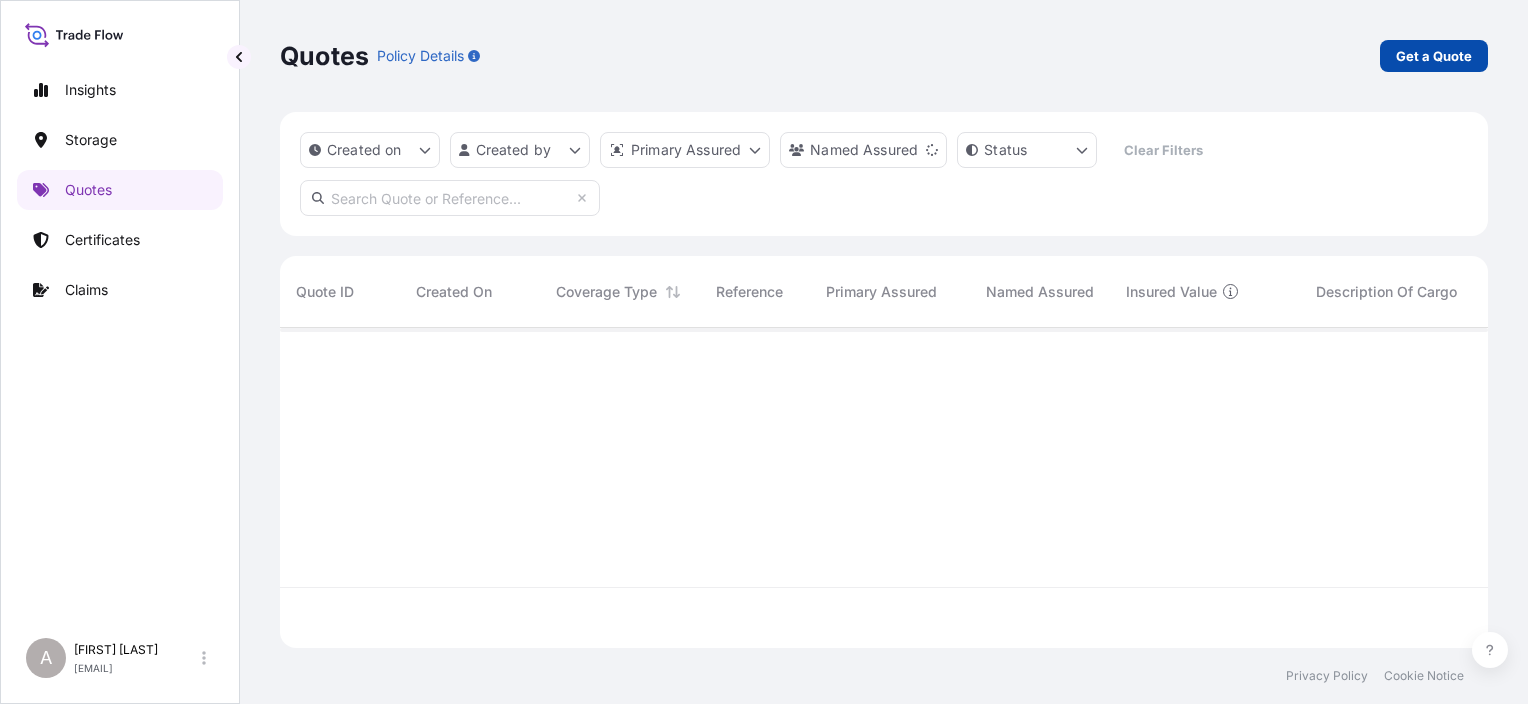 click on "Get a Quote" at bounding box center [1434, 56] 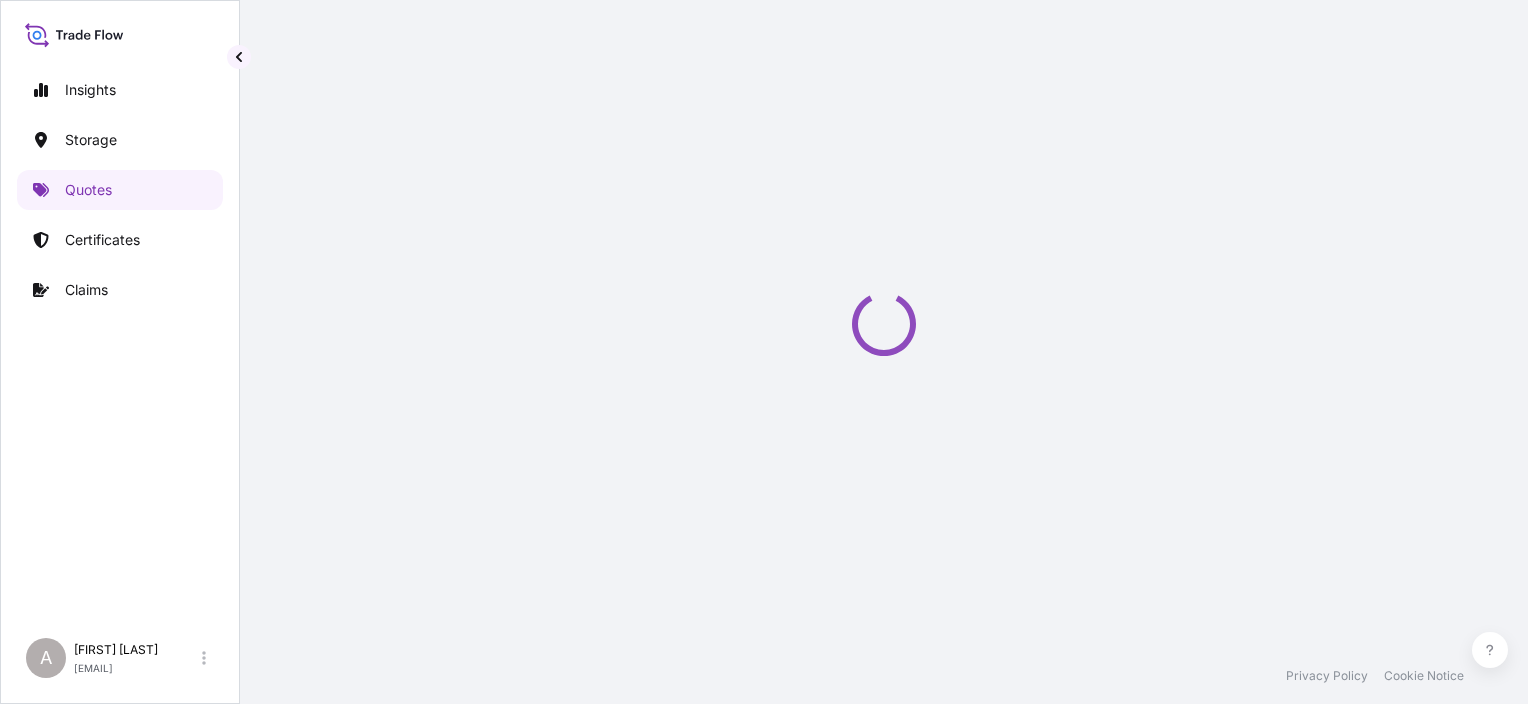 scroll, scrollTop: 32, scrollLeft: 0, axis: vertical 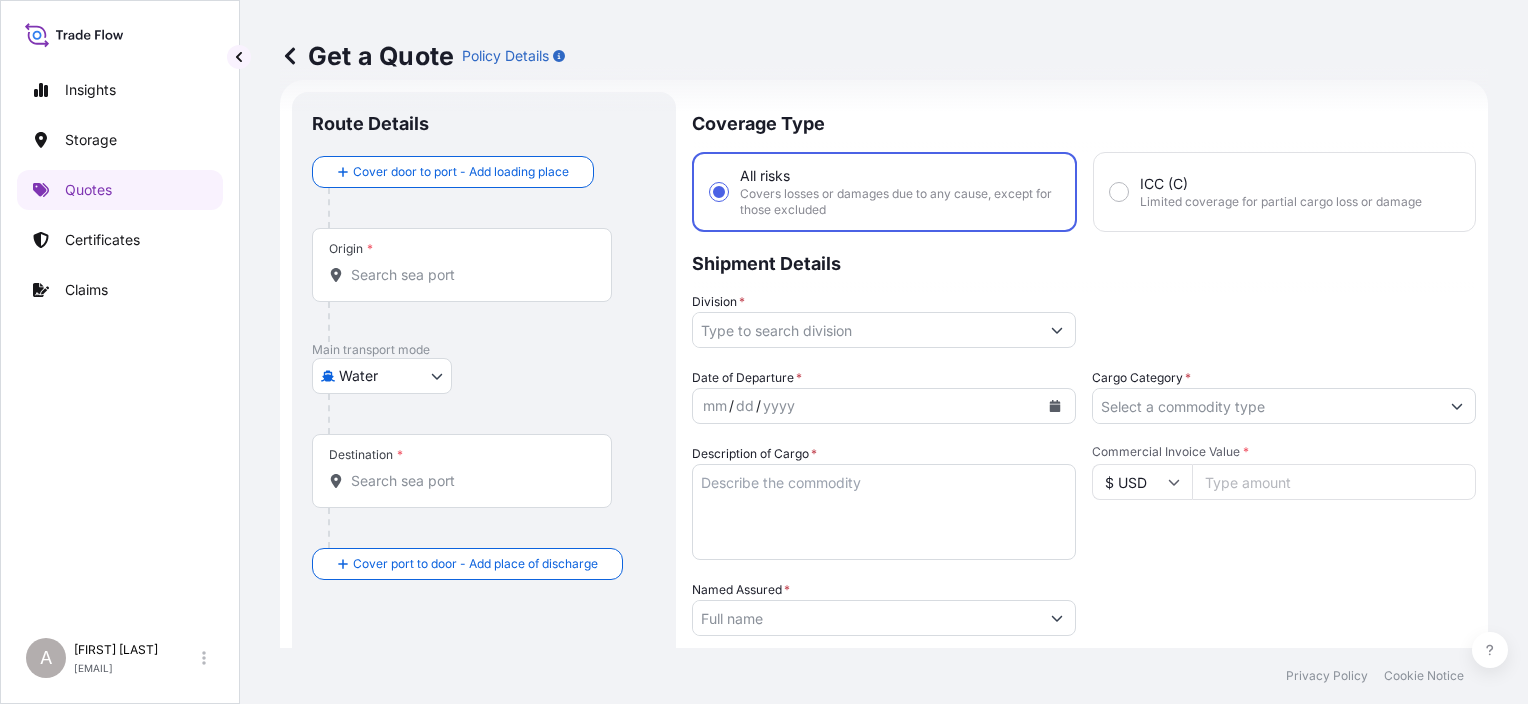 click on "Insights Storage Quotes Certificates Claims A [FIRST]   [LAST] [EMAIL] Get a Quote Policy Details Route Details   Cover door to port - Add loading place Place of loading Road / Inland Road / Inland Origin * Main transport mode Water Air Water Inland Destination * Cover port to door - Add place of discharge Road / Inland Road / Inland Place of Discharge Coverage Type All risks Covers losses or damages due to any cause, except for those excluded ICC (C) Limited coverage for partial cargo loss or damage Shipment Details Division * Date of Departure * mm / dd / yyyy Cargo Category * Description of Cargo * Commercial Invoice Value   * $ USD Named Assured * Packing Category Type to search a container mode Please select a primary mode of transportation first. Freight Cost   $ USD CIF Markup % 10 Reference Duty Cost   $ USD Vessel Name Marks & Numbers Letter of Credit This shipment has a letter of credit Letter of credit * Letter of credit may not exceed 12000 characters Get a Quote Privacy Policy" at bounding box center [764, 352] 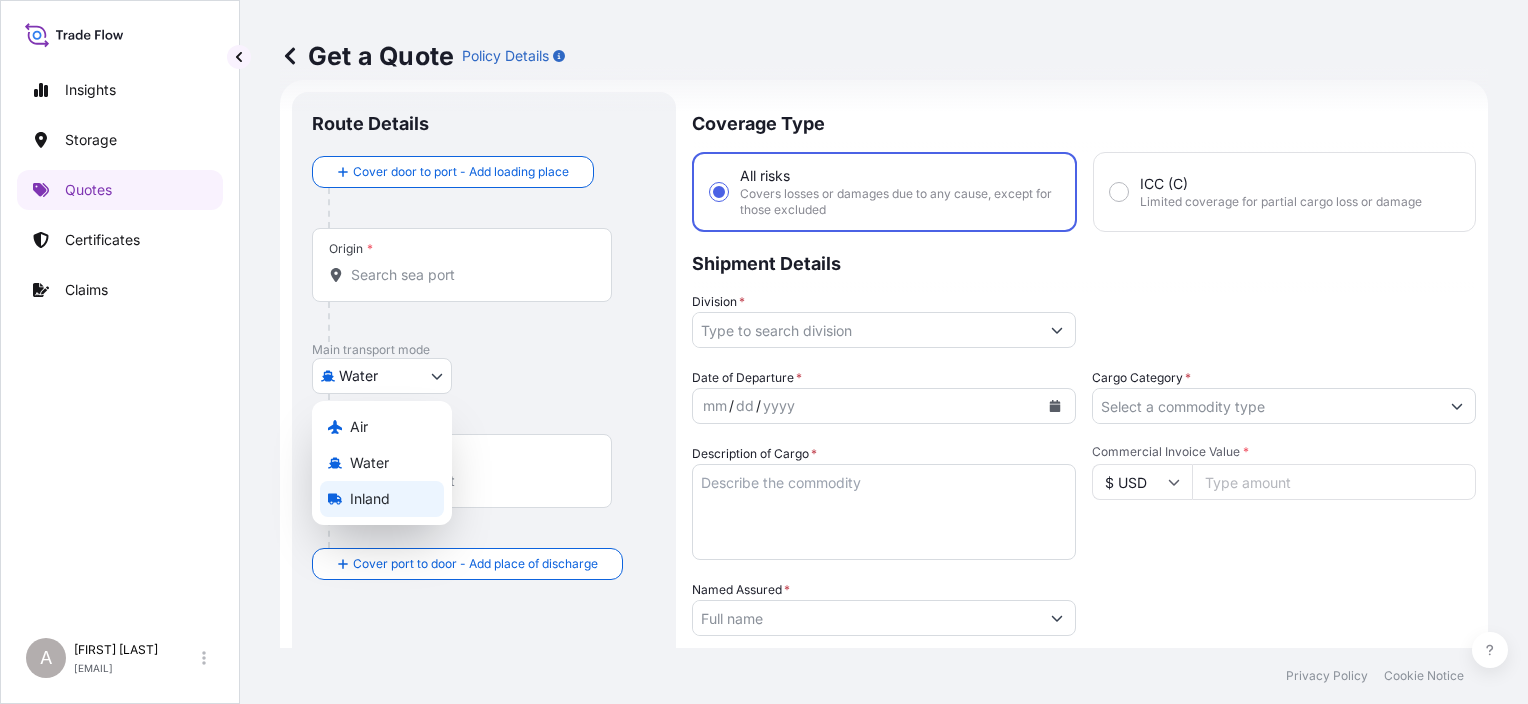 click on "Inland" at bounding box center [382, 499] 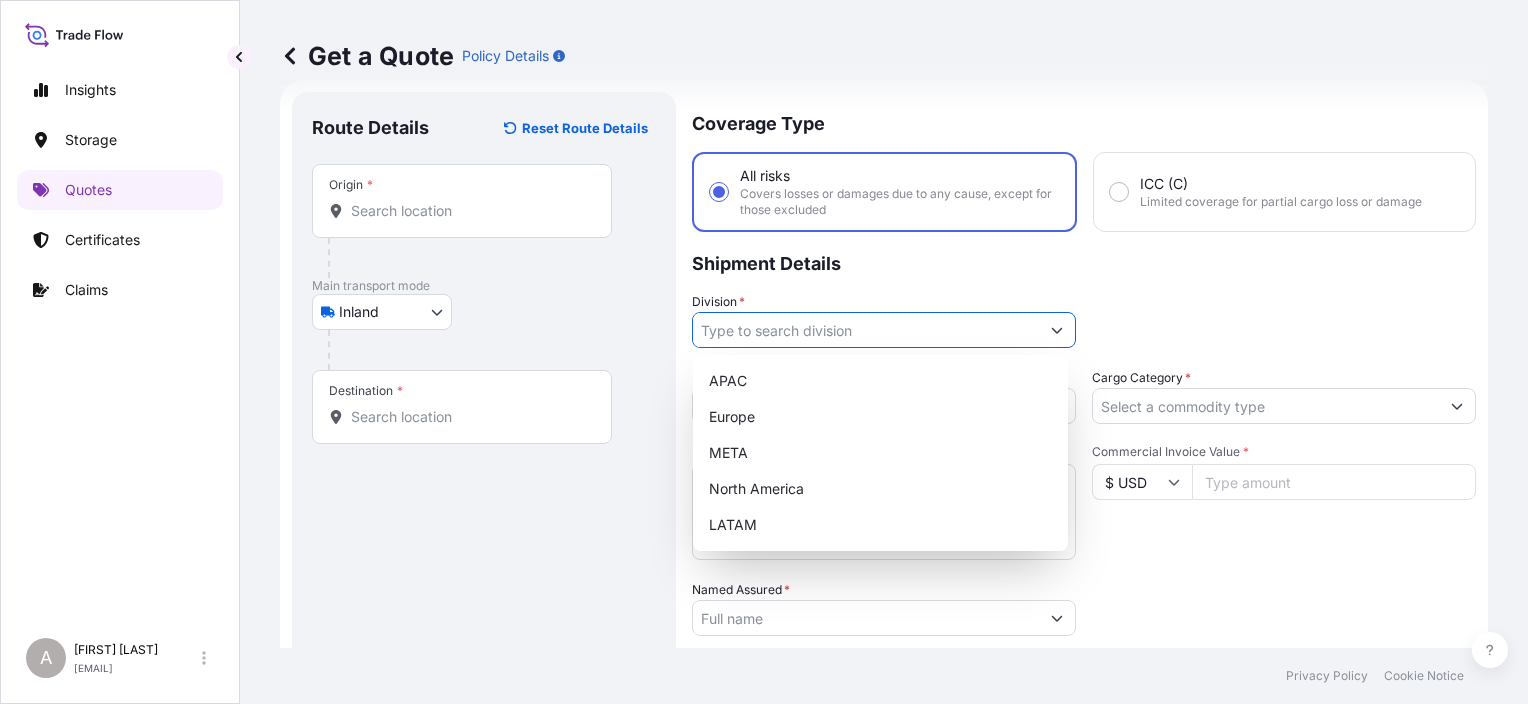 click on "Division *" at bounding box center (866, 330) 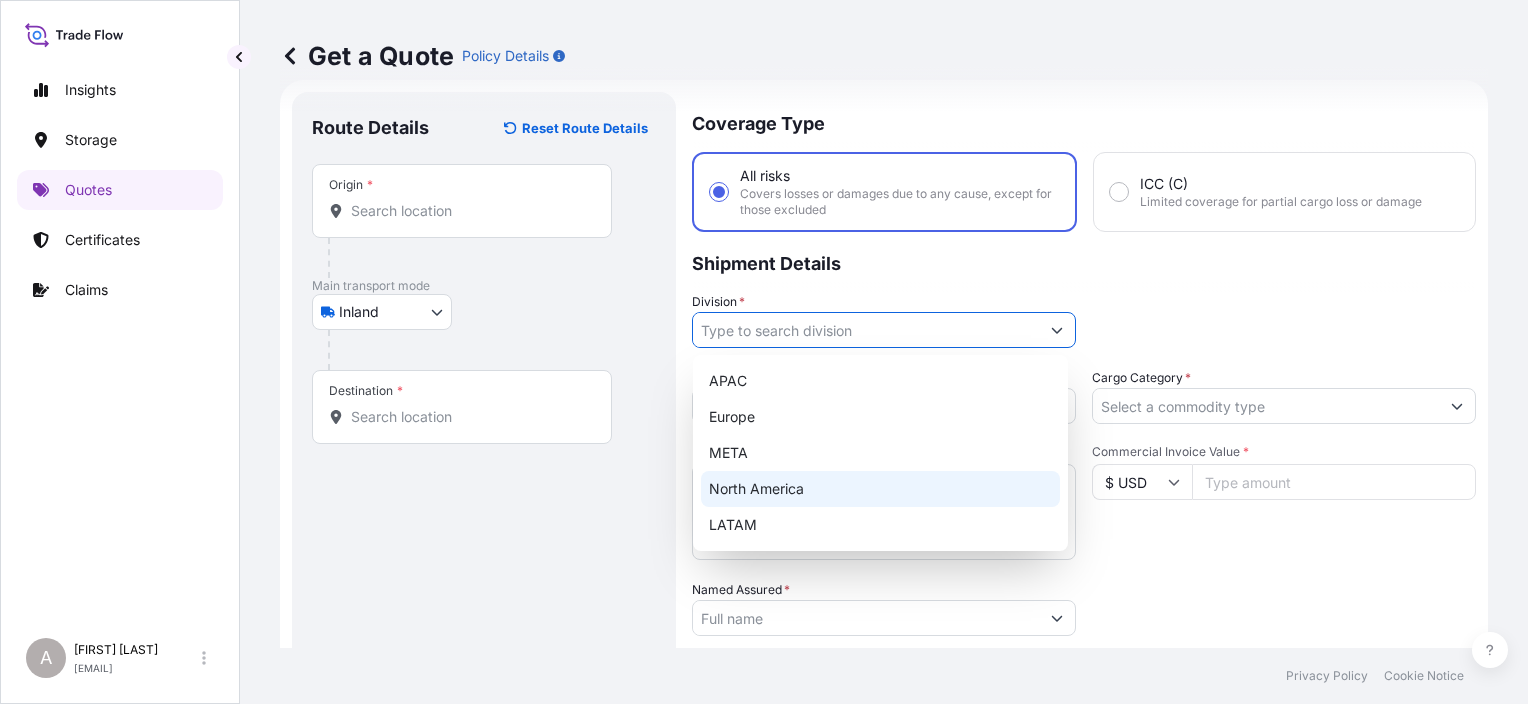 click on "North America" at bounding box center (880, 489) 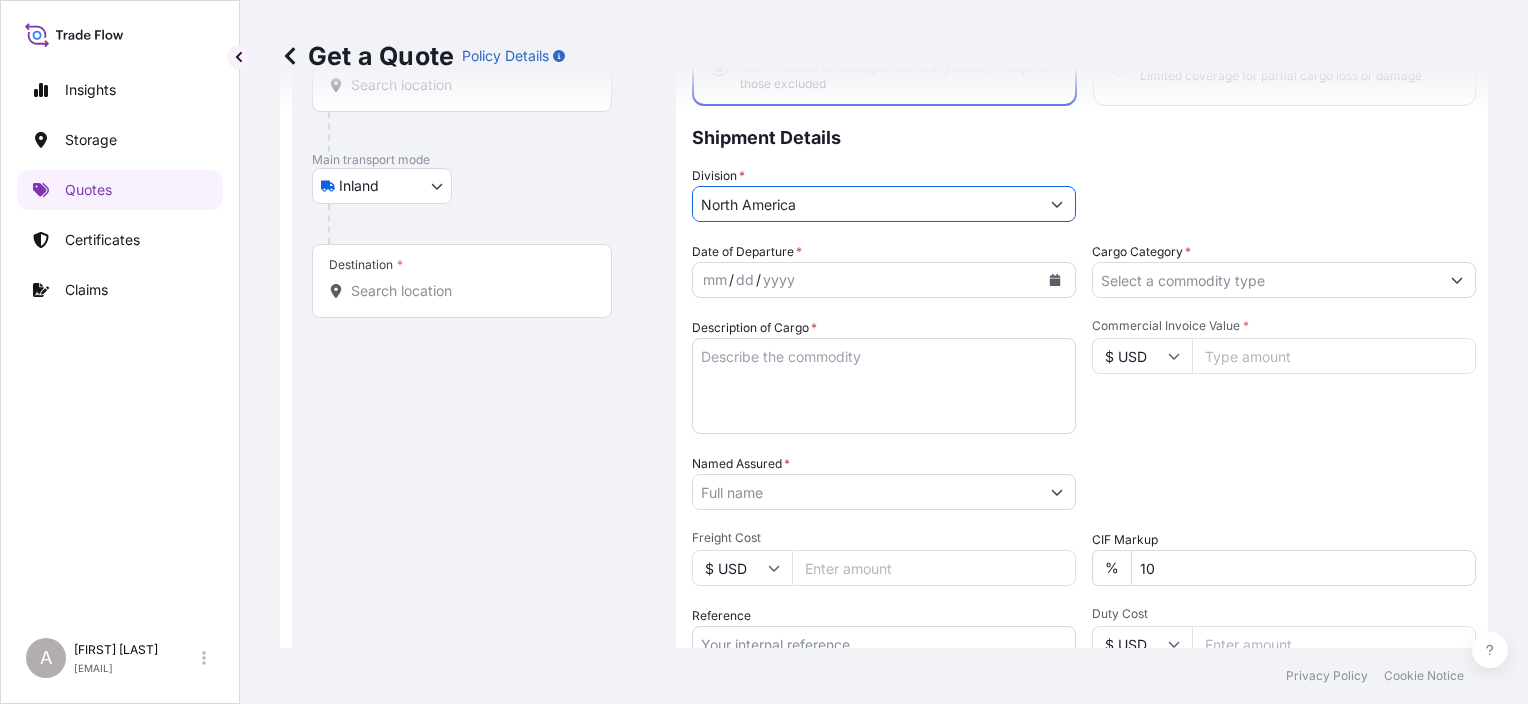 scroll, scrollTop: 232, scrollLeft: 0, axis: vertical 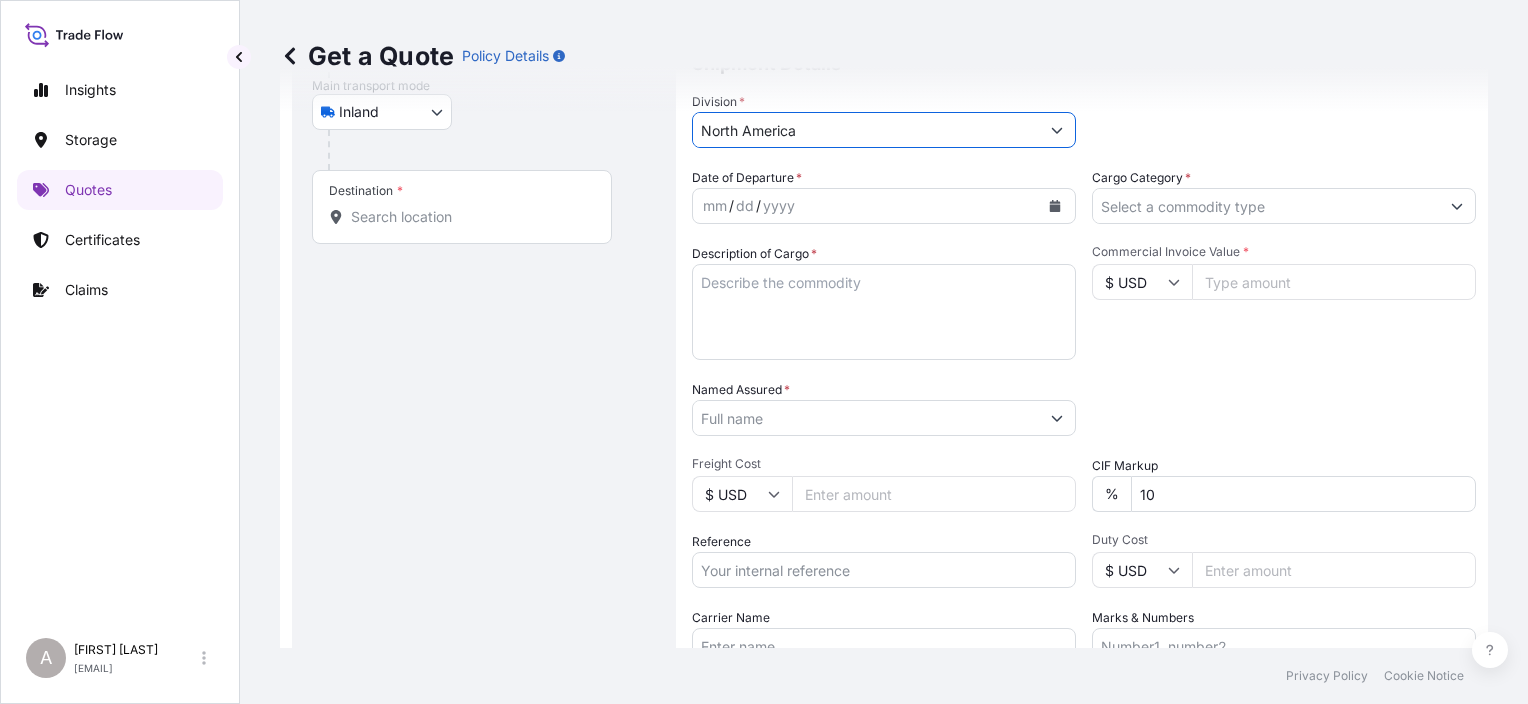 click 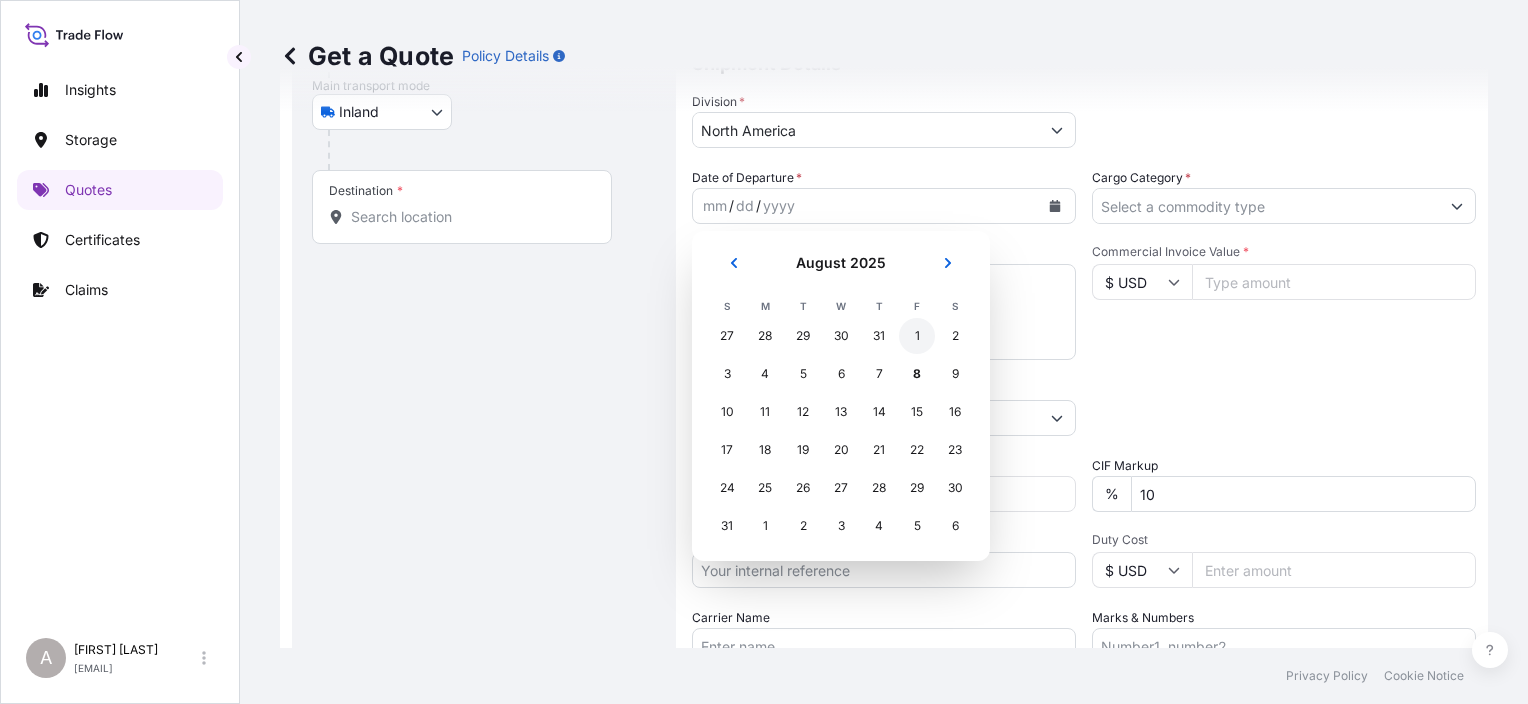 click on "1" at bounding box center [917, 336] 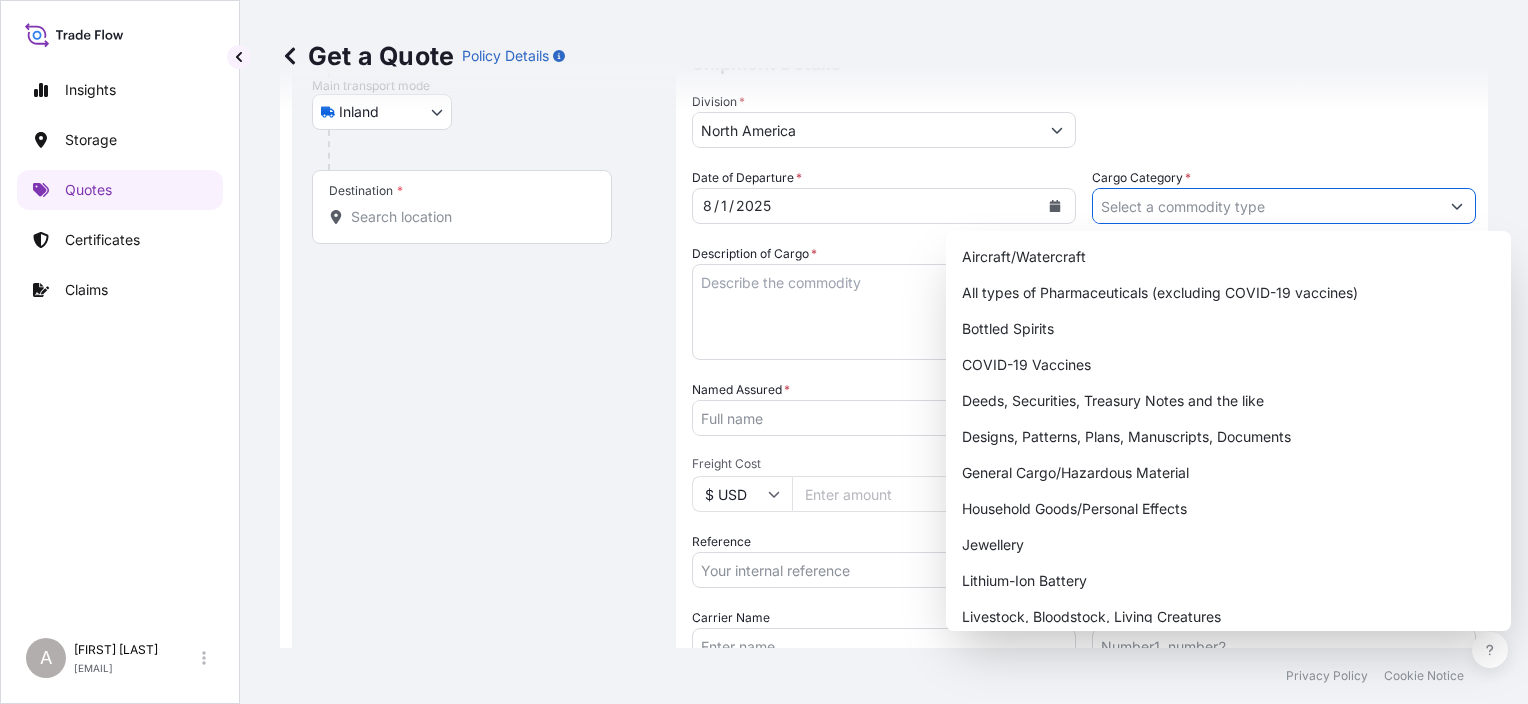 click on "Cargo Category *" at bounding box center [1266, 206] 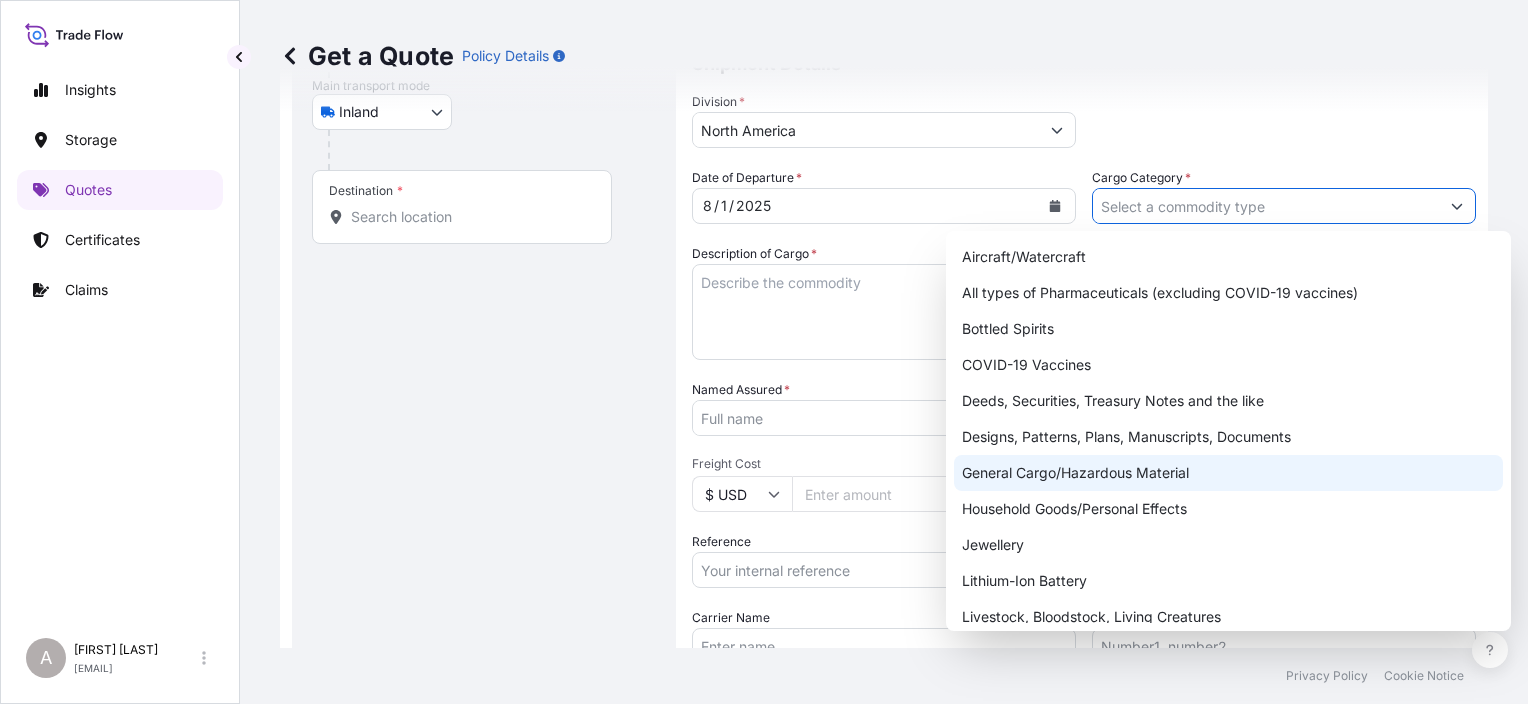 click on "General Cargo/Hazardous Material" at bounding box center (1228, 473) 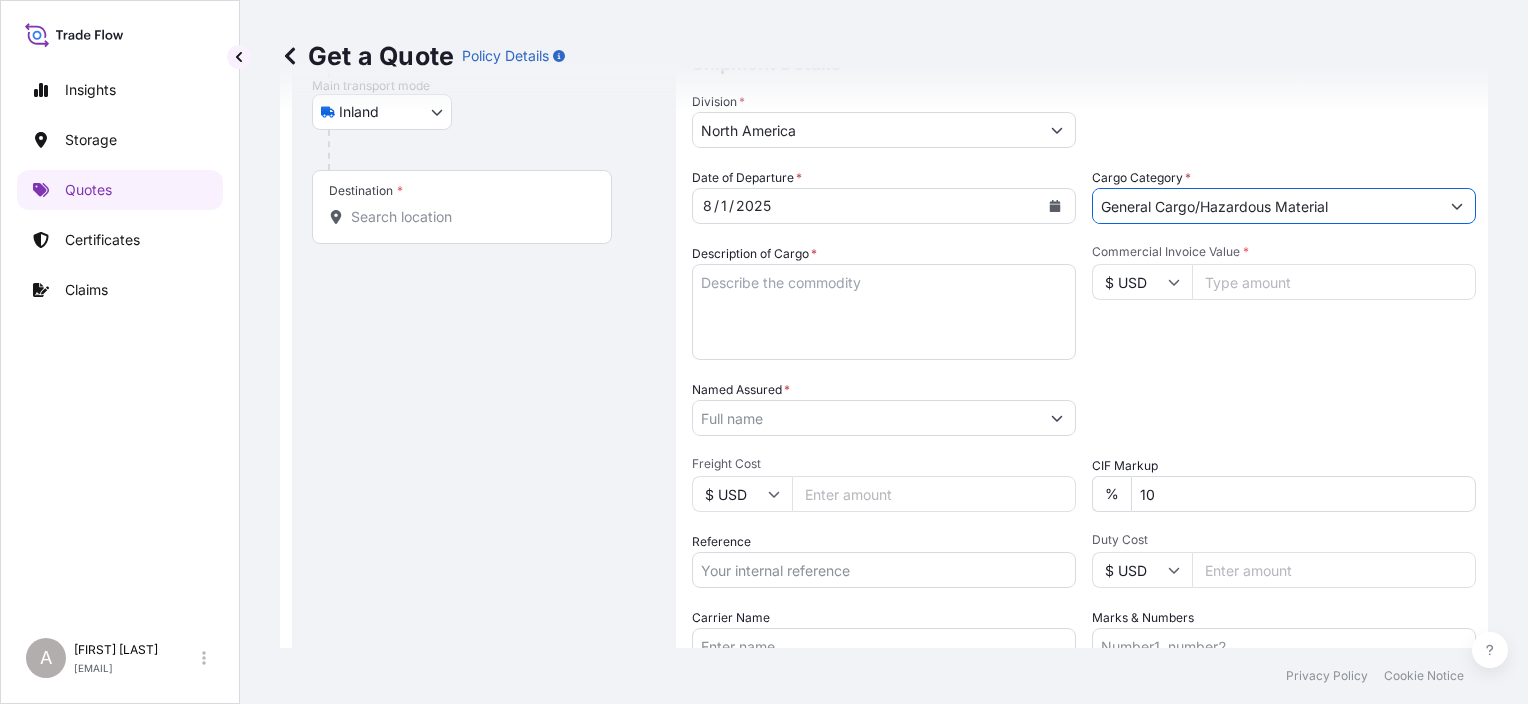 click on "Description of Cargo *" at bounding box center (884, 312) 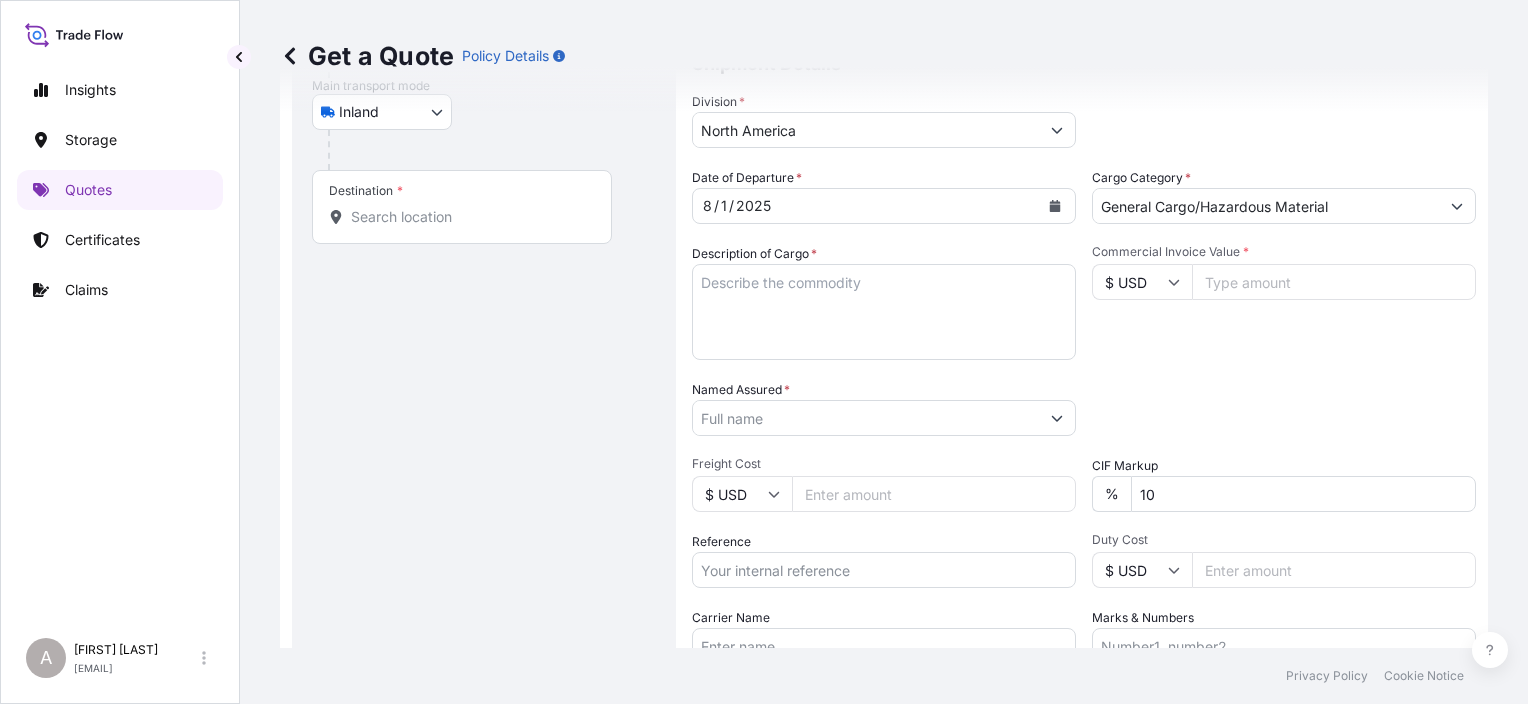 click on "Reference" at bounding box center (884, 570) 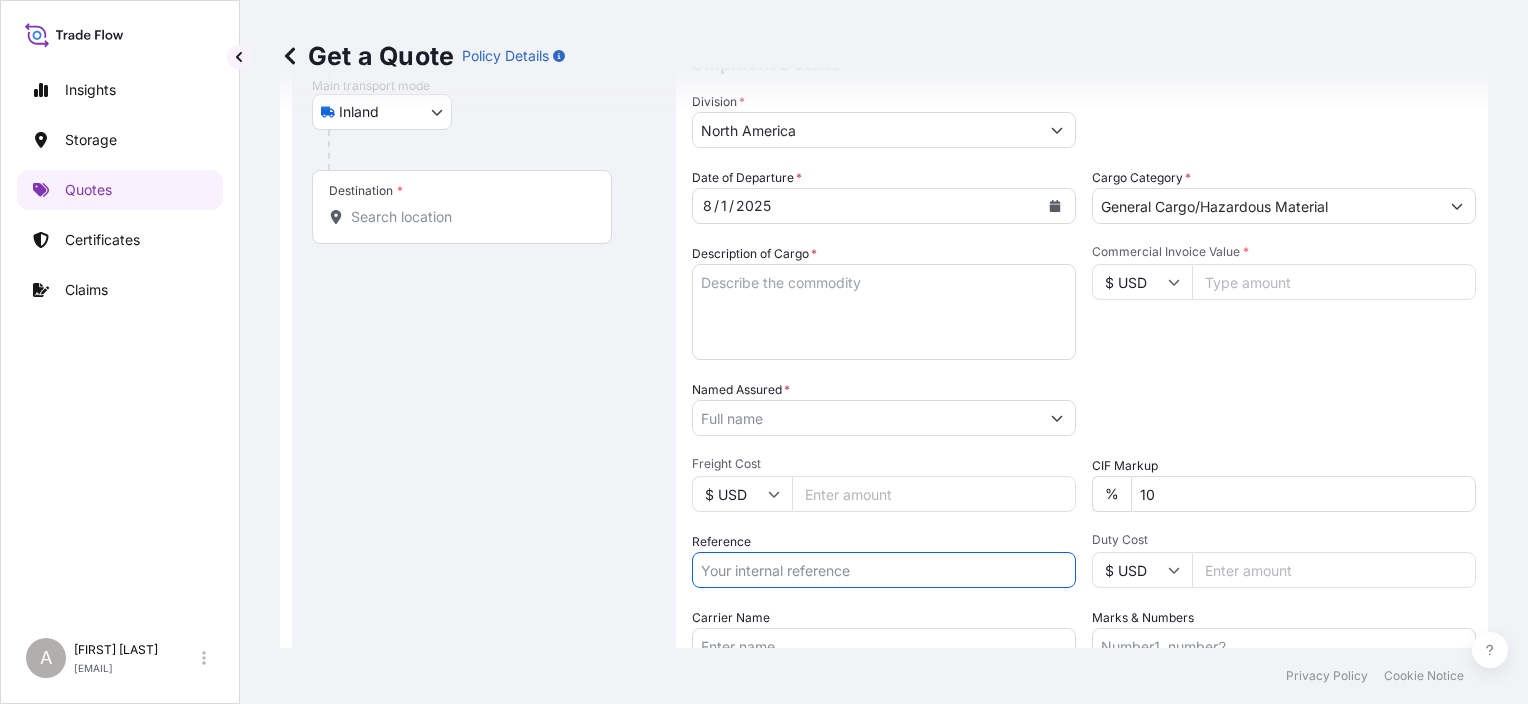 paste on "PO [NUMBER]" 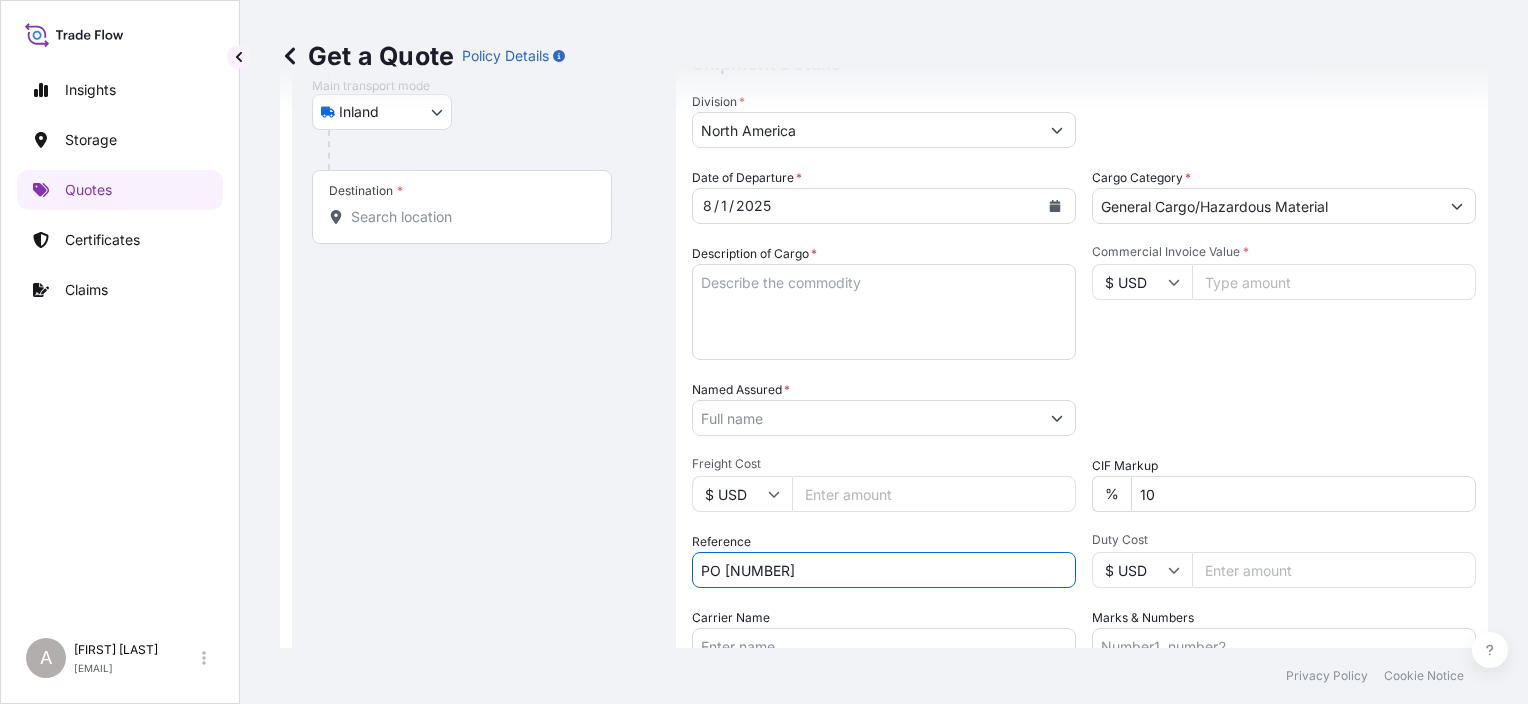 type on "PO [NUMBER]" 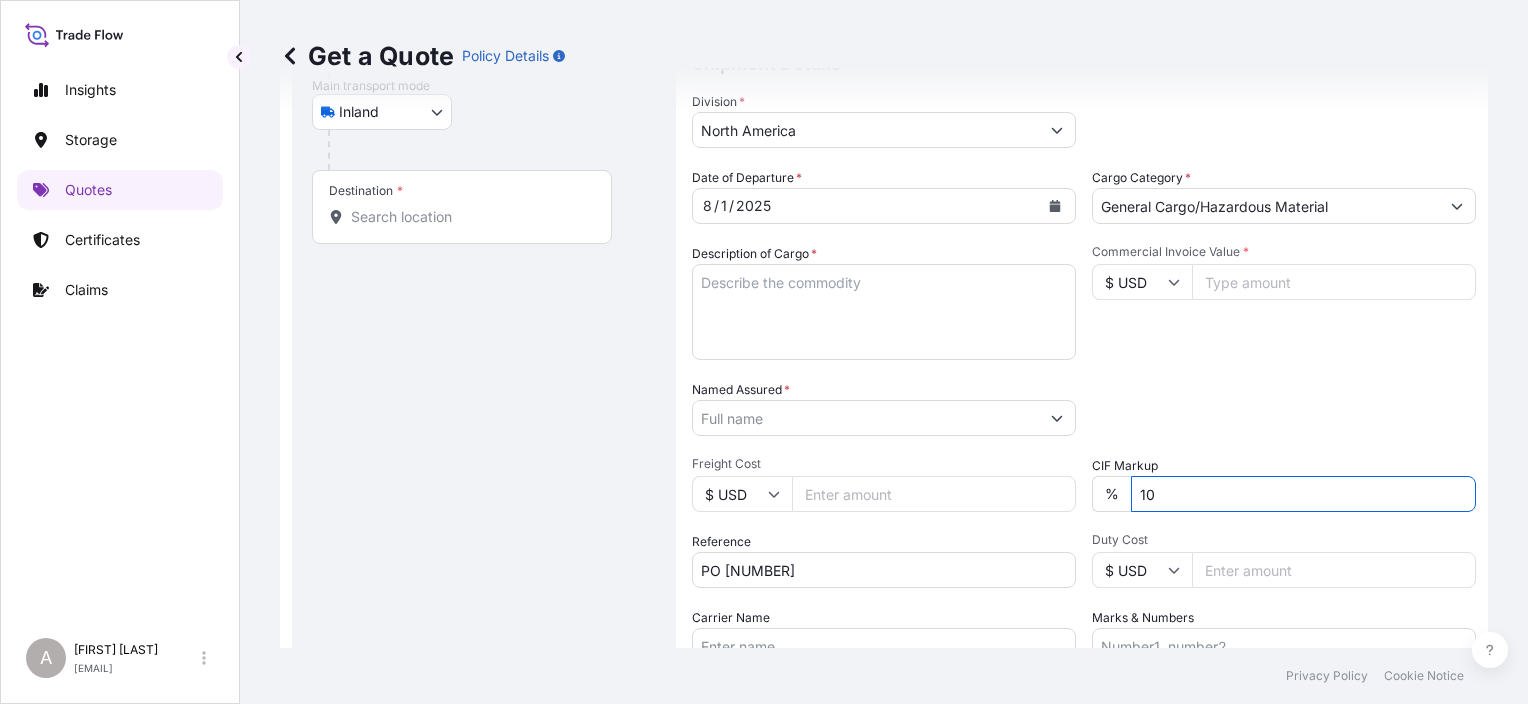 drag, startPoint x: 1158, startPoint y: 490, endPoint x: 1116, endPoint y: 490, distance: 42 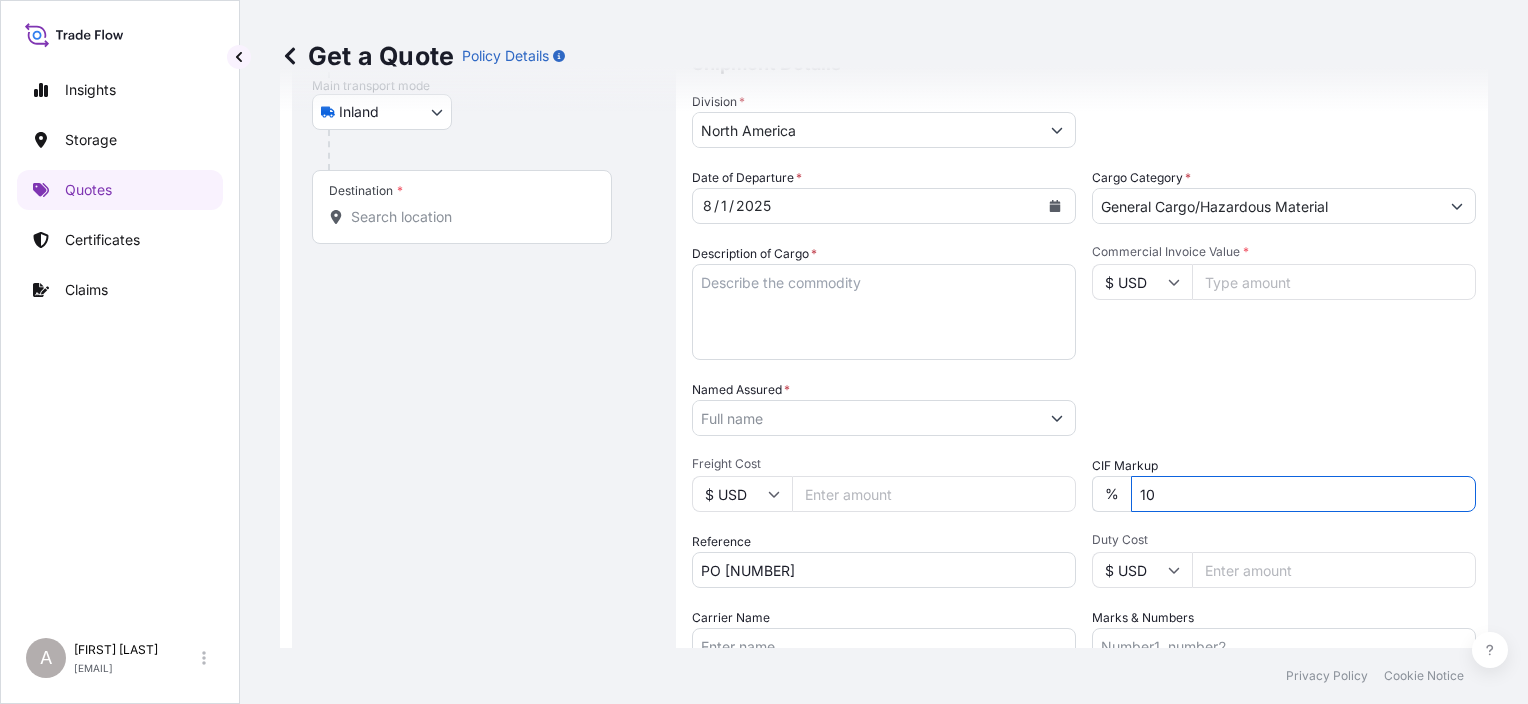 click on "% 10" at bounding box center [1284, 494] 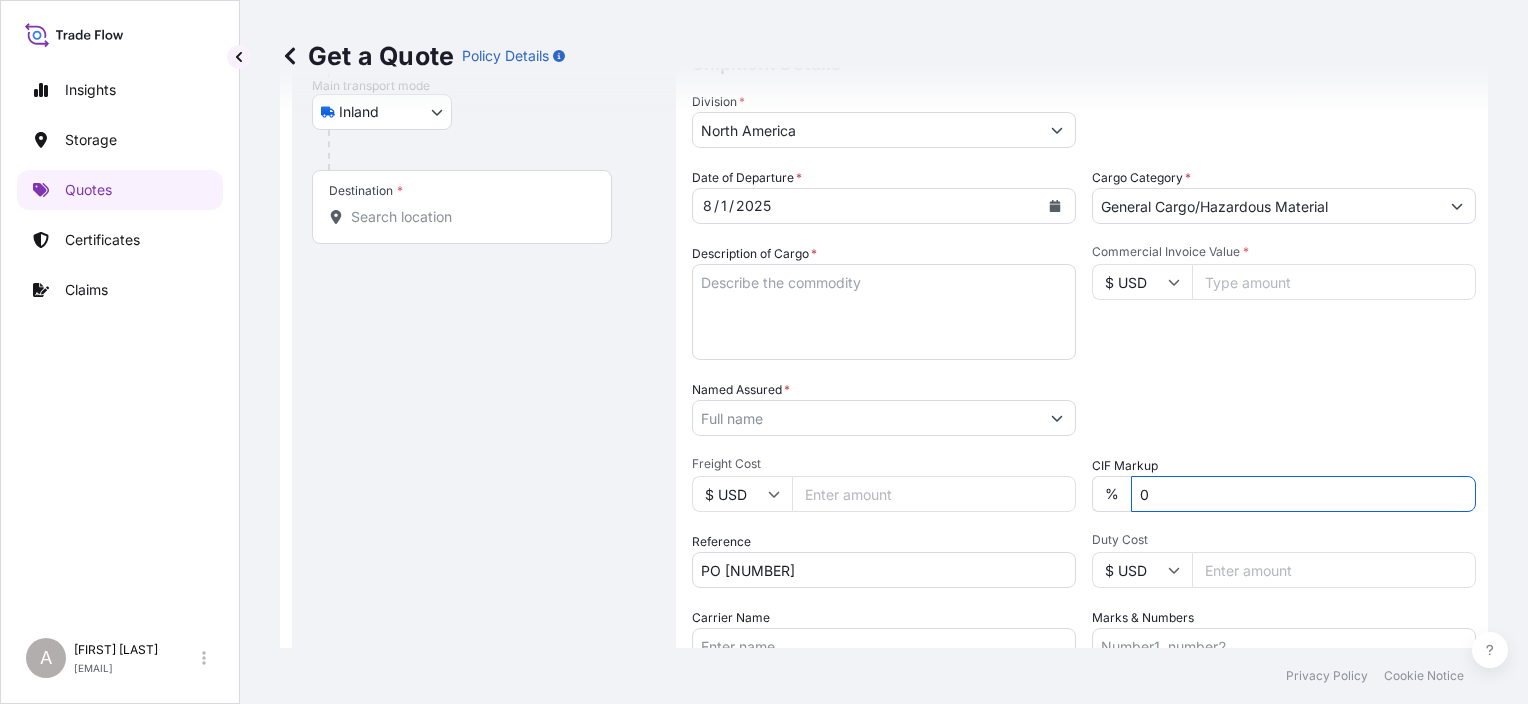 type on "0" 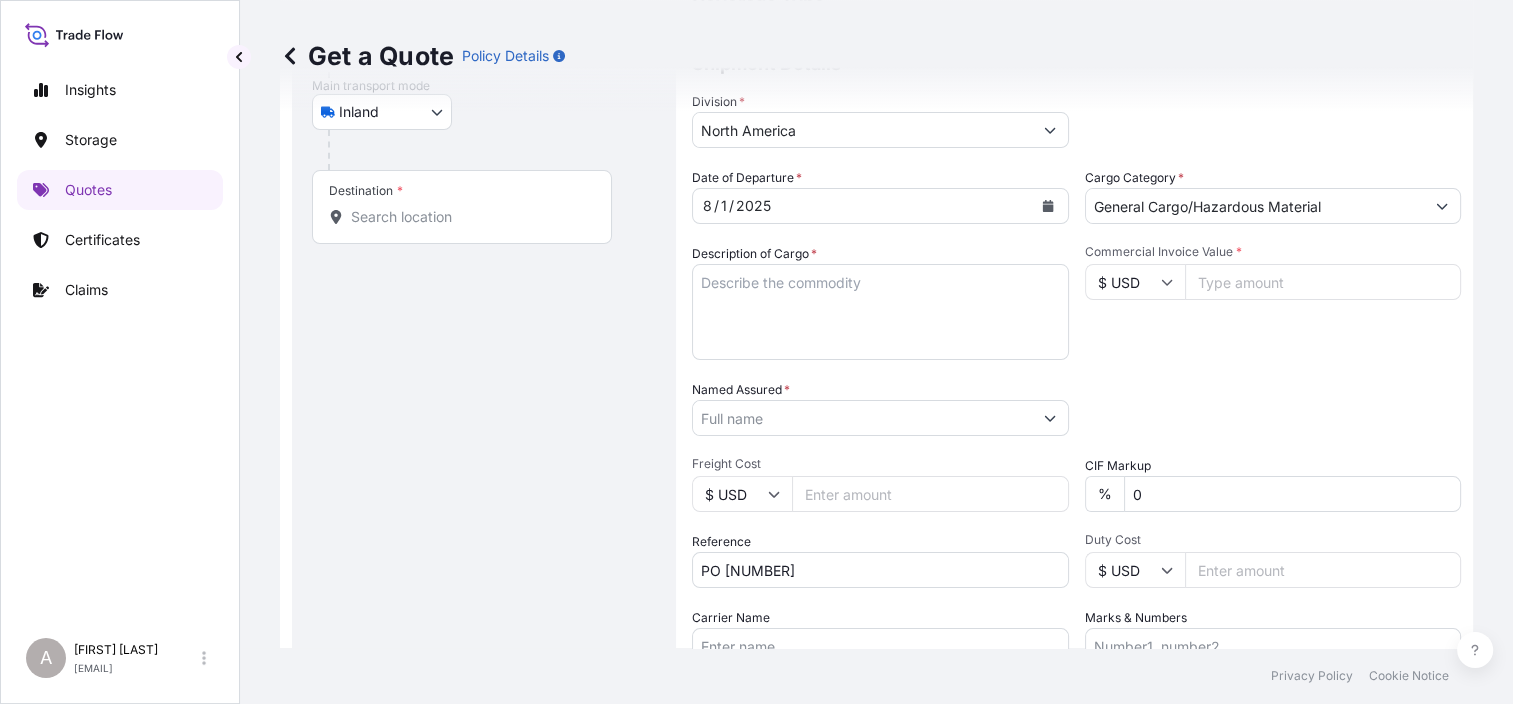 click on "Named Assured *" at bounding box center [862, 418] 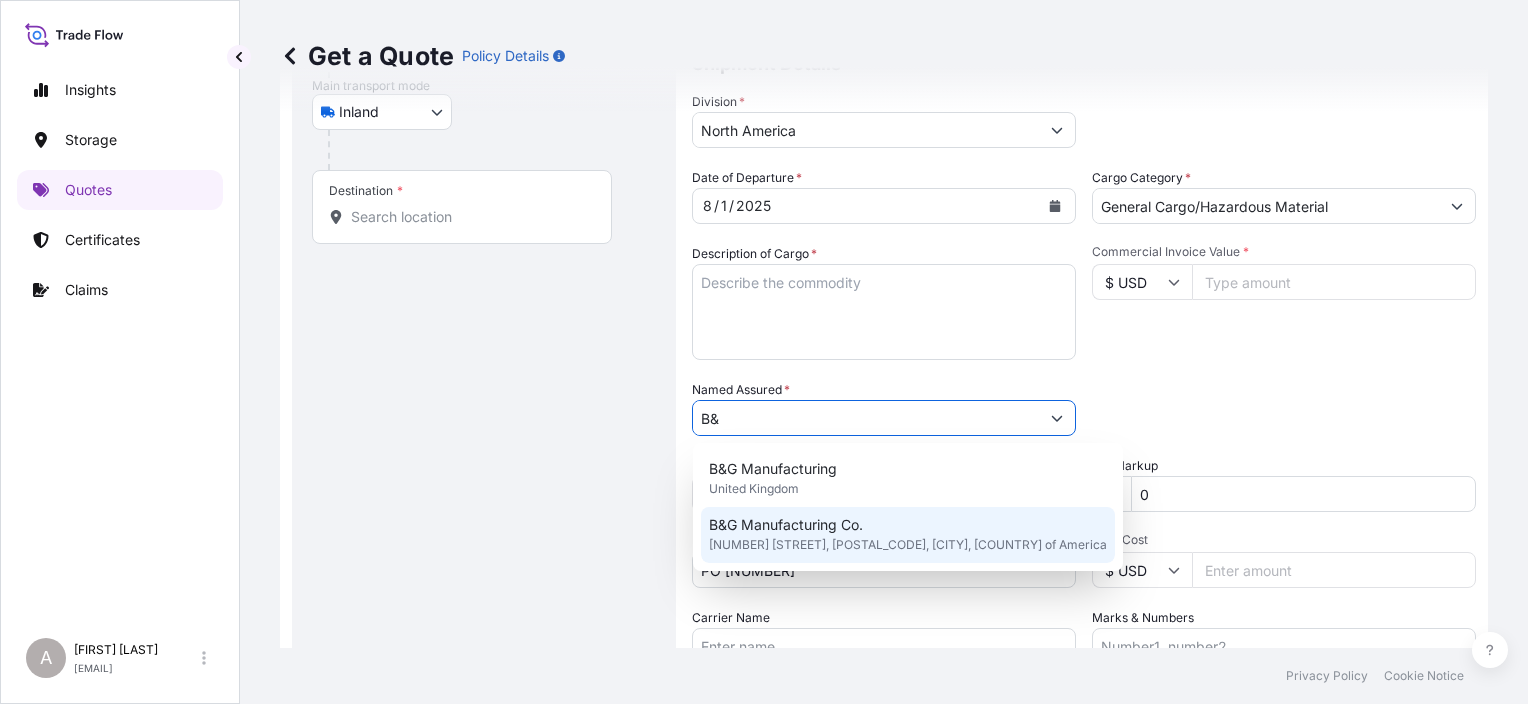 click on "[NUMBER] [STREET], [POSTAL_CODE], [CITY], [COUNTRY] of America" at bounding box center [908, 545] 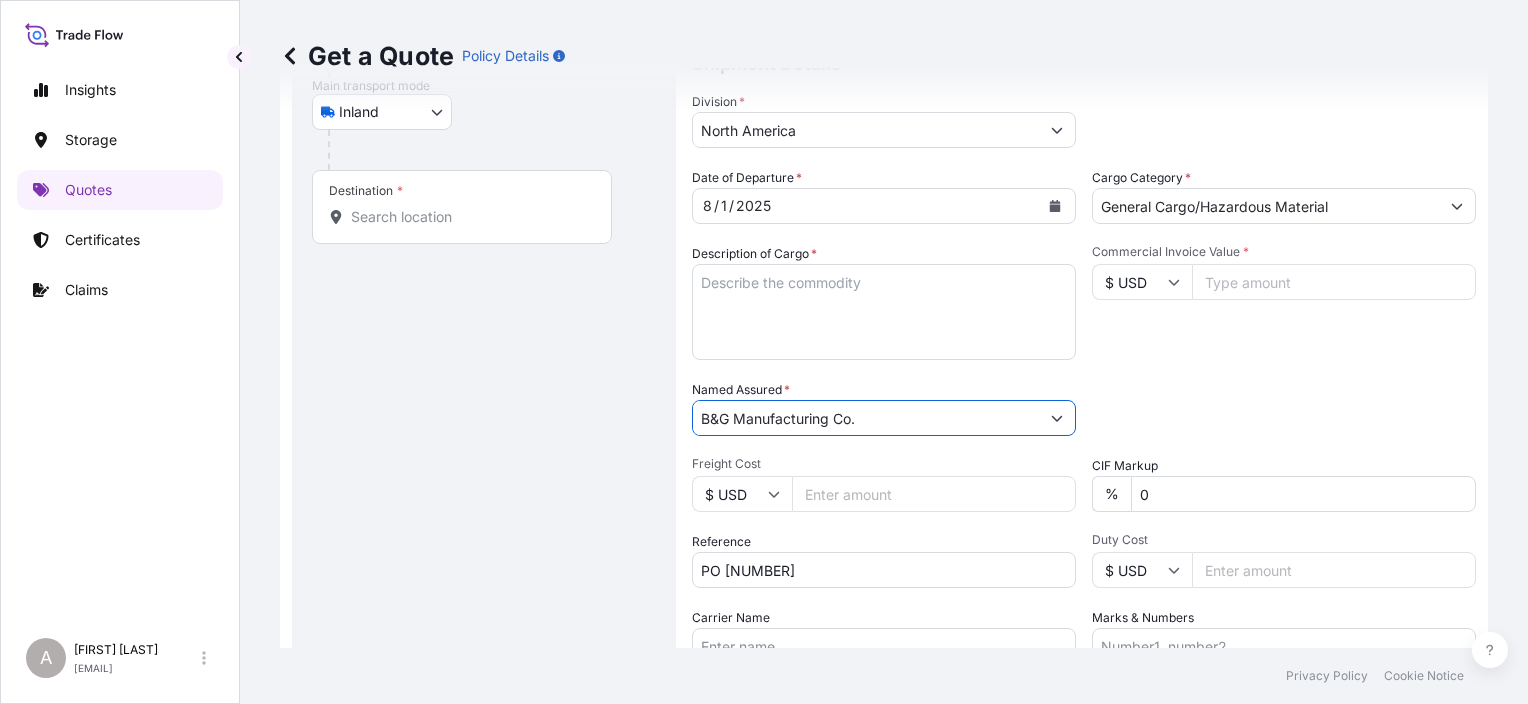 type on "B&G Manufacturing Co." 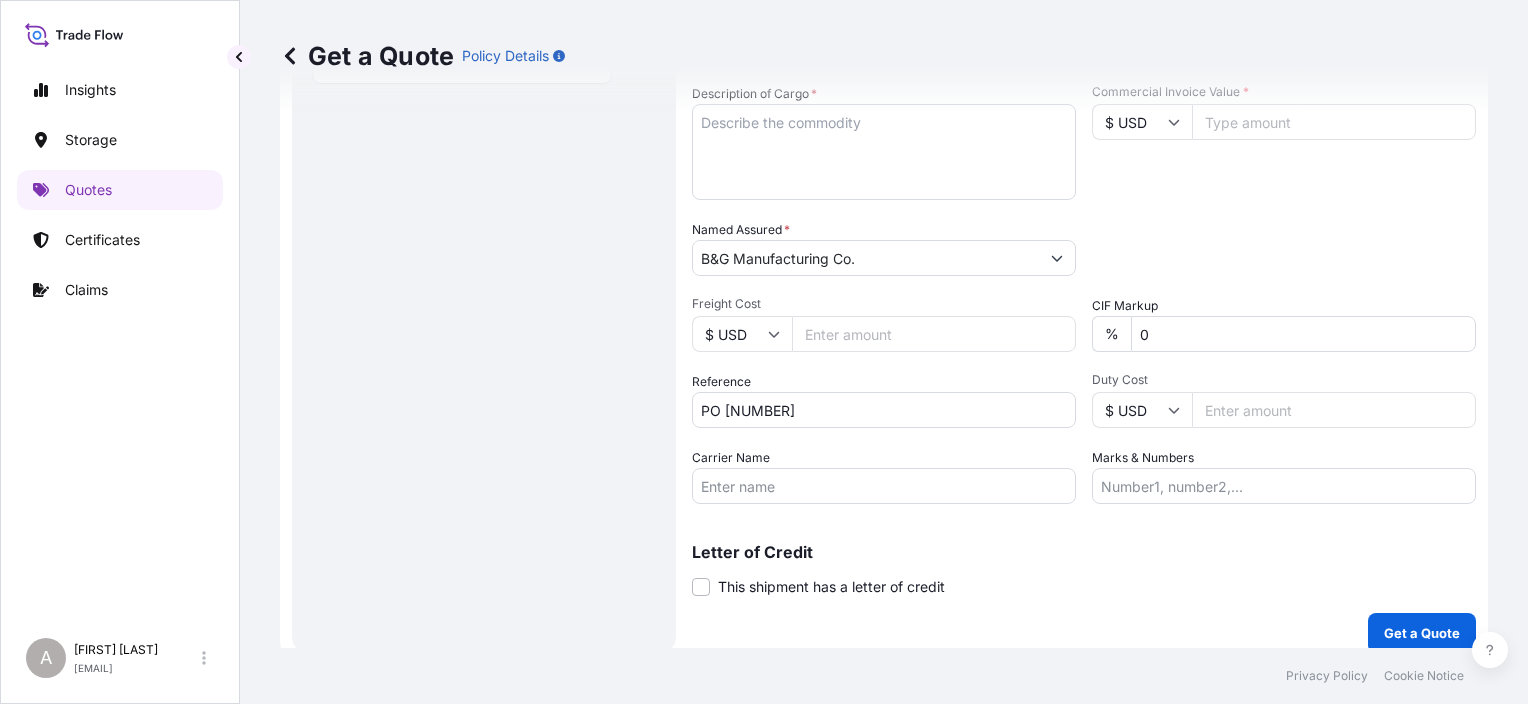 scroll, scrollTop: 407, scrollLeft: 0, axis: vertical 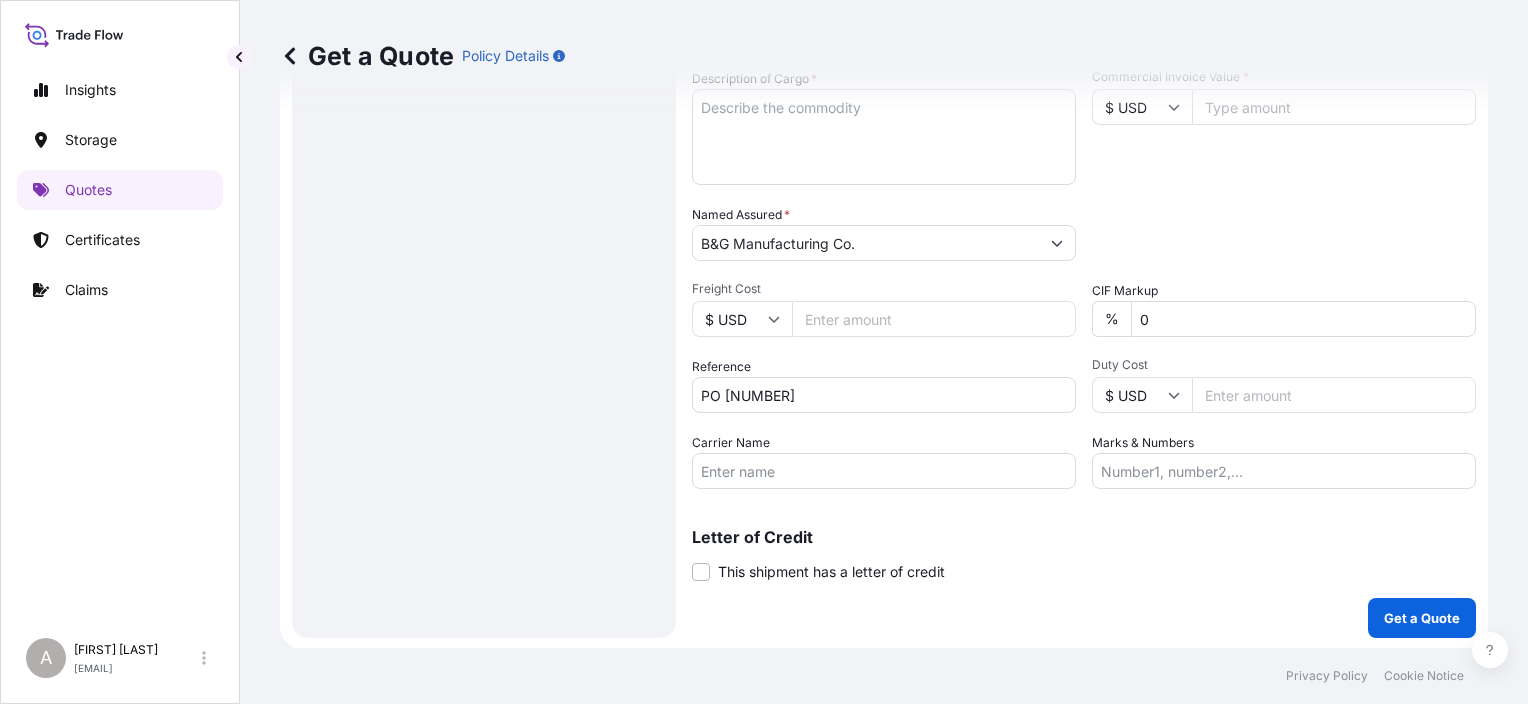 click on "Carrier Name" at bounding box center [884, 471] 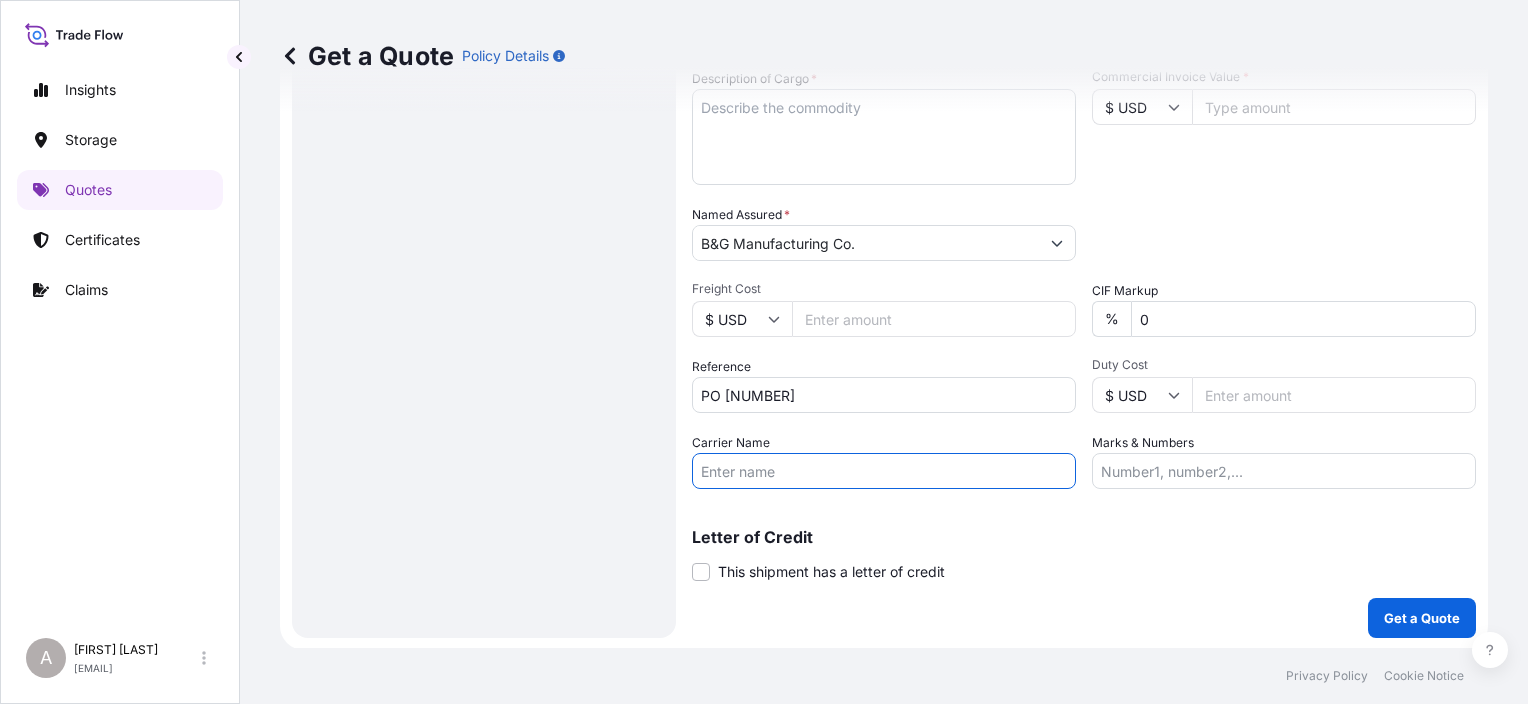 paste on "A. Duie Pyle, Inc" 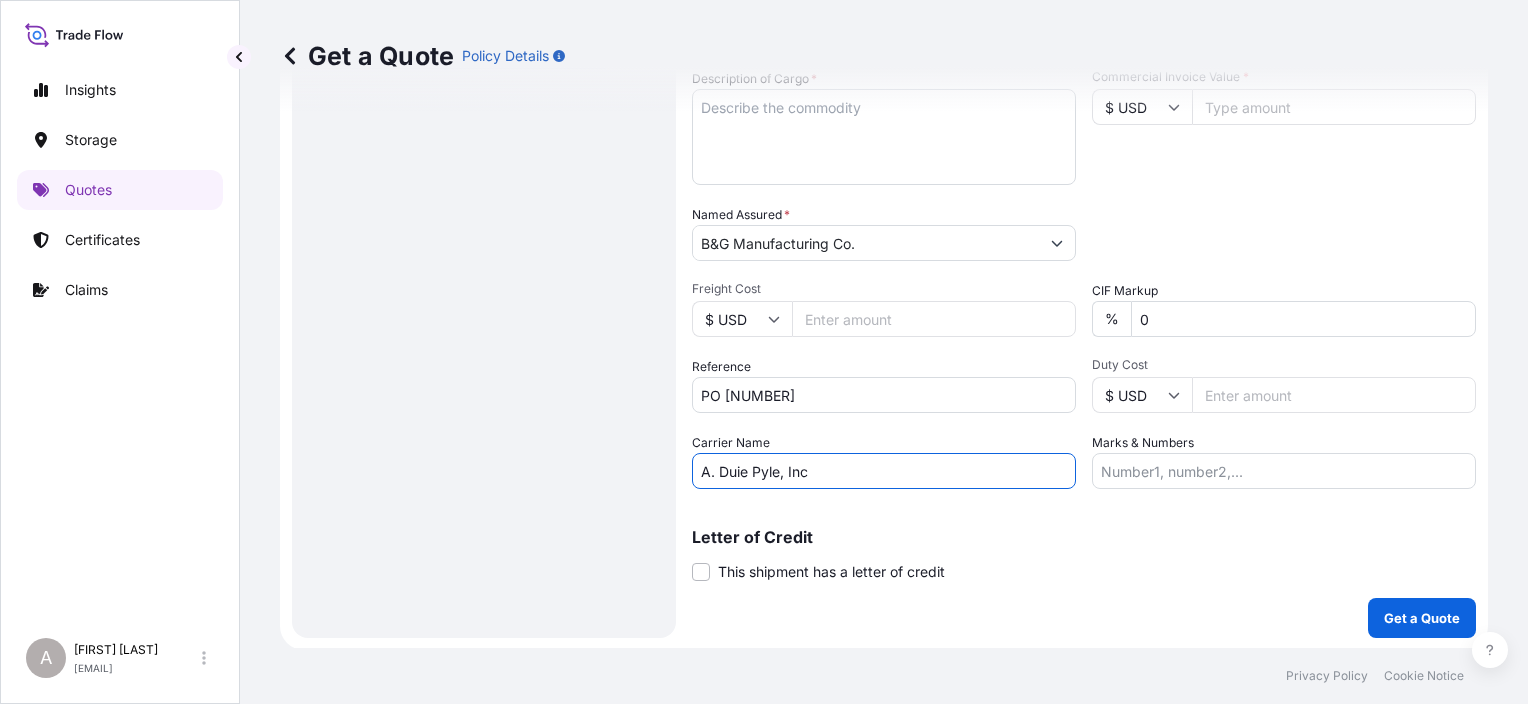 type on "A. Duie Pyle, Inc" 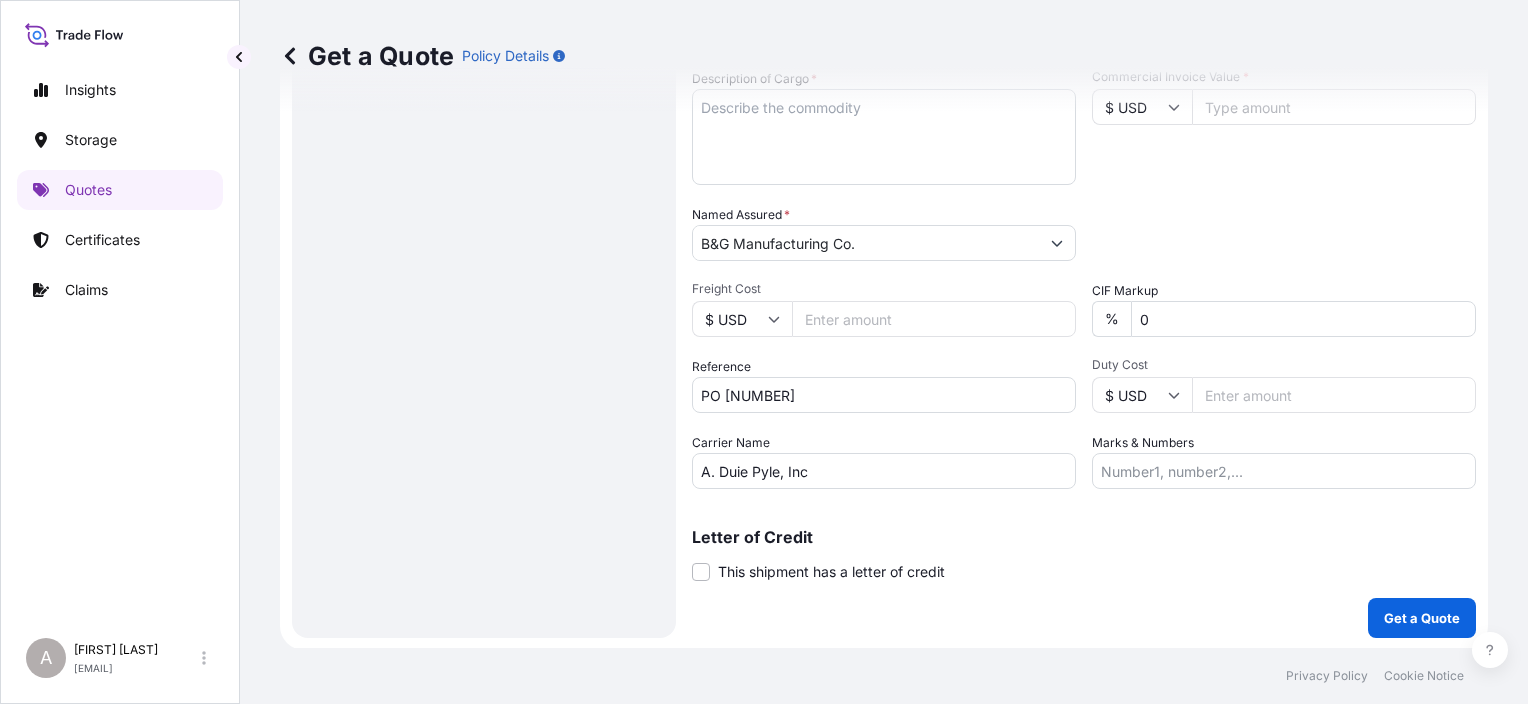 click on "Date of Departure * 8 / 1 / 2025 Cargo Category * General Cargo/Hazardous Material Description of Cargo * Commercial Invoice Value   * $ USD Named Assured * B&G Manufacturing Co. Packing Category Type to search a container mode Please select a primary mode of transportation first. Freight Cost   $ USD CIF Markup % 0 Reference PO 283582 Duty Cost   $ USD Carrier Name A. Duie Pyle, Inc Marks & Numbers" at bounding box center (1084, 241) 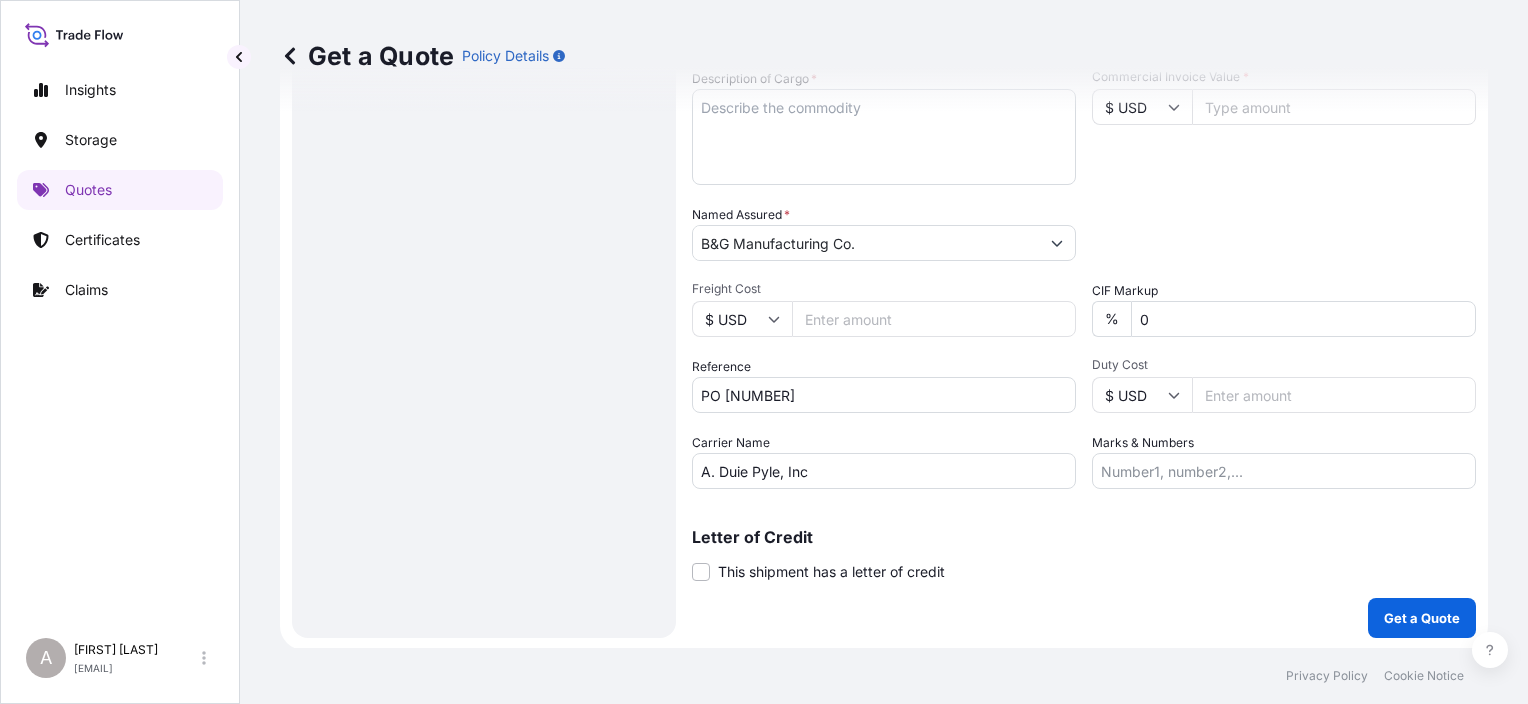 scroll, scrollTop: 207, scrollLeft: 0, axis: vertical 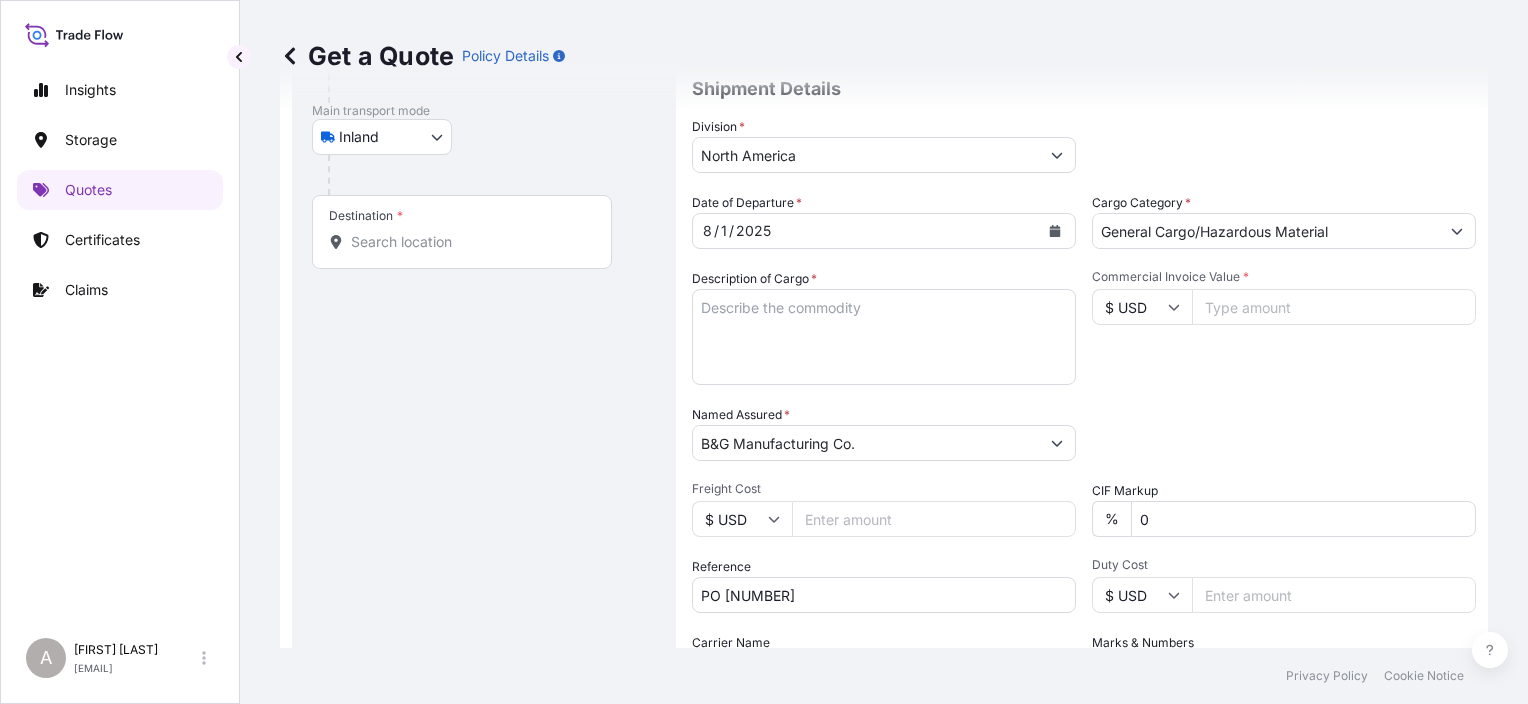 click on "Commercial Invoice Value   *" at bounding box center [1334, 307] 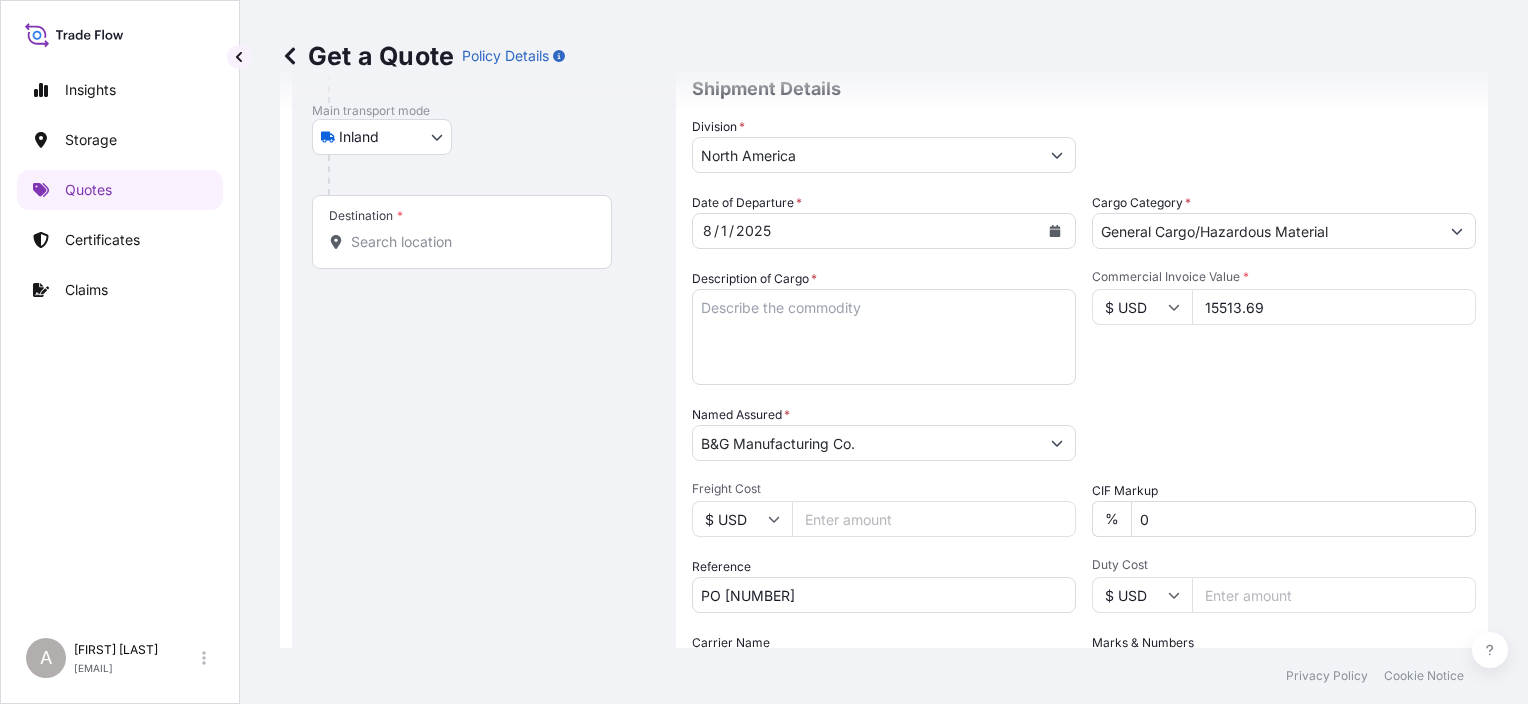 type on "15513.69" 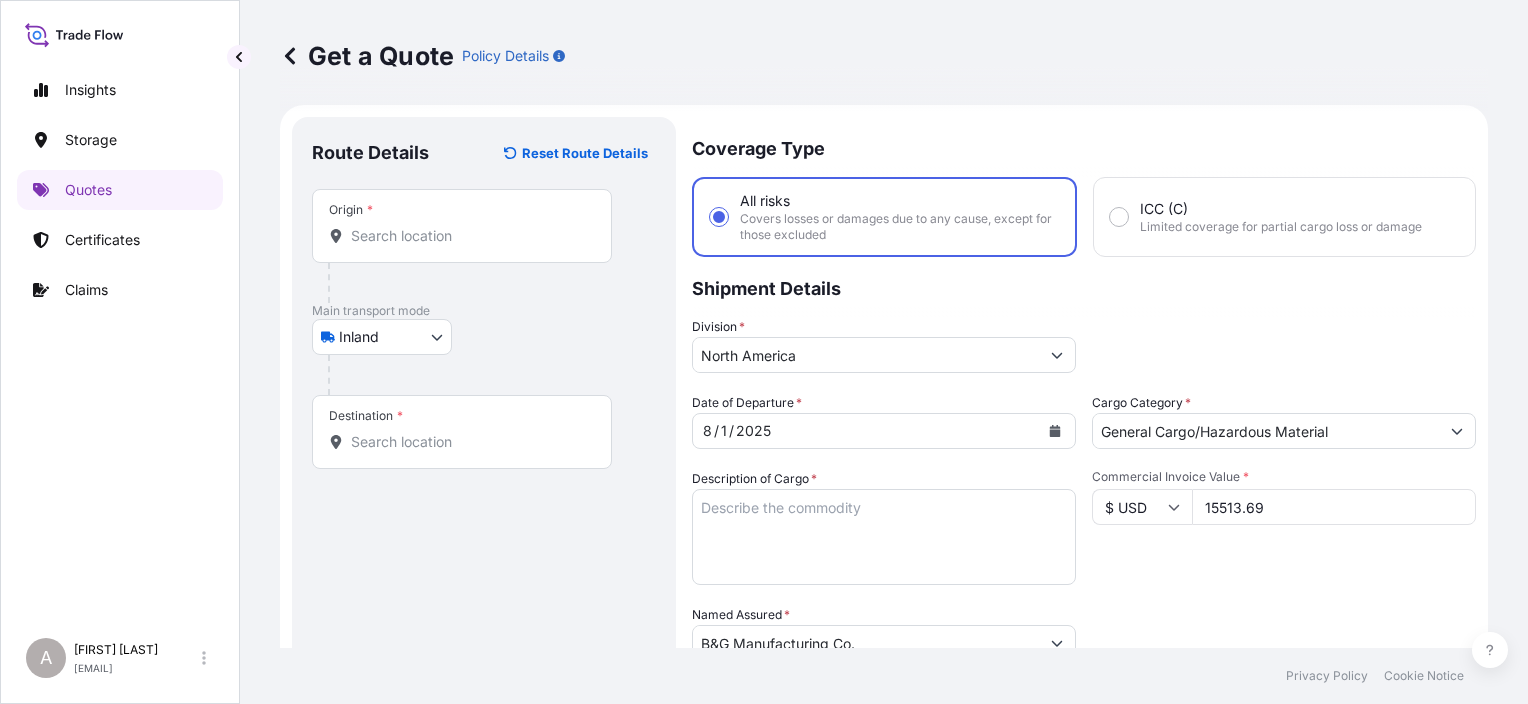scroll, scrollTop: 0, scrollLeft: 0, axis: both 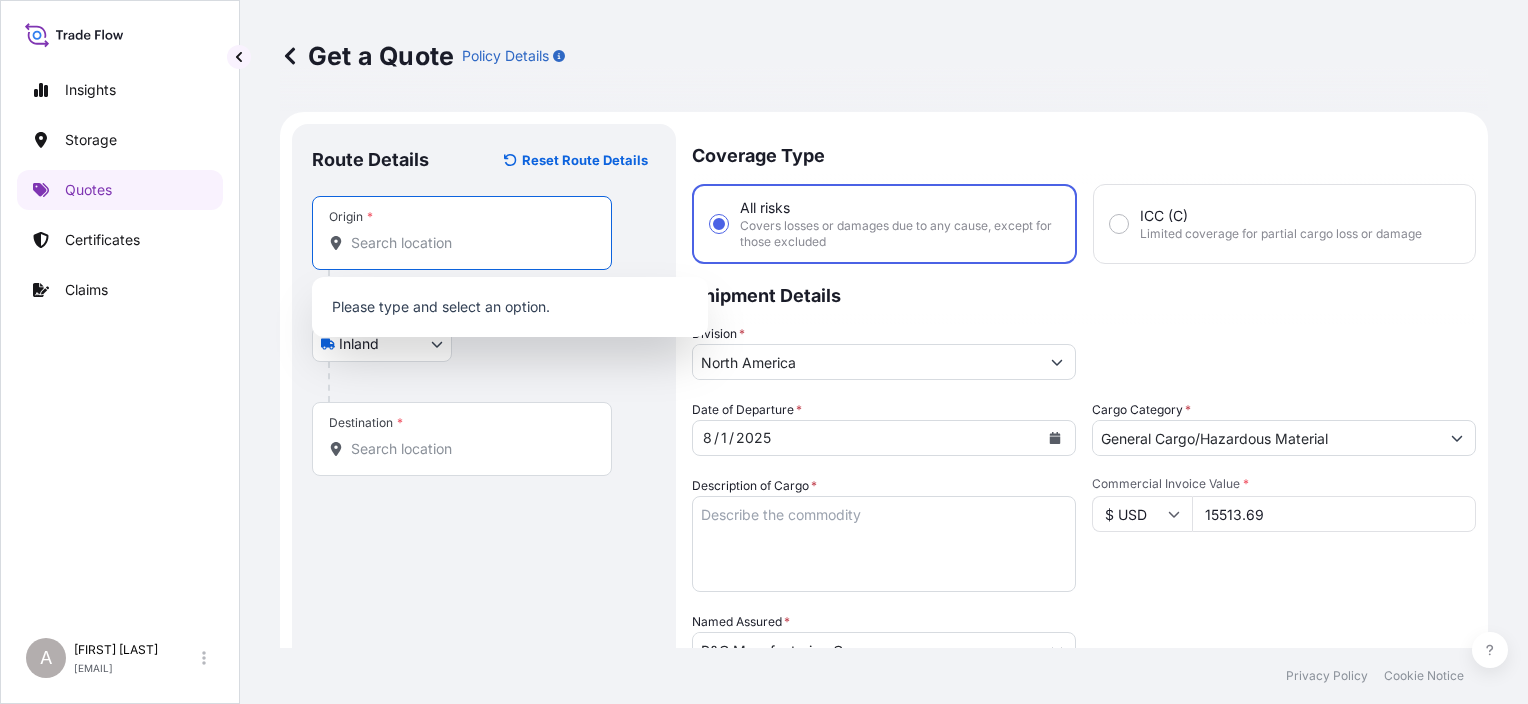 click on "Origin *" at bounding box center [469, 243] 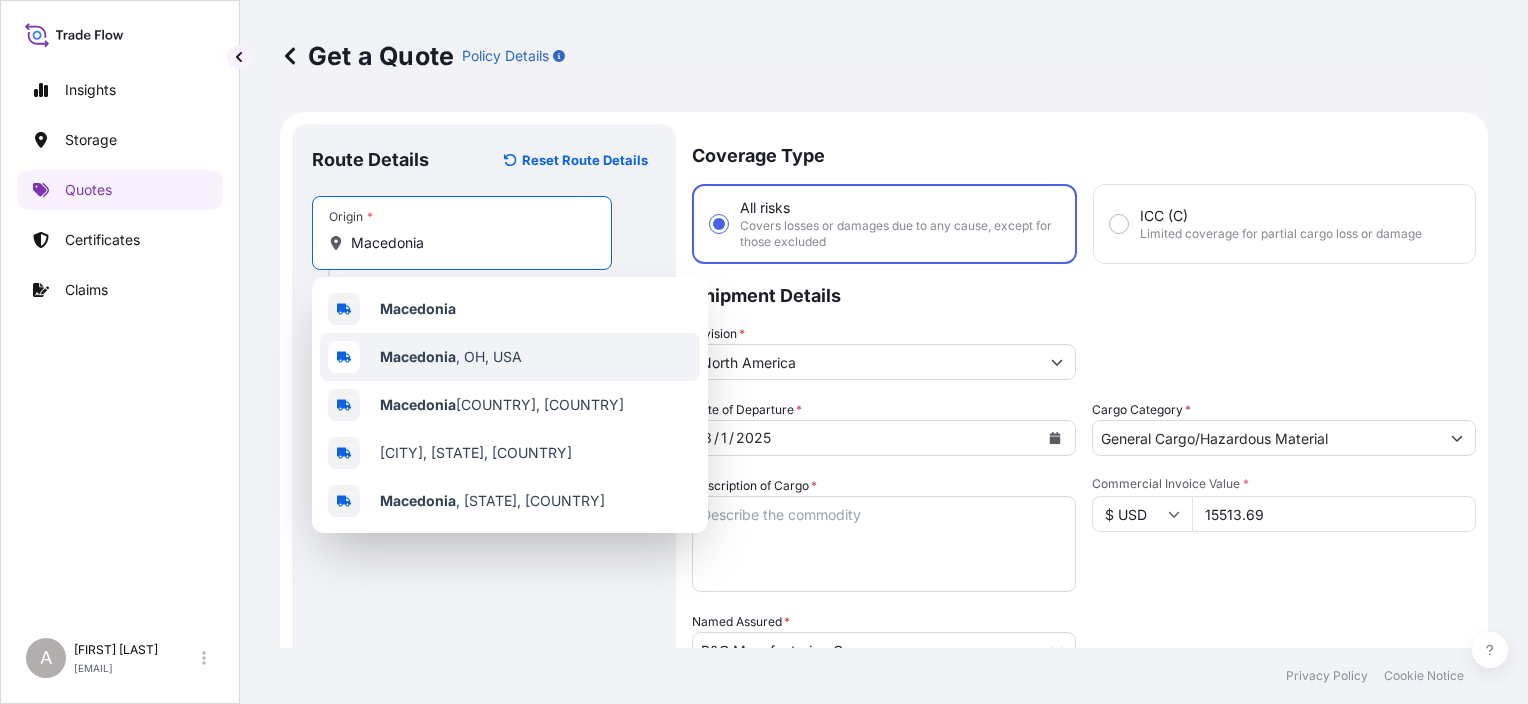 click on "[CITY] , [STATE], [COUNTRY]" at bounding box center (451, 357) 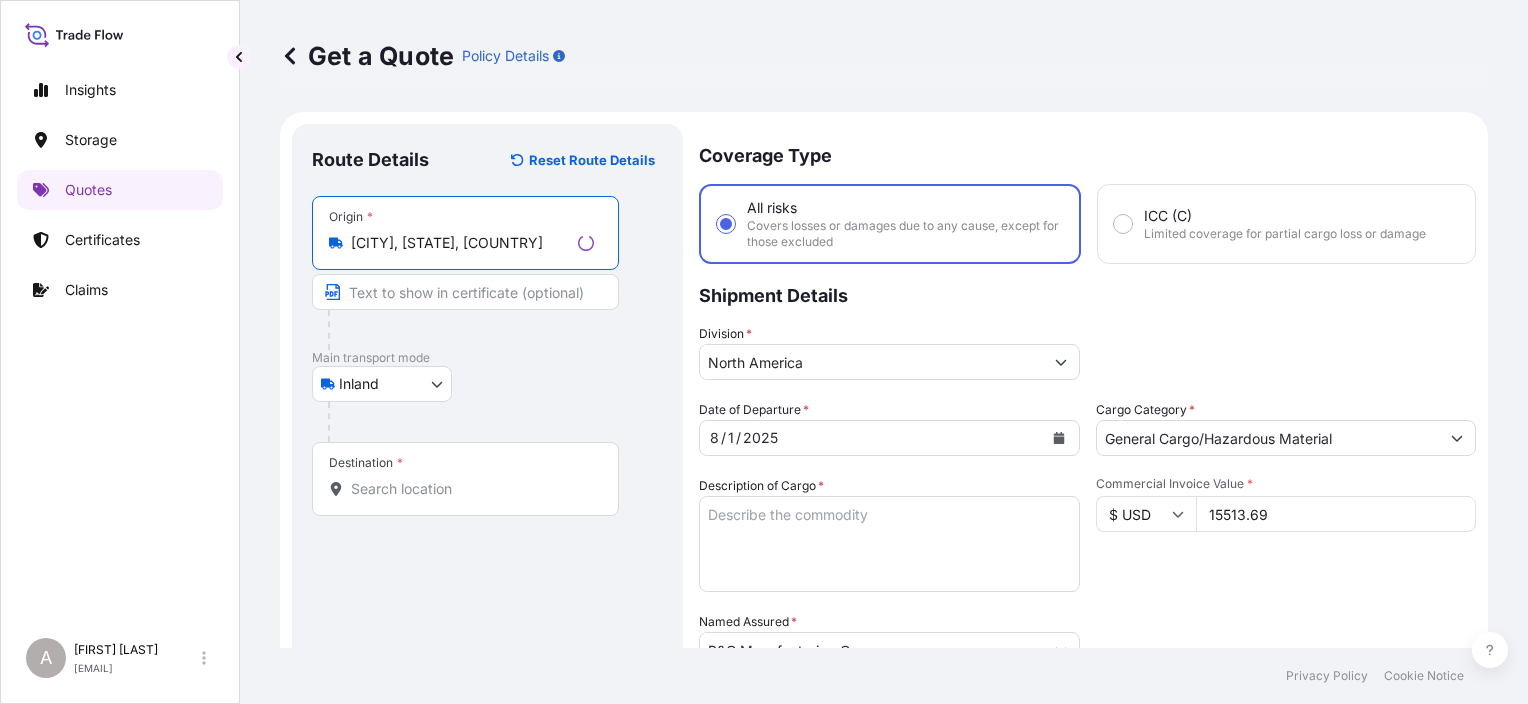 type on "[CITY], [STATE], [COUNTRY]" 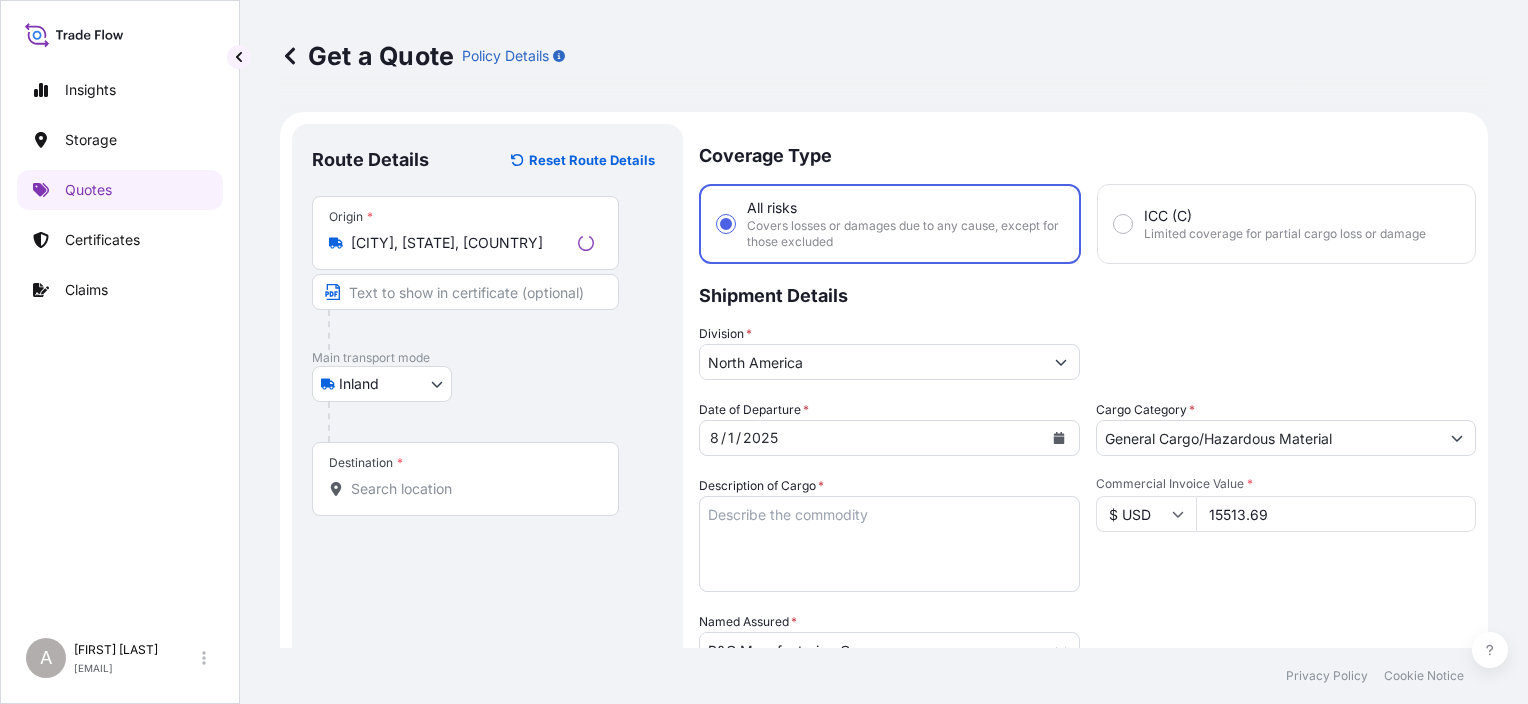 click on "Route Details Reset Route Details Place of loading Road / Inland Road / Inland Origin * [CITY], [STATE], [COUNTRY] Main transport mode Inland Air Water Inland Destination * Road / Inland Road / Inland Place of Discharge" at bounding box center (487, 584) 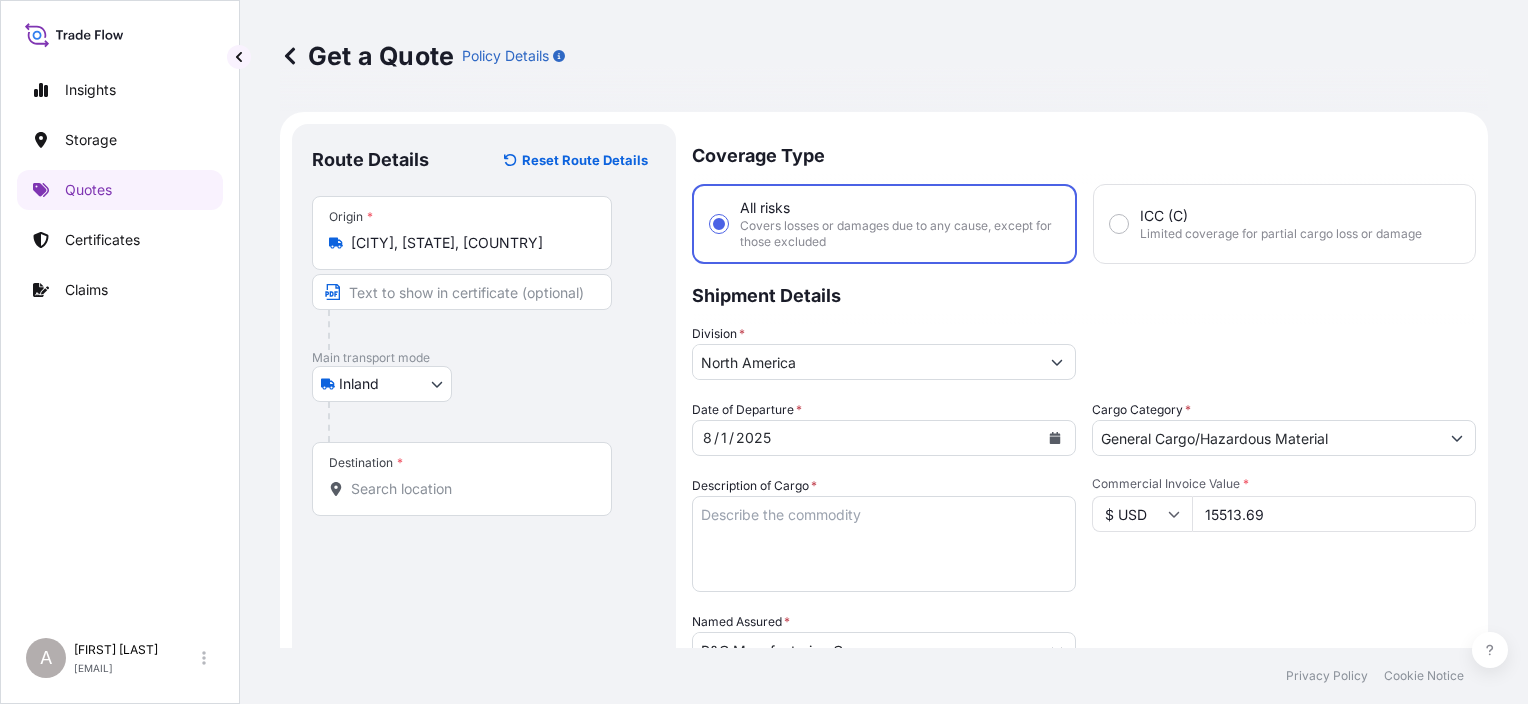 click on "Destination *" at bounding box center (469, 489) 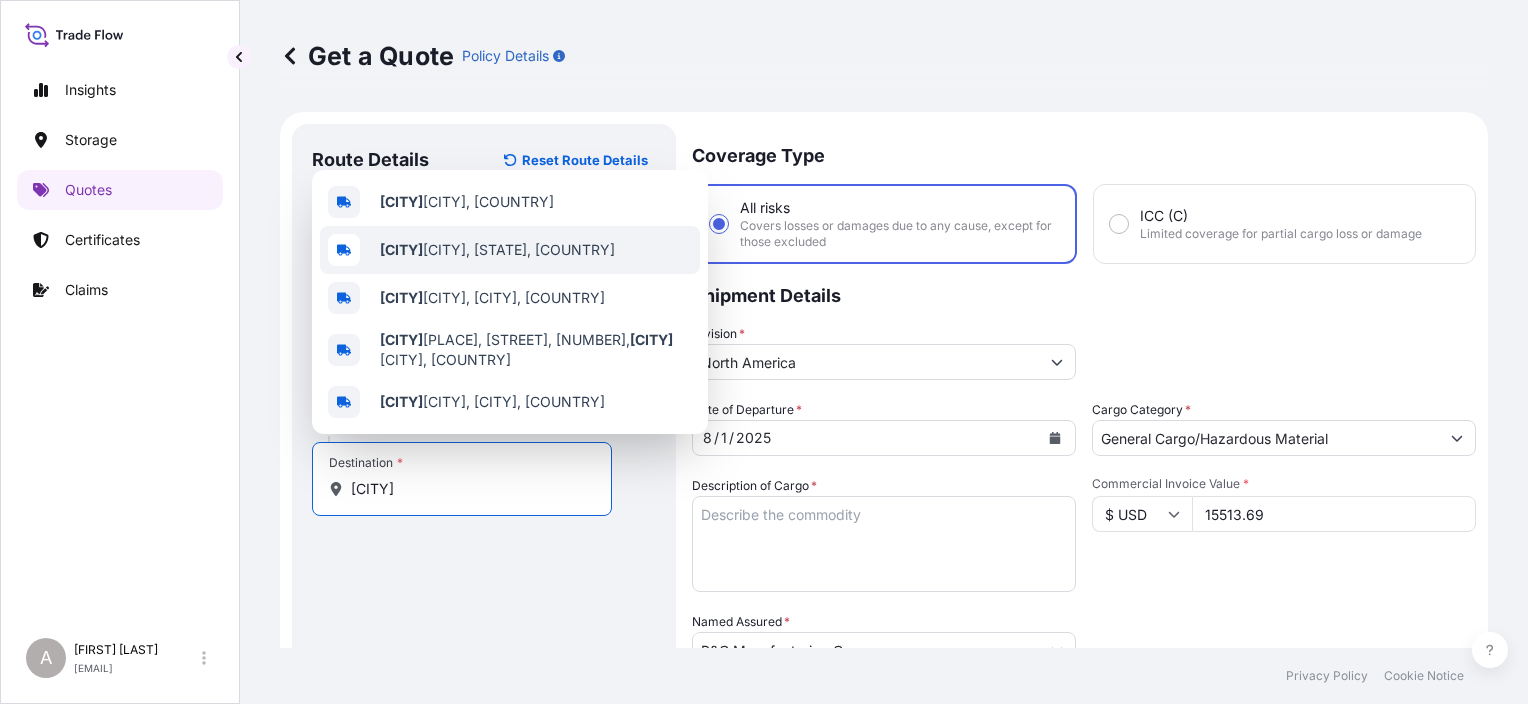click on "[CITY], [STATE], [COUNTRY]" at bounding box center [510, 250] 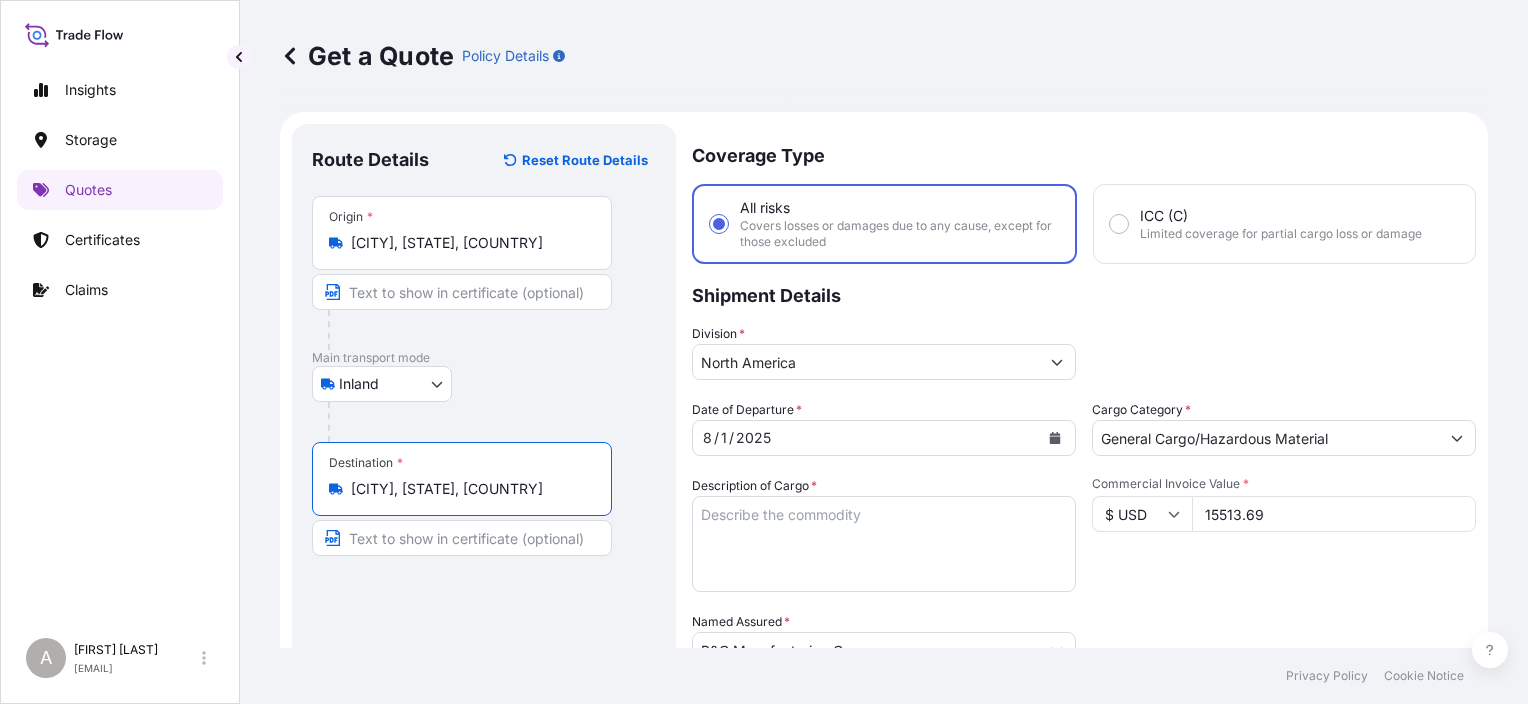 type on "[CITY], [STATE], [COUNTRY]" 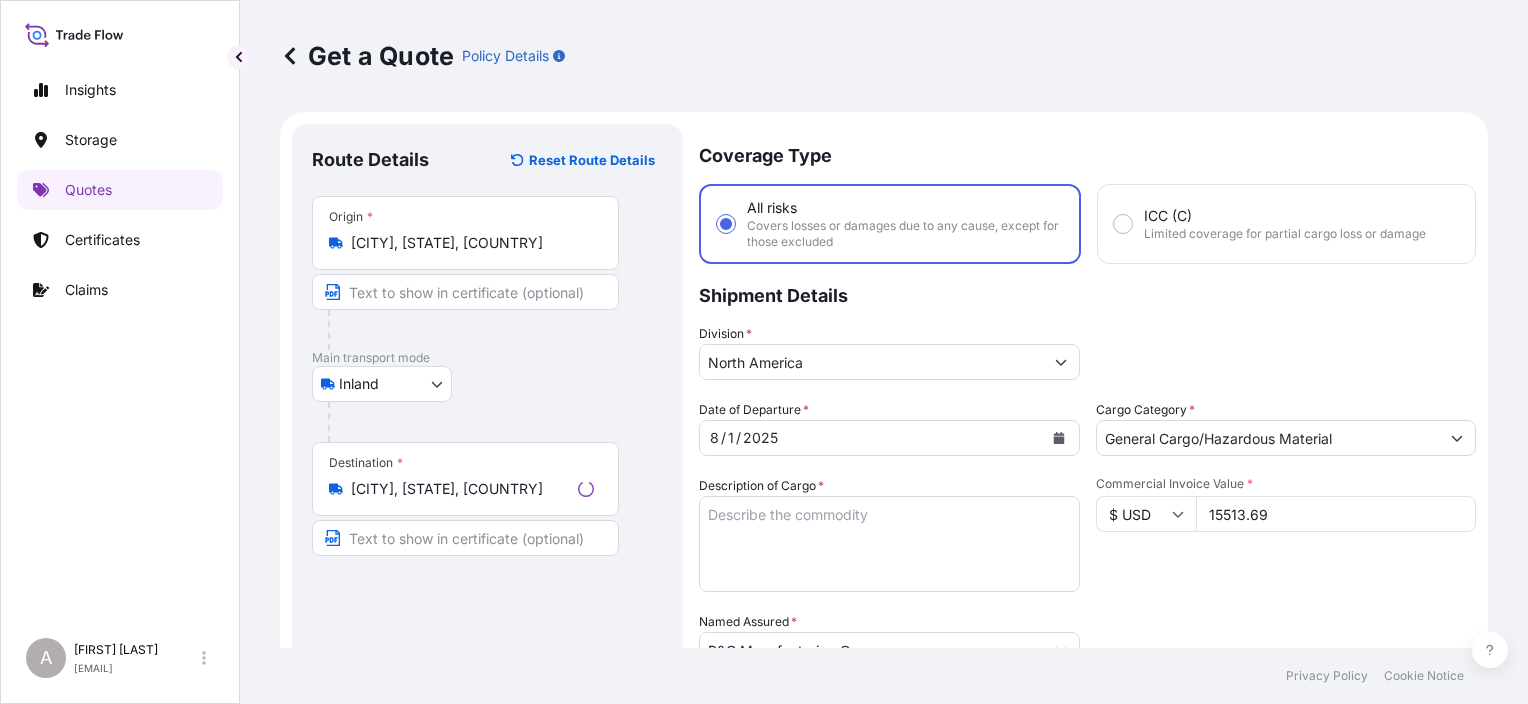 click on "Route Details Reset Route Details Place of loading Road / Inland Road / Inland Origin * [CITY], [STATE], [COUNTRY] Main transport mode Inland Air Water Inland Destination * [CITY], [STATE], [COUNTRY] Road / Inland Road / Inland Place of Discharge" at bounding box center [487, 584] 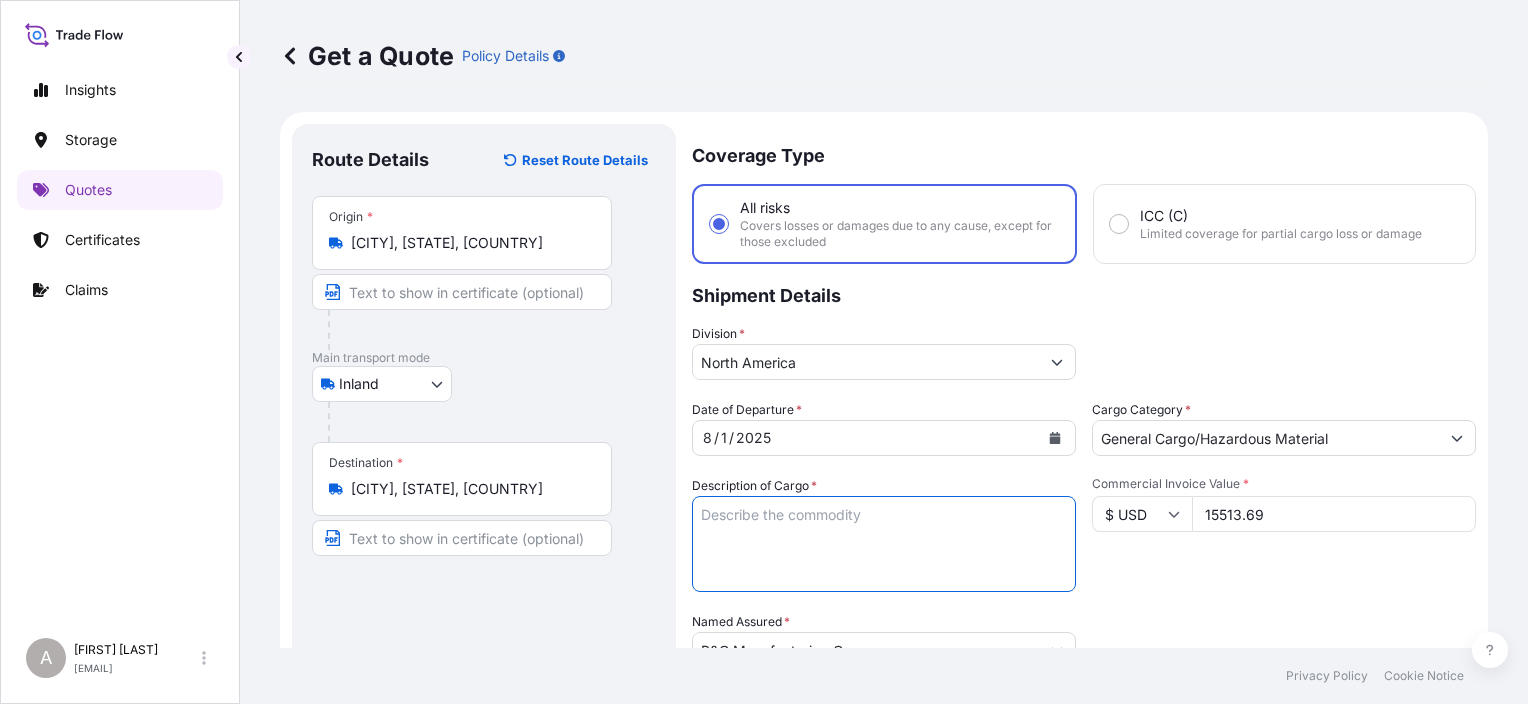 click on "Description of Cargo *" at bounding box center (884, 544) 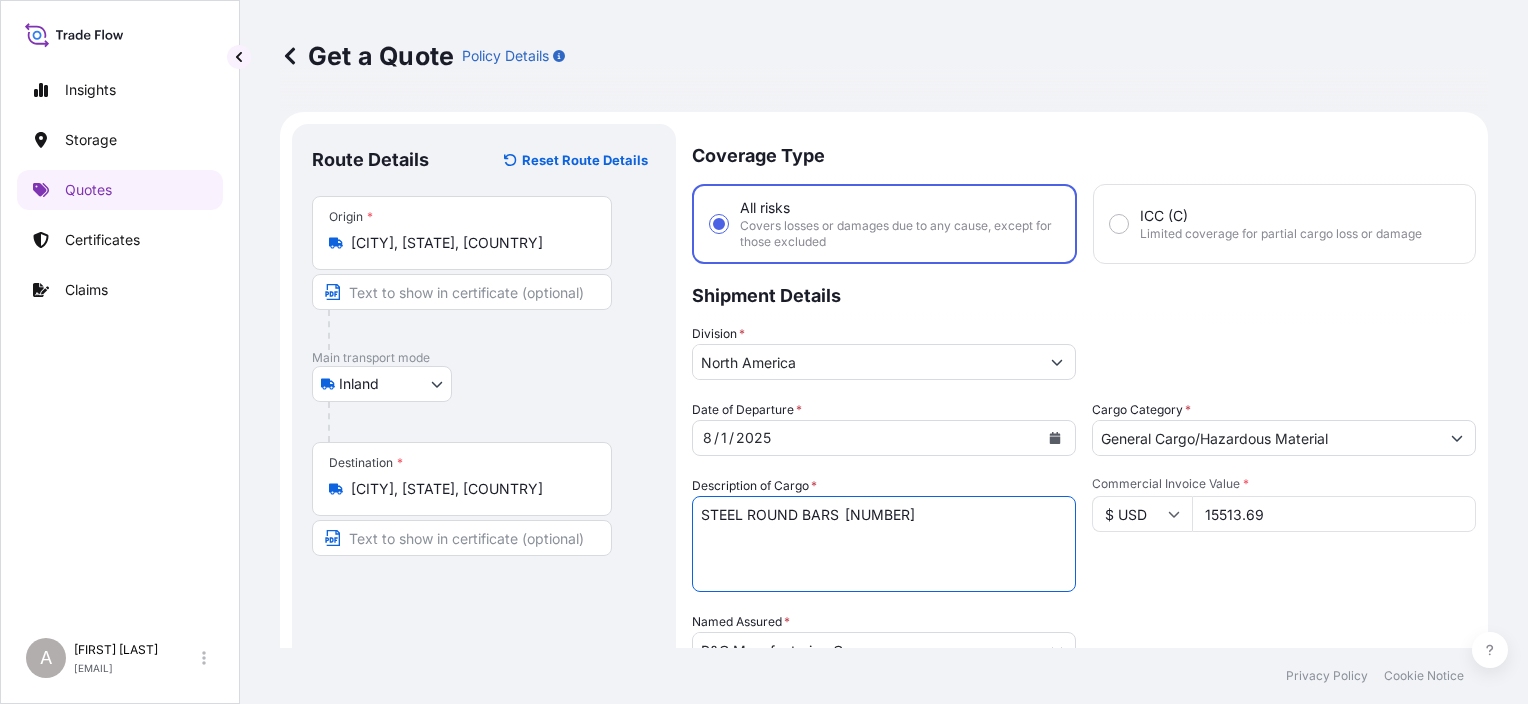 click on "STEEL ROUND BARS	[NUMBER]" at bounding box center (884, 544) 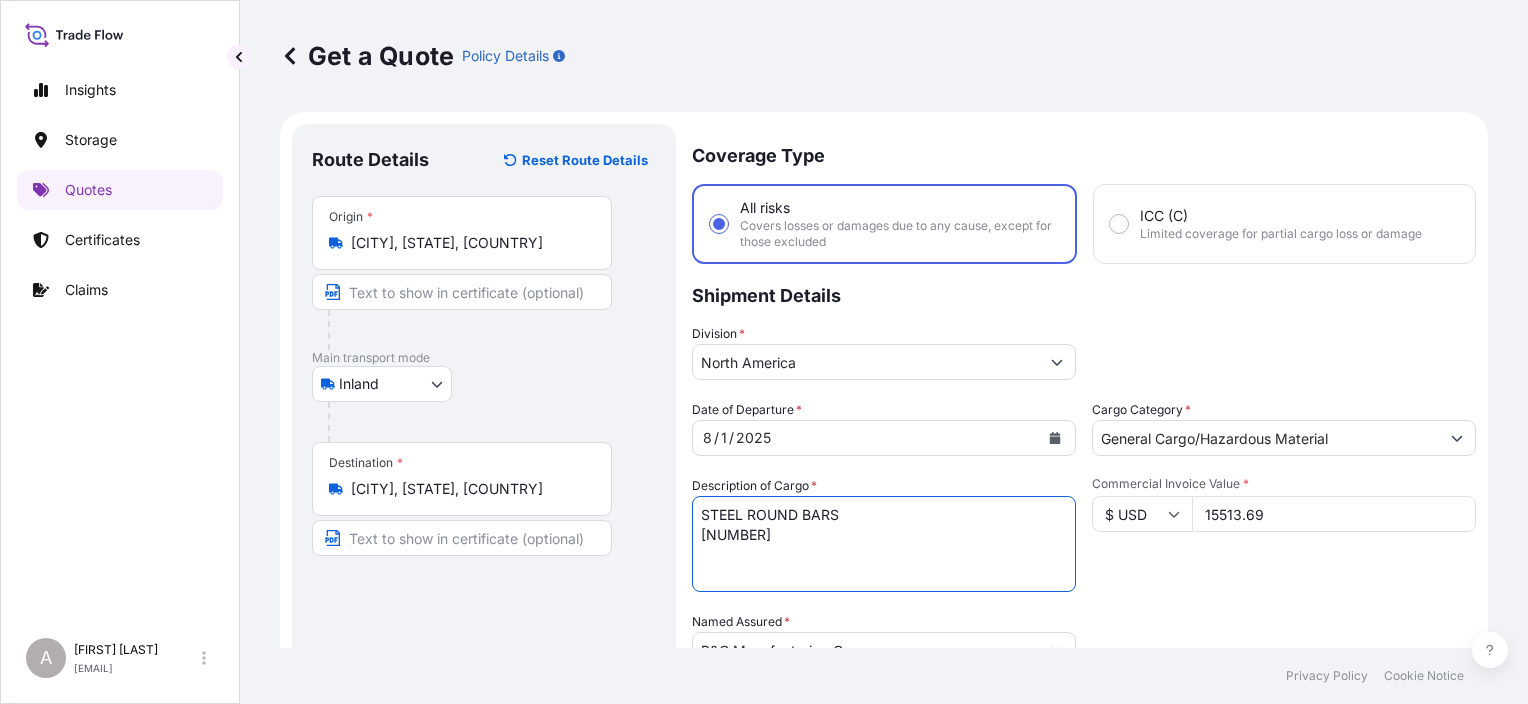 type on "STEEL ROUND BARS
[NUMBER]" 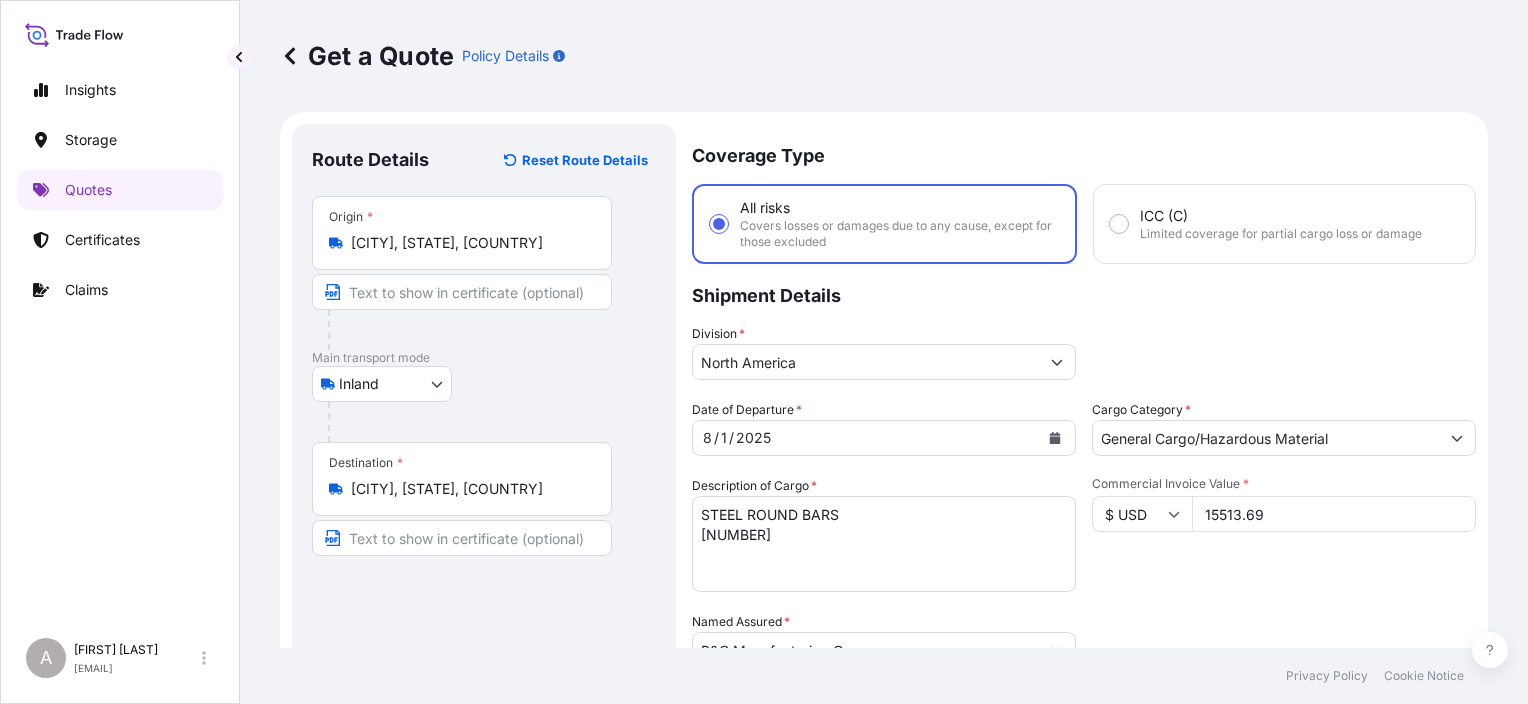 scroll, scrollTop: 407, scrollLeft: 0, axis: vertical 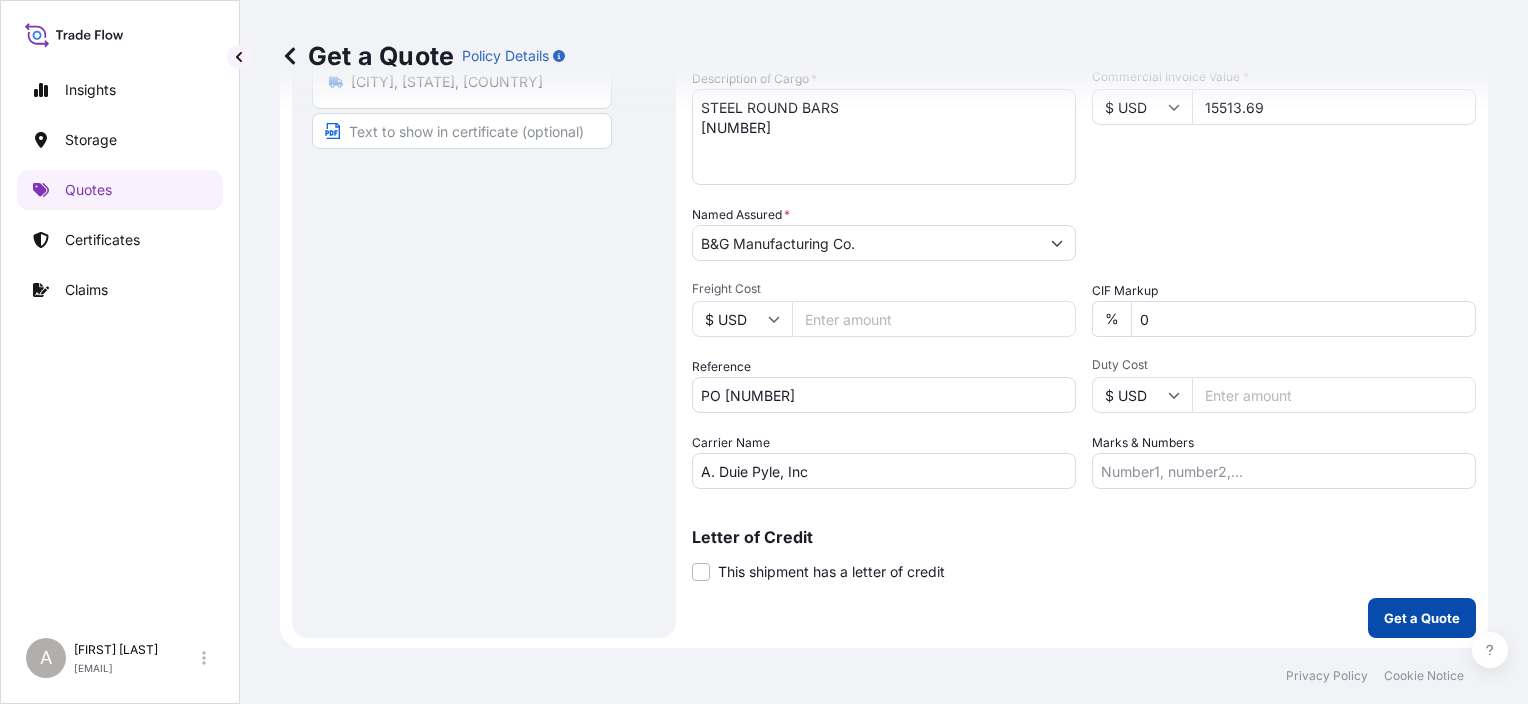 click on "Get a Quote" at bounding box center (1422, 618) 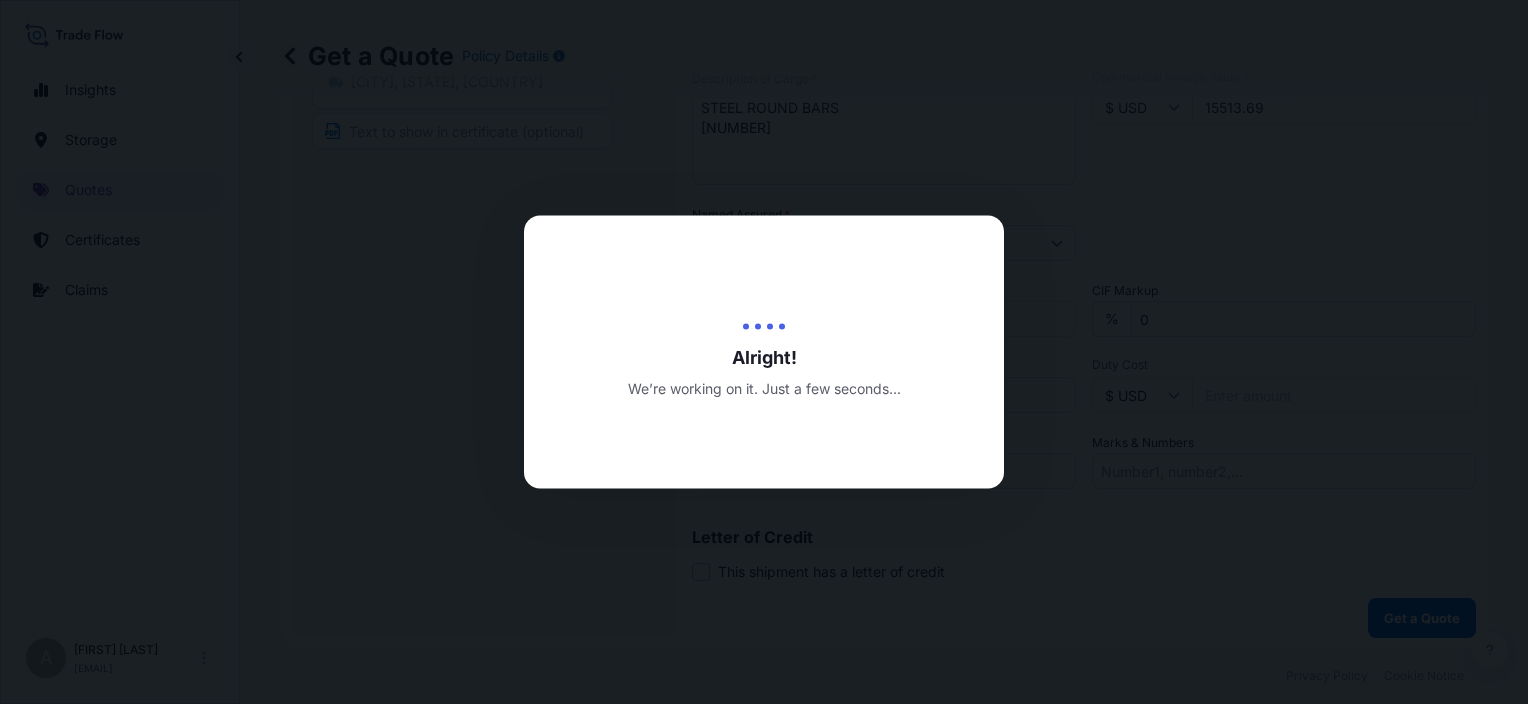 scroll, scrollTop: 0, scrollLeft: 0, axis: both 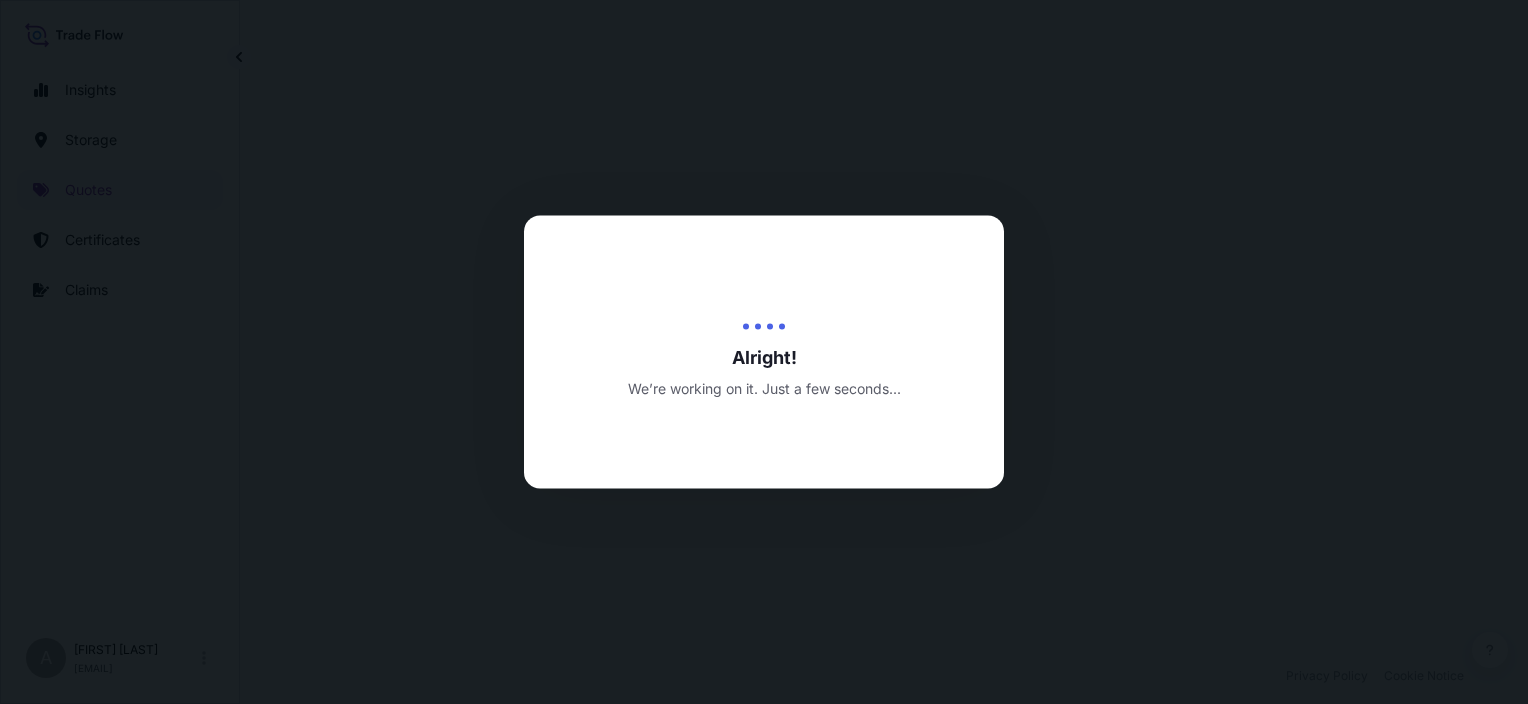 select on "Inland" 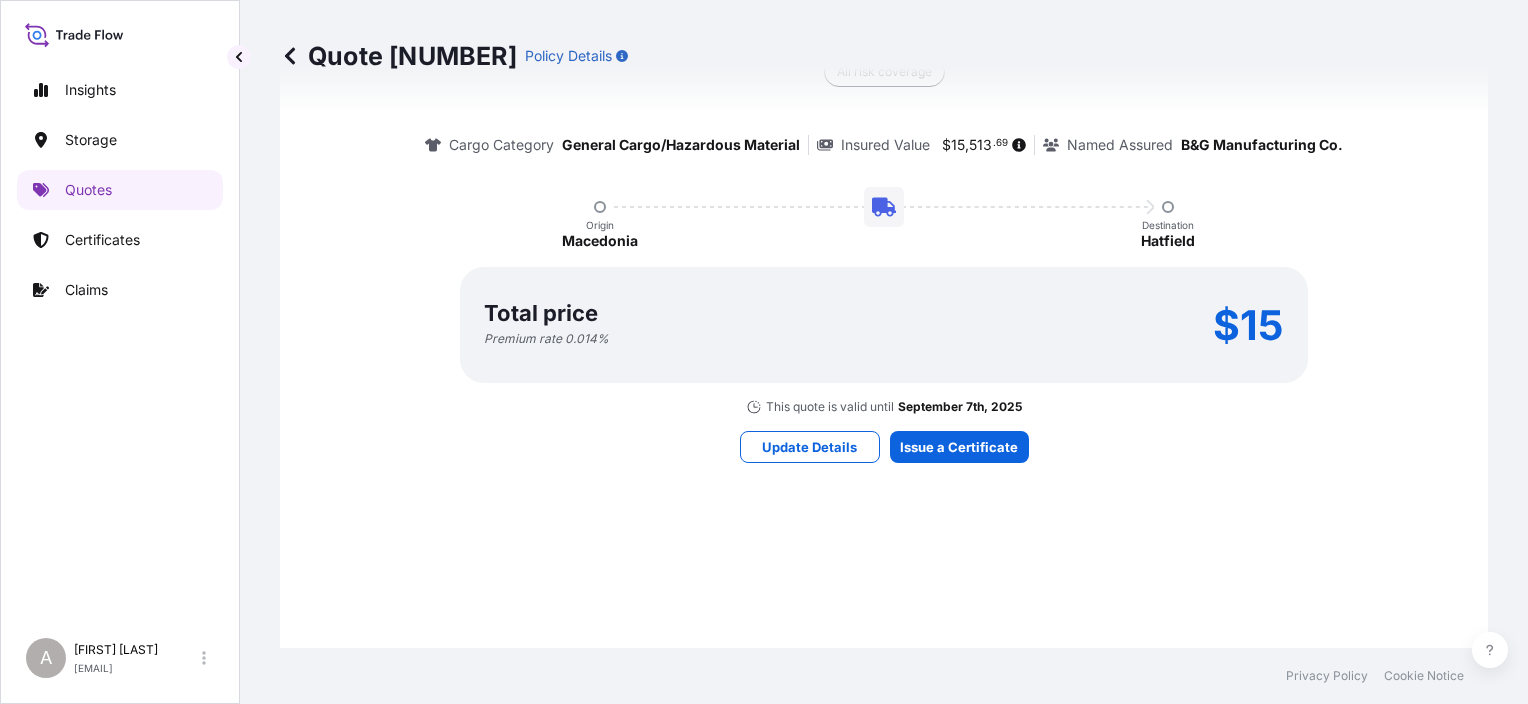 scroll, scrollTop: 1675, scrollLeft: 0, axis: vertical 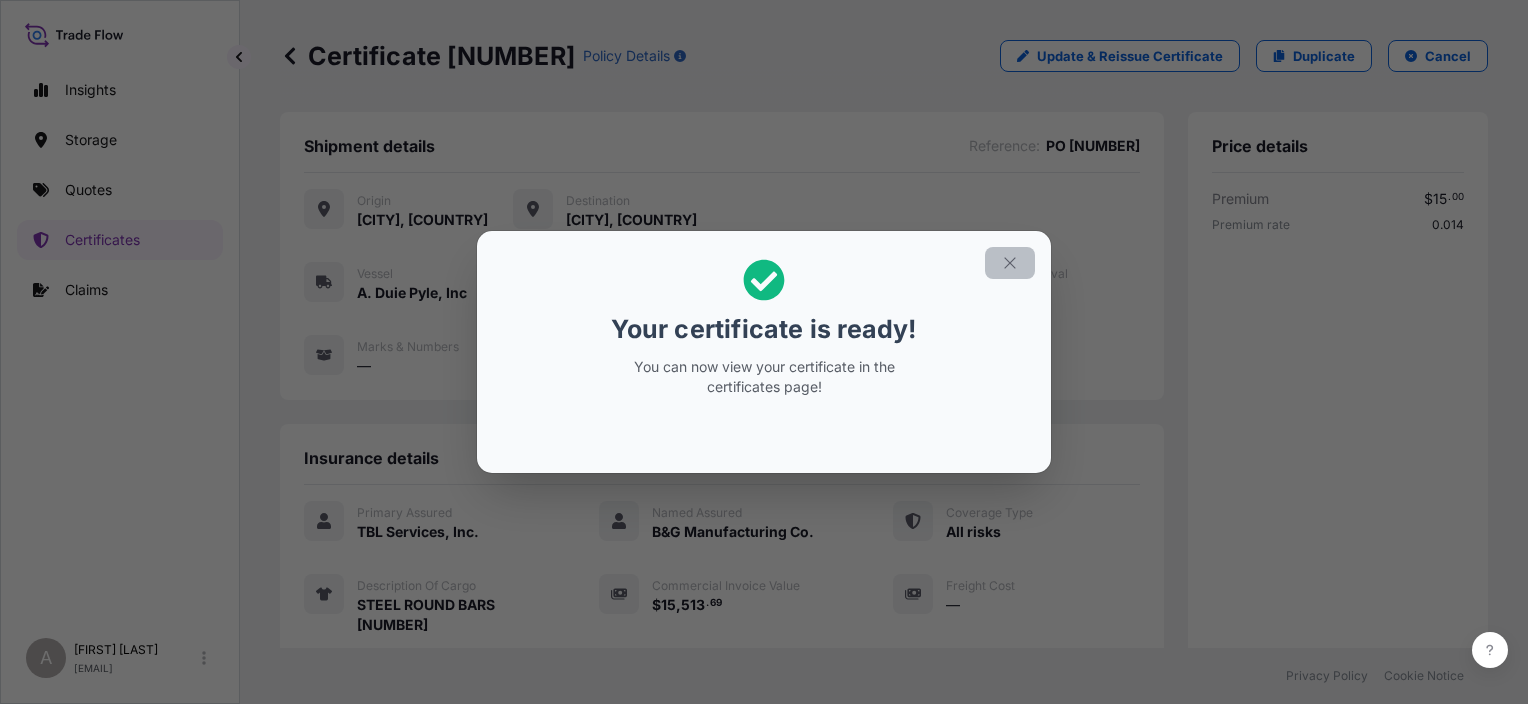 click 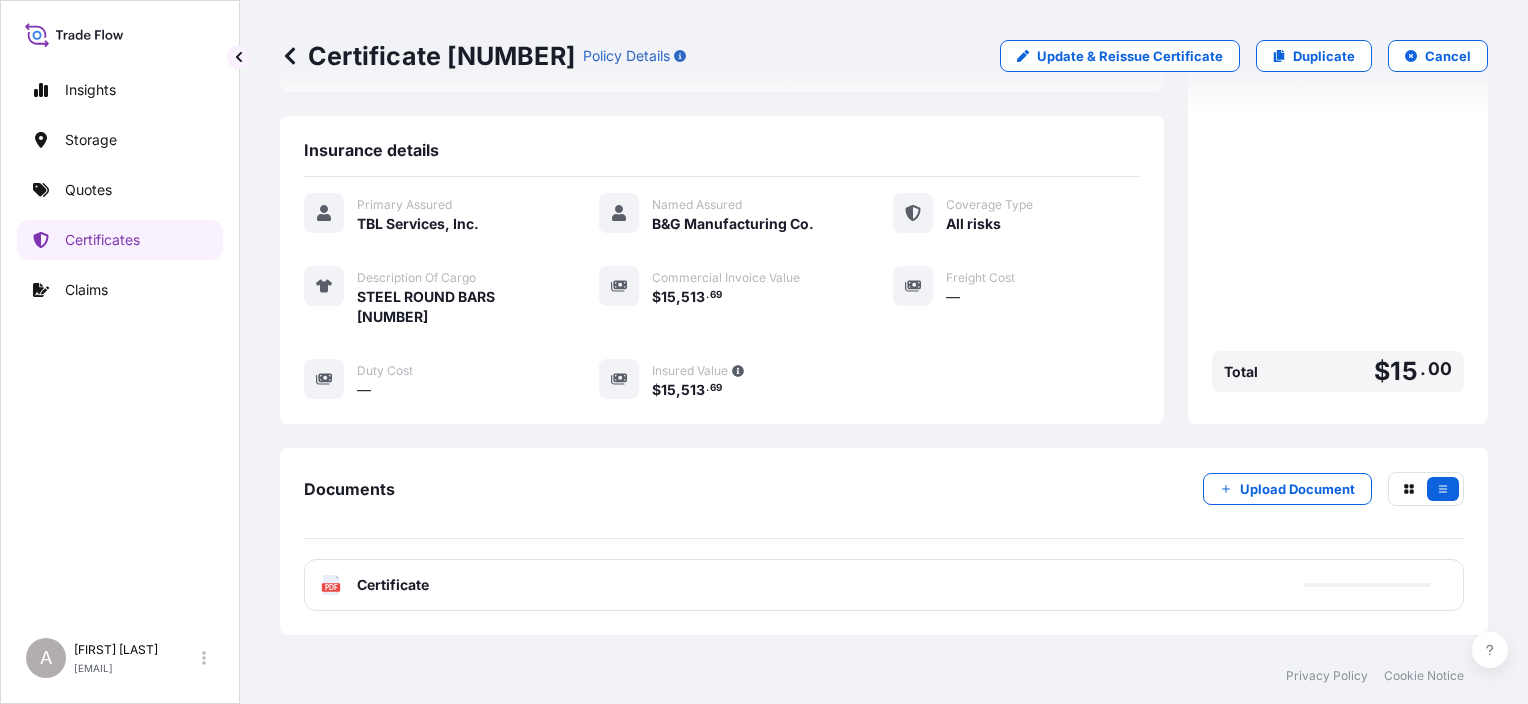scroll, scrollTop: 132, scrollLeft: 0, axis: vertical 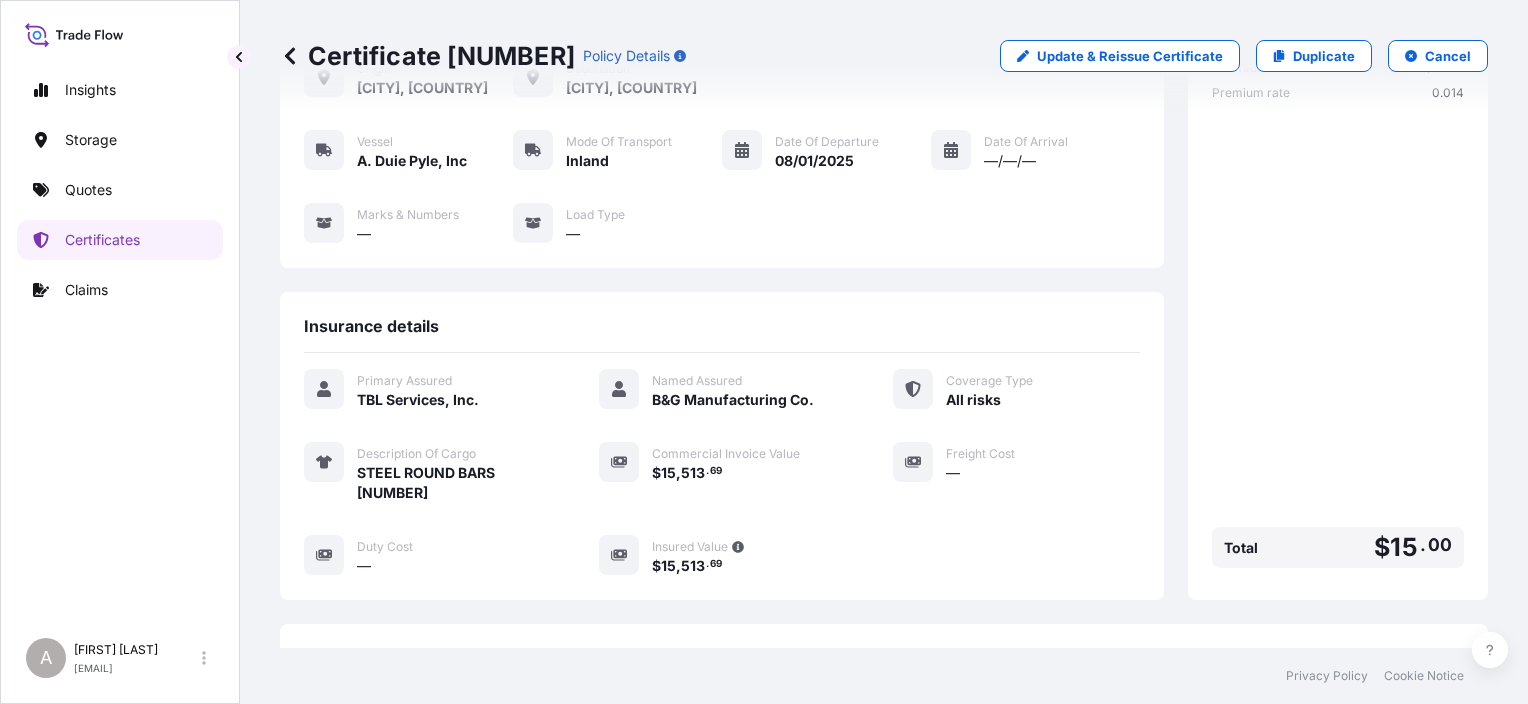 click on "Certificate [NUMBER]" at bounding box center (427, 56) 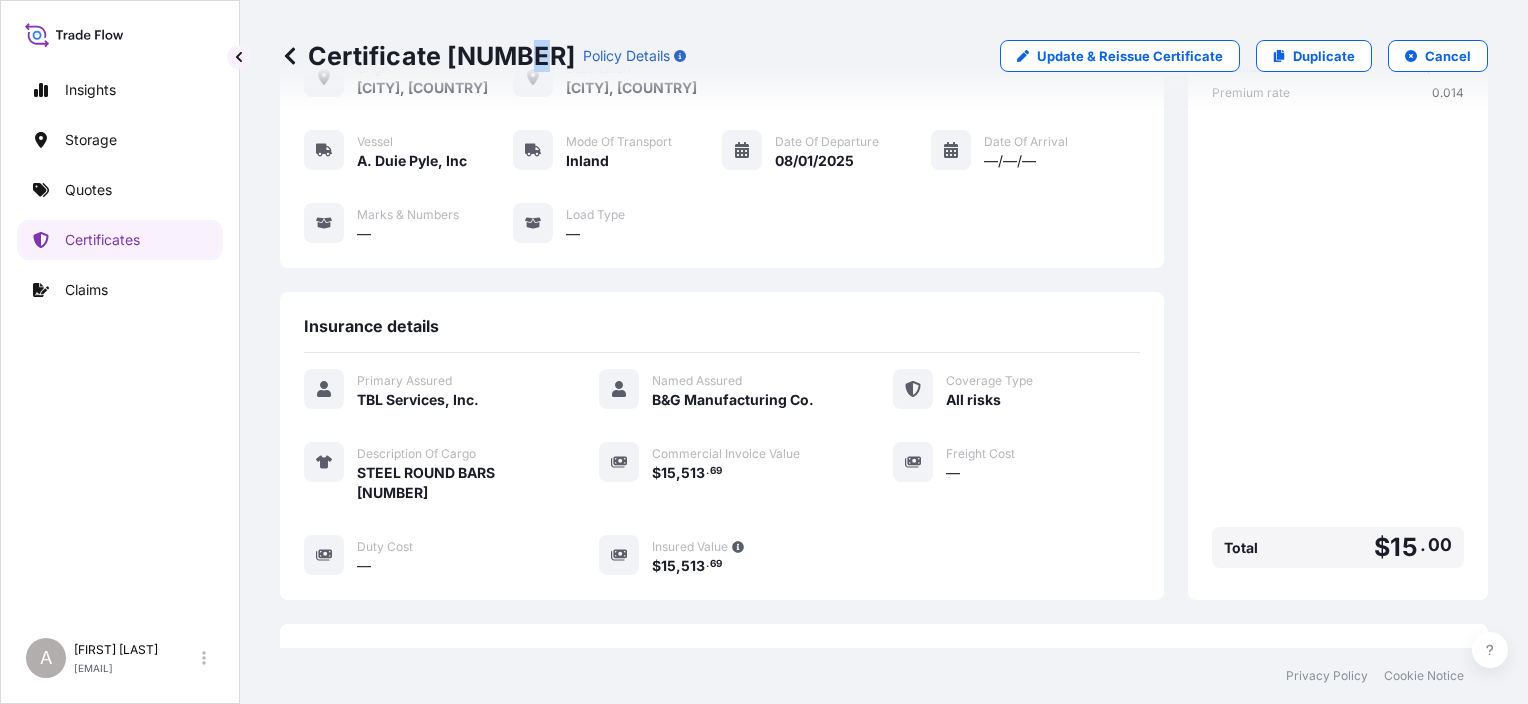 click on "Certificate [NUMBER]" at bounding box center [427, 56] 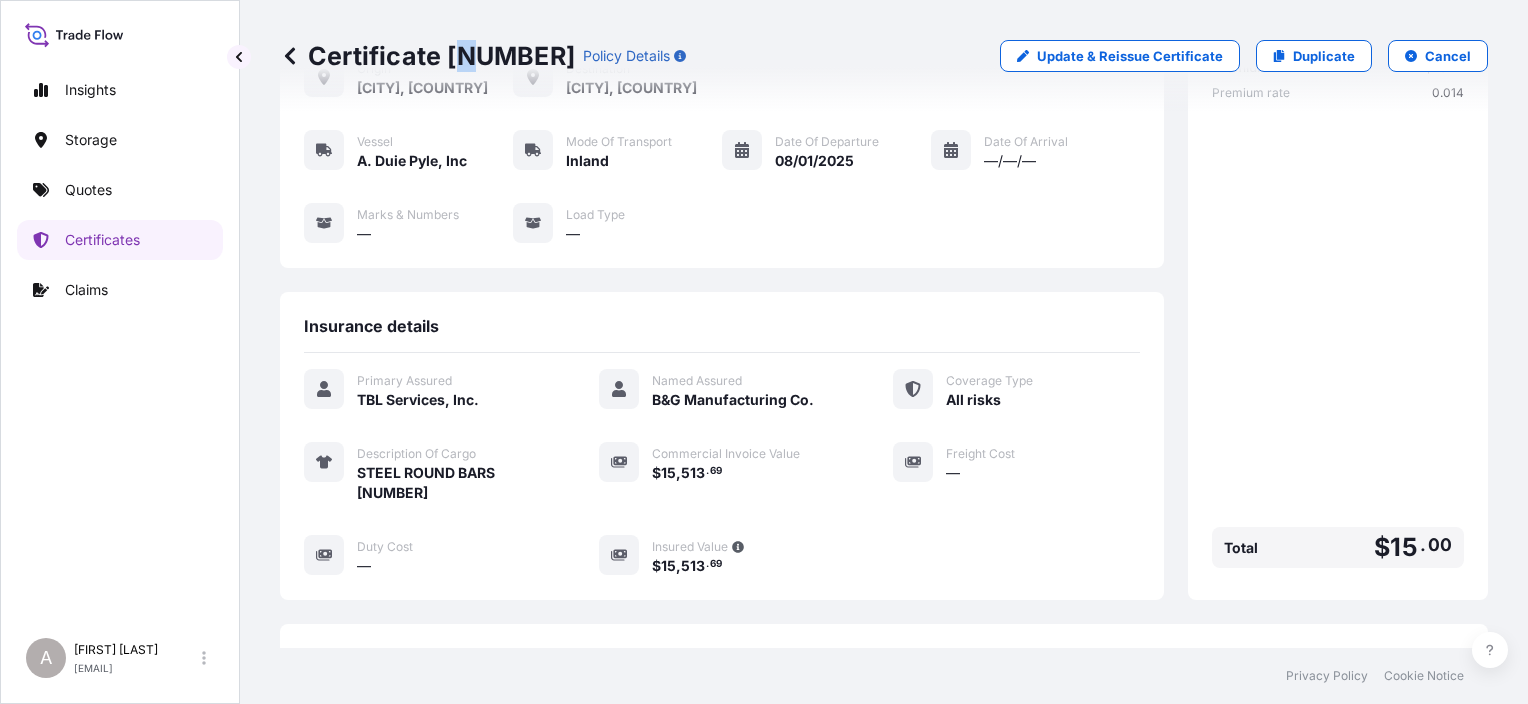 drag, startPoint x: 524, startPoint y: 63, endPoint x: 471, endPoint y: 55, distance: 53.600372 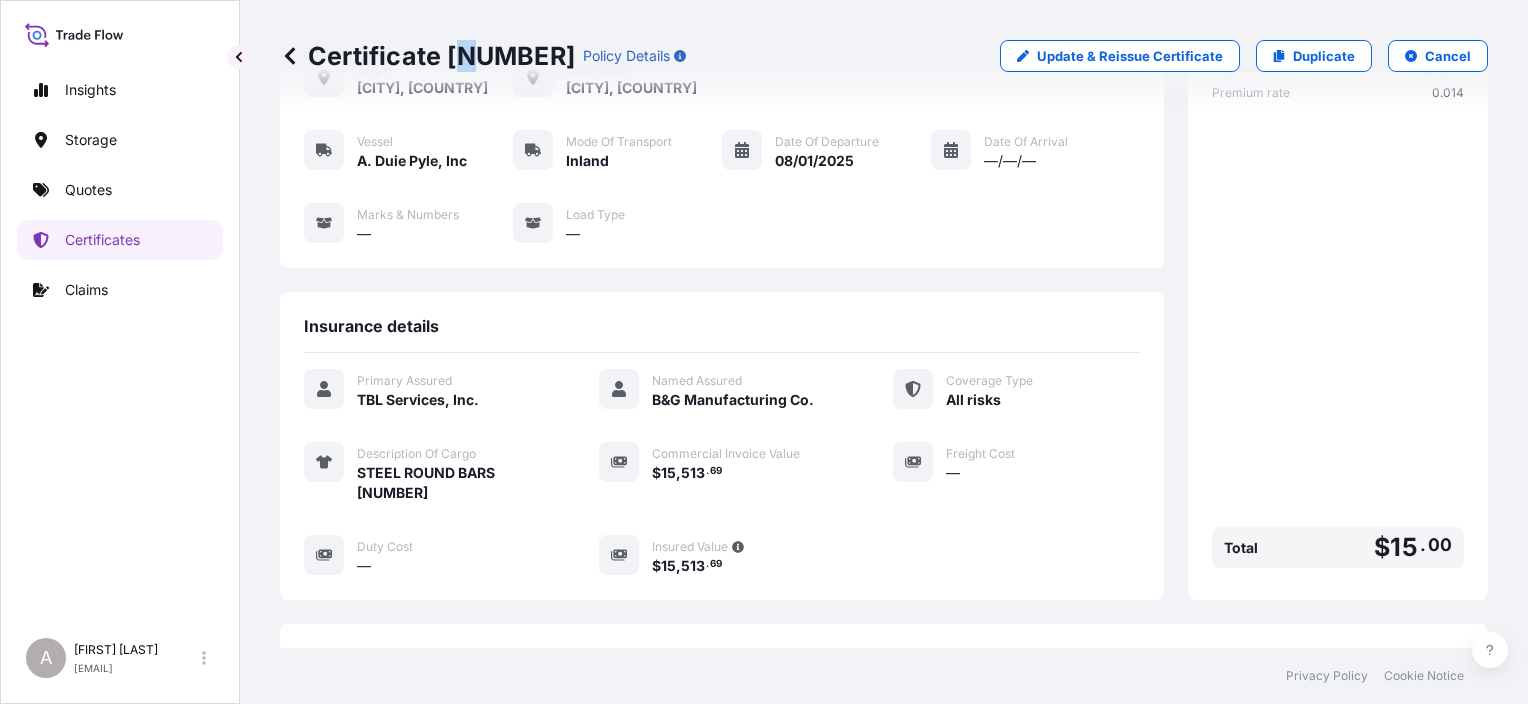drag, startPoint x: 471, startPoint y: 55, endPoint x: 585, endPoint y: 54, distance: 114.00439 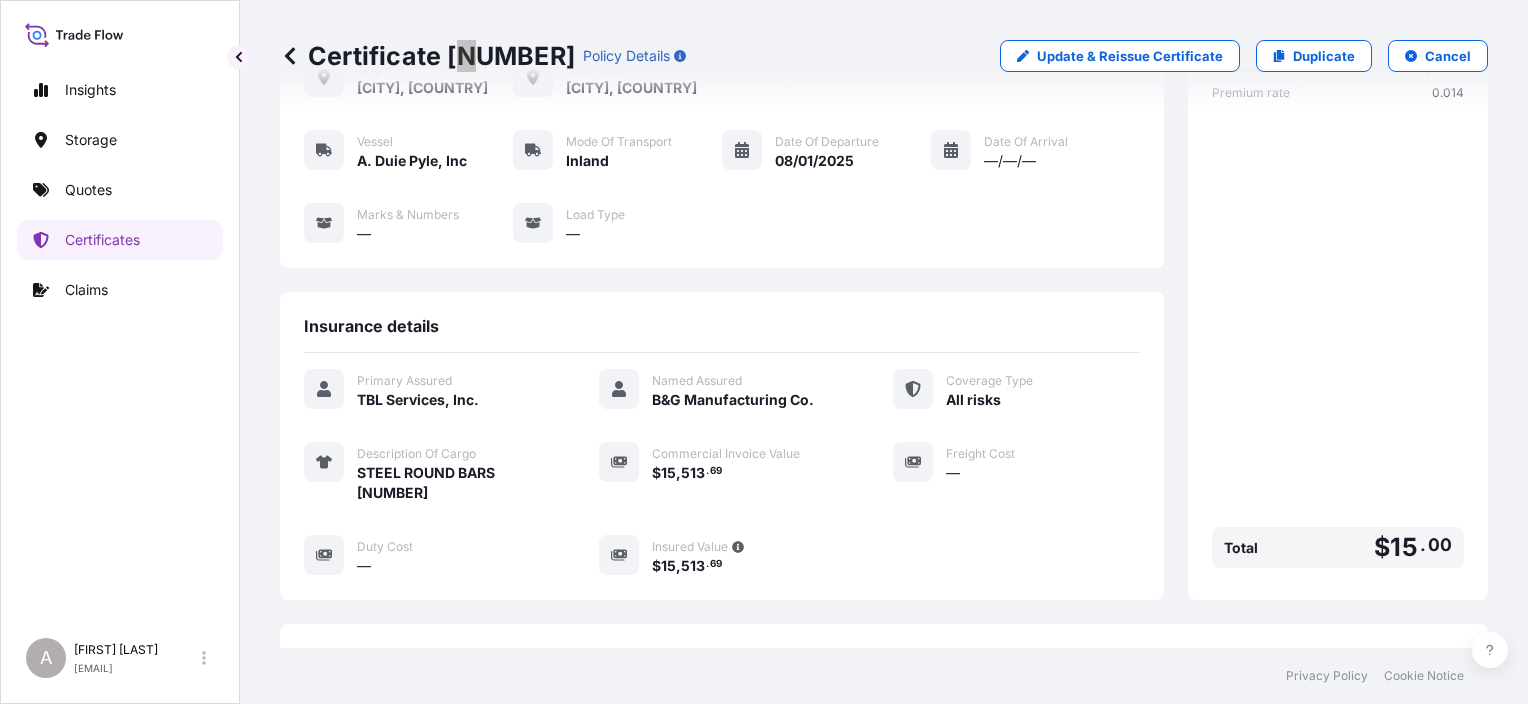 scroll, scrollTop: 432, scrollLeft: 0, axis: vertical 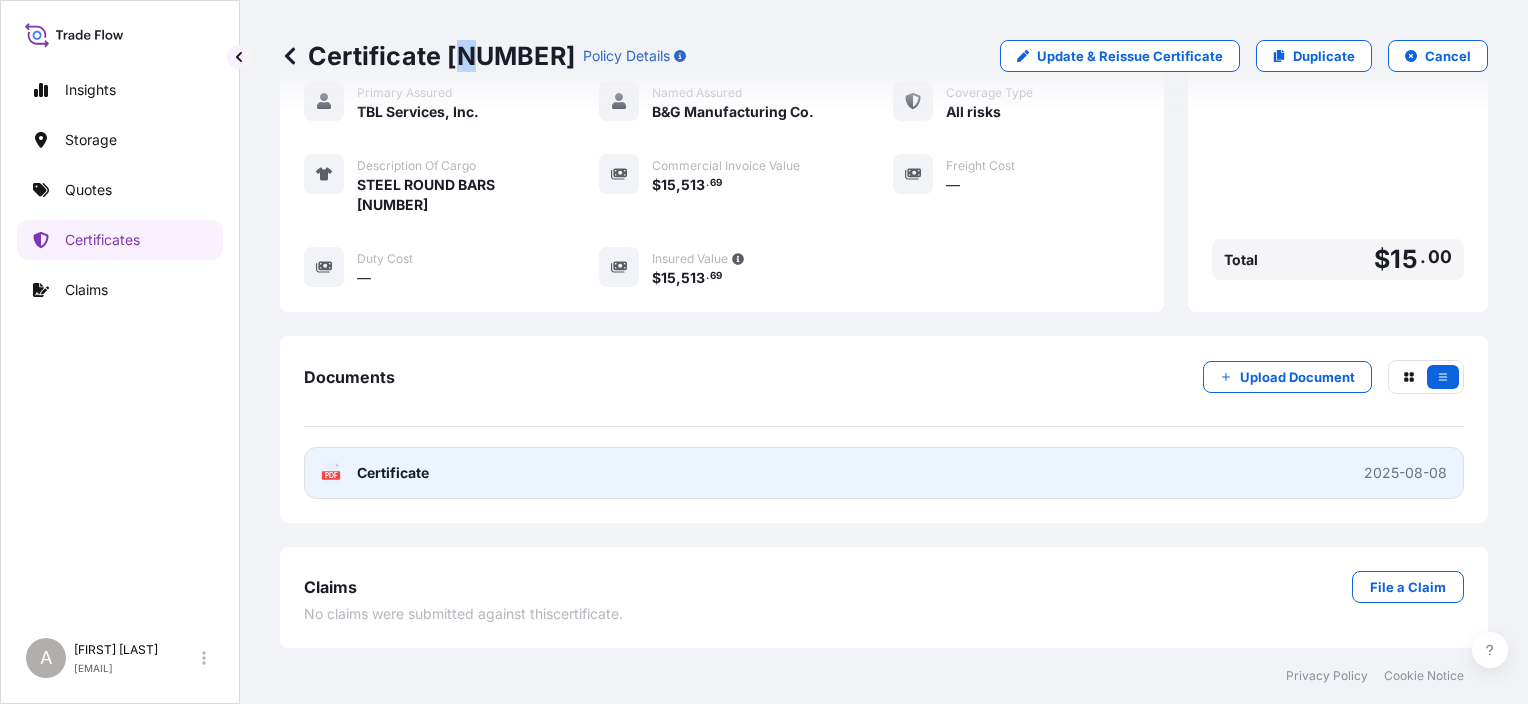 click on "PDF Certificate 2025-08-08" at bounding box center (884, 473) 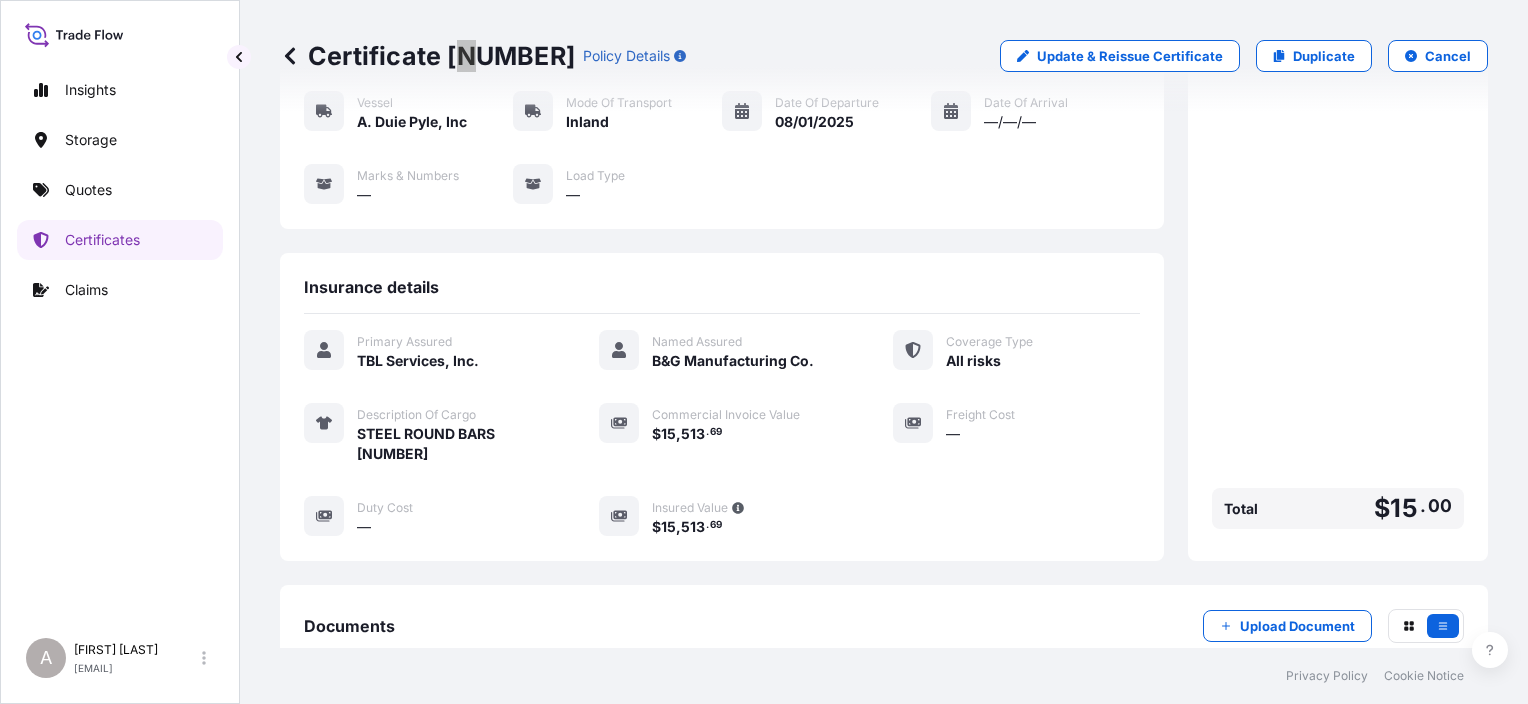scroll, scrollTop: 0, scrollLeft: 0, axis: both 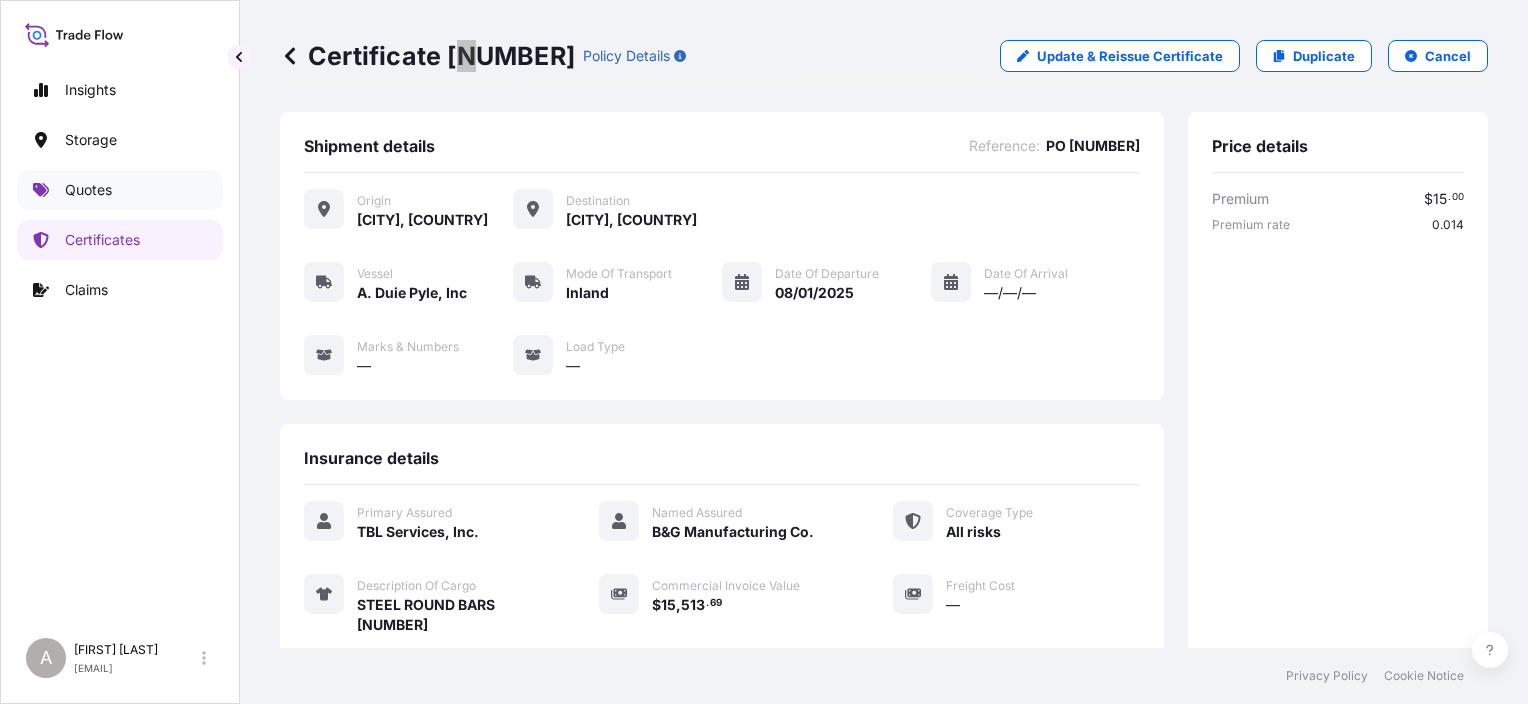 click on "Quotes" at bounding box center [120, 190] 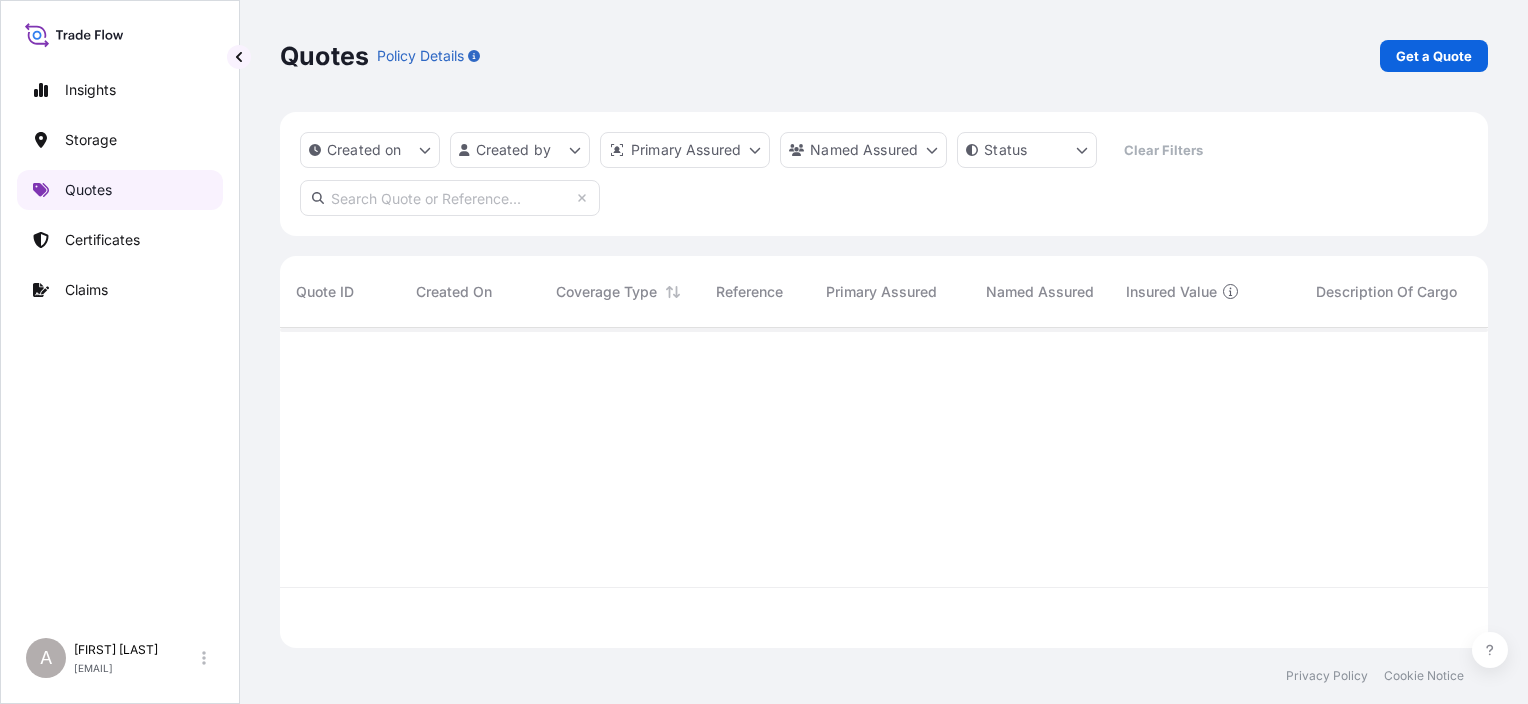 scroll, scrollTop: 16, scrollLeft: 16, axis: both 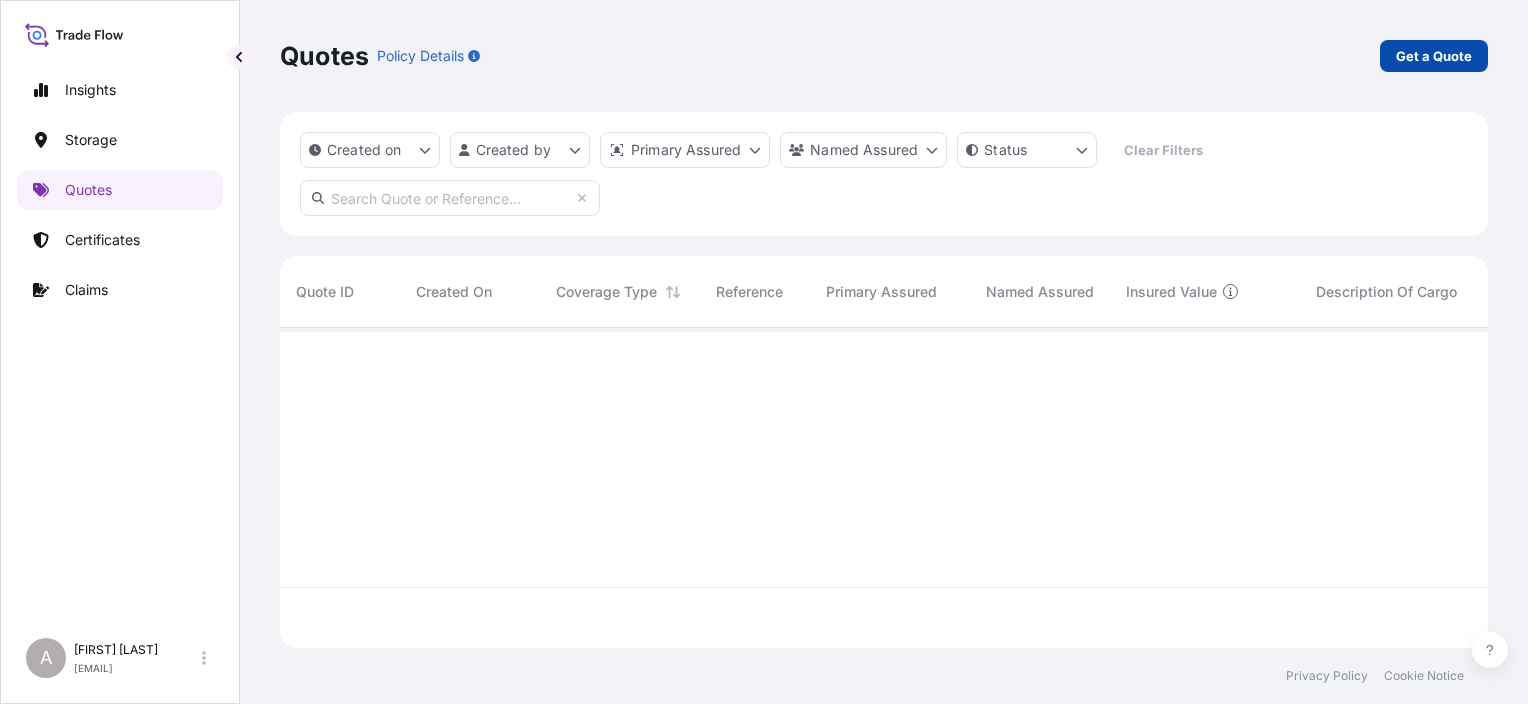 click on "Get a Quote" at bounding box center (1434, 56) 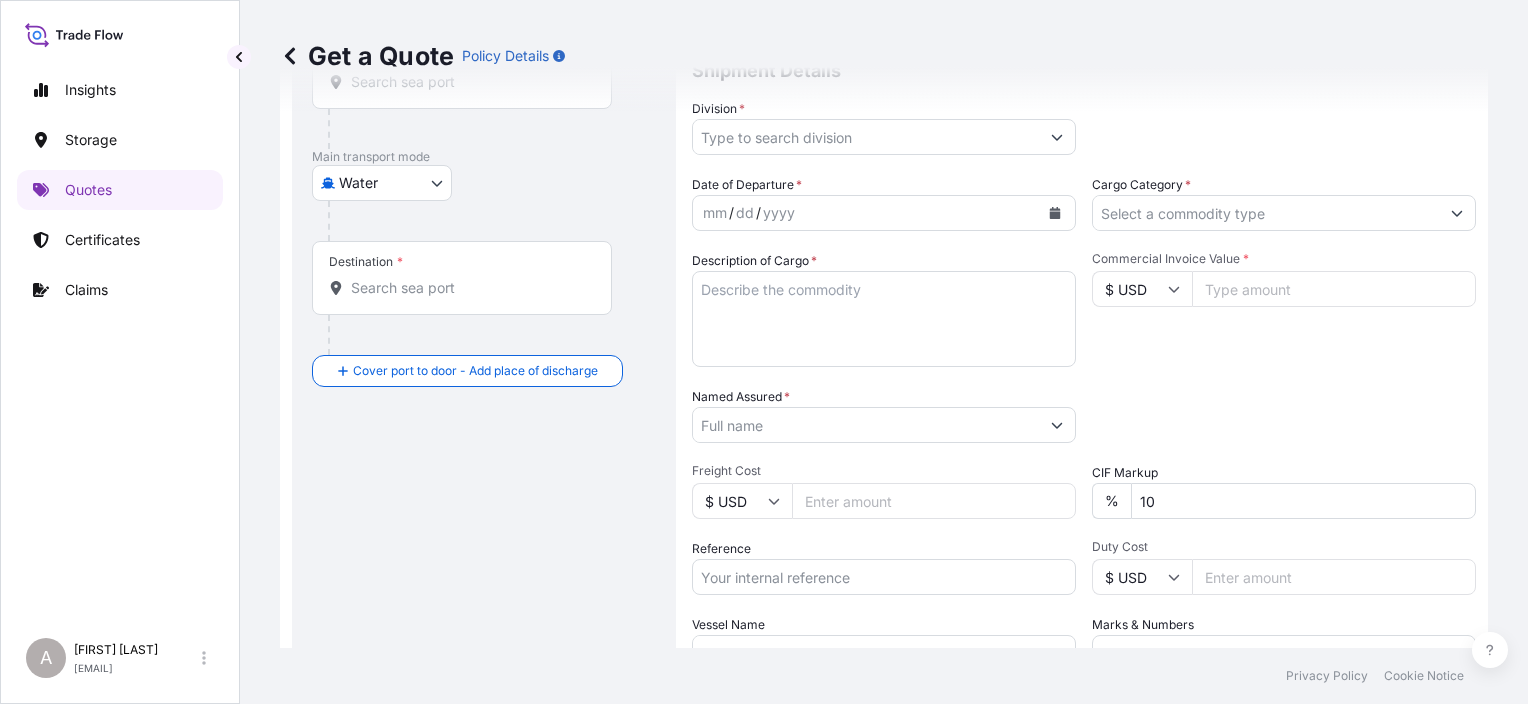 scroll, scrollTop: 207, scrollLeft: 0, axis: vertical 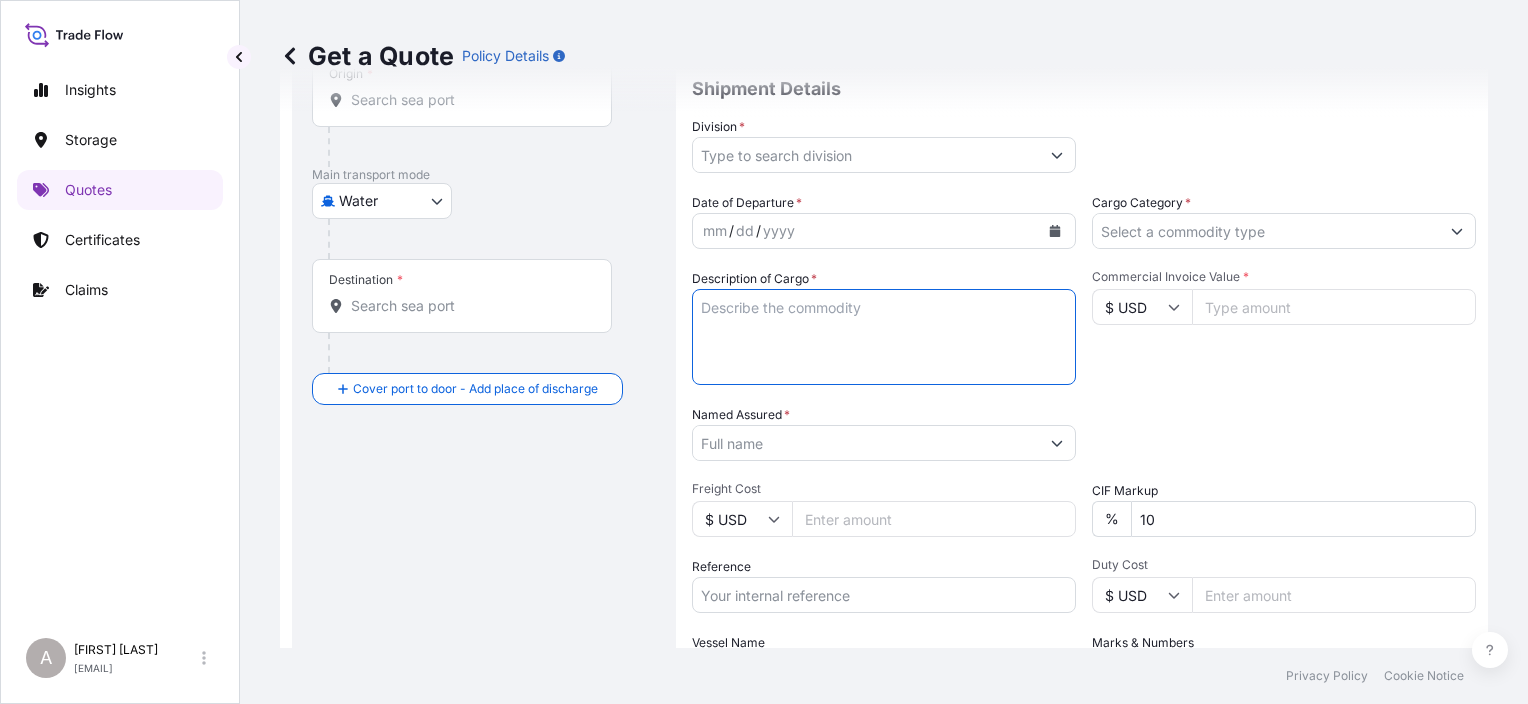 click on "Description of Cargo *" at bounding box center (884, 337) 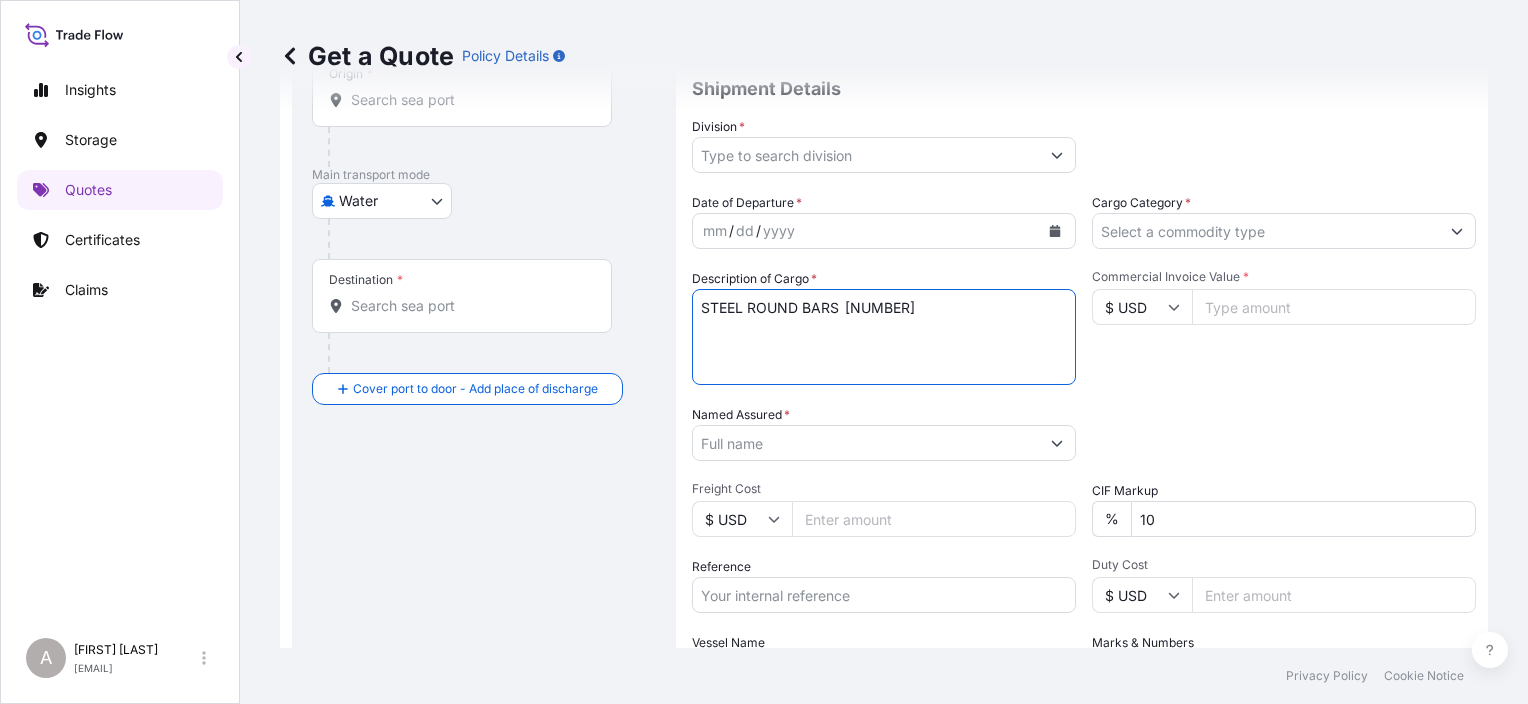 click on "STEEL ROUND BARS	[NUMBER]" at bounding box center [884, 337] 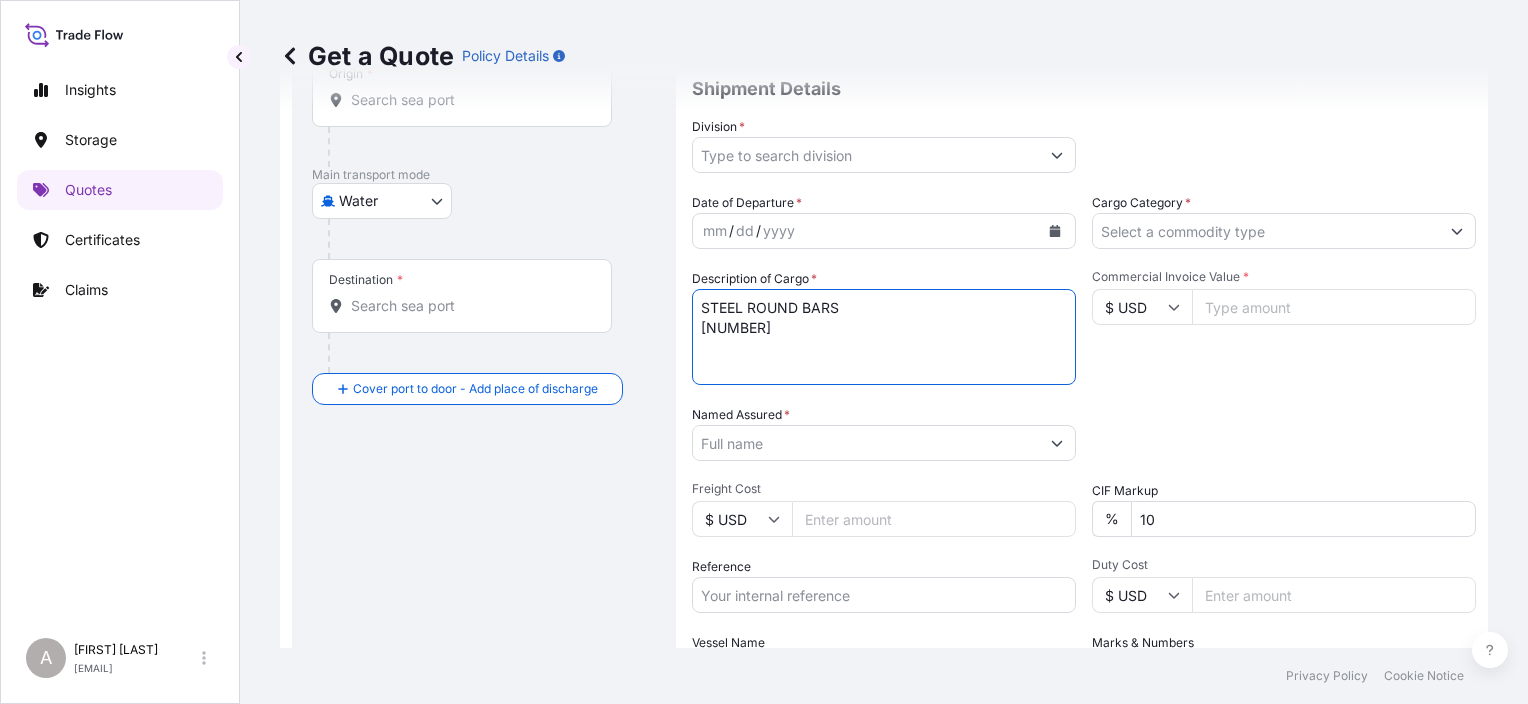 type on "STEEL ROUND BARS
[NUMBER]" 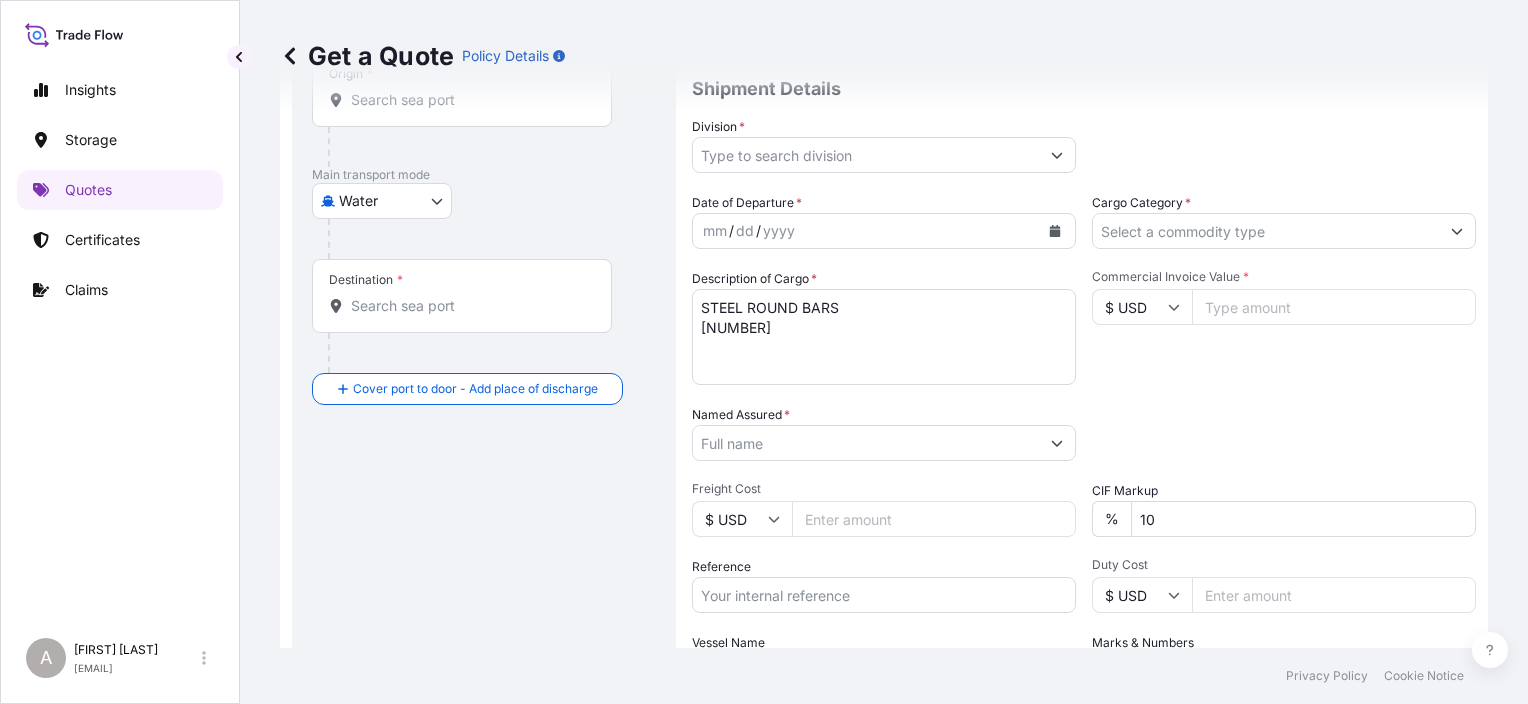 click on "Insights Storage Quotes Certificates Claims A [FIRST]   [LAST] [EMAIL] Get a Quote Policy Details Route Details   Cover door to port - Add loading place Place of loading Road / Inland Road / Inland Origin * Main transport mode Water Air Water Inland Destination * Cover port to door - Add place of discharge Road / Inland Road / Inland Place of Discharge Coverage Type All risks Covers losses or damages due to any cause, except for those excluded ICC (C) Limited coverage for partial cargo loss or damage Shipment Details Division * Date of Departure * mm / dd / yyyy Cargo Category * Description of Cargo * STEEL ROUND BARS
[NUMBER] Commercial Invoice Value   * $ USD Named Assured * Packing Category Type to search a container mode Please select a primary mode of transportation first. Freight Cost   $ USD CIF Markup % 10 Reference Duty Cost   $ USD Vessel Name Marks & Numbers Letter of Credit This shipment has a letter of credit Letter of credit * Letter of credit may not exceed 12000 characters 0" at bounding box center (764, 352) 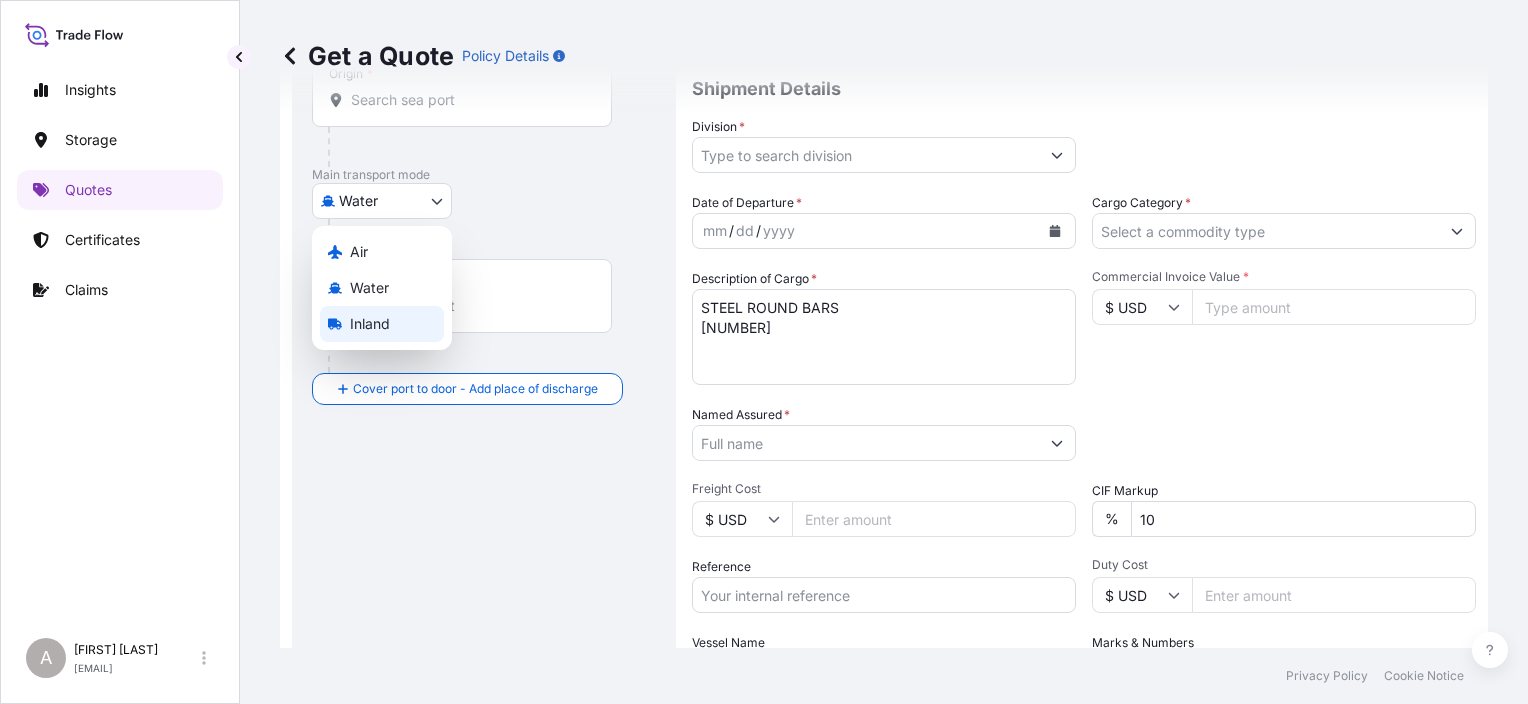 click on "Inland" at bounding box center [370, 324] 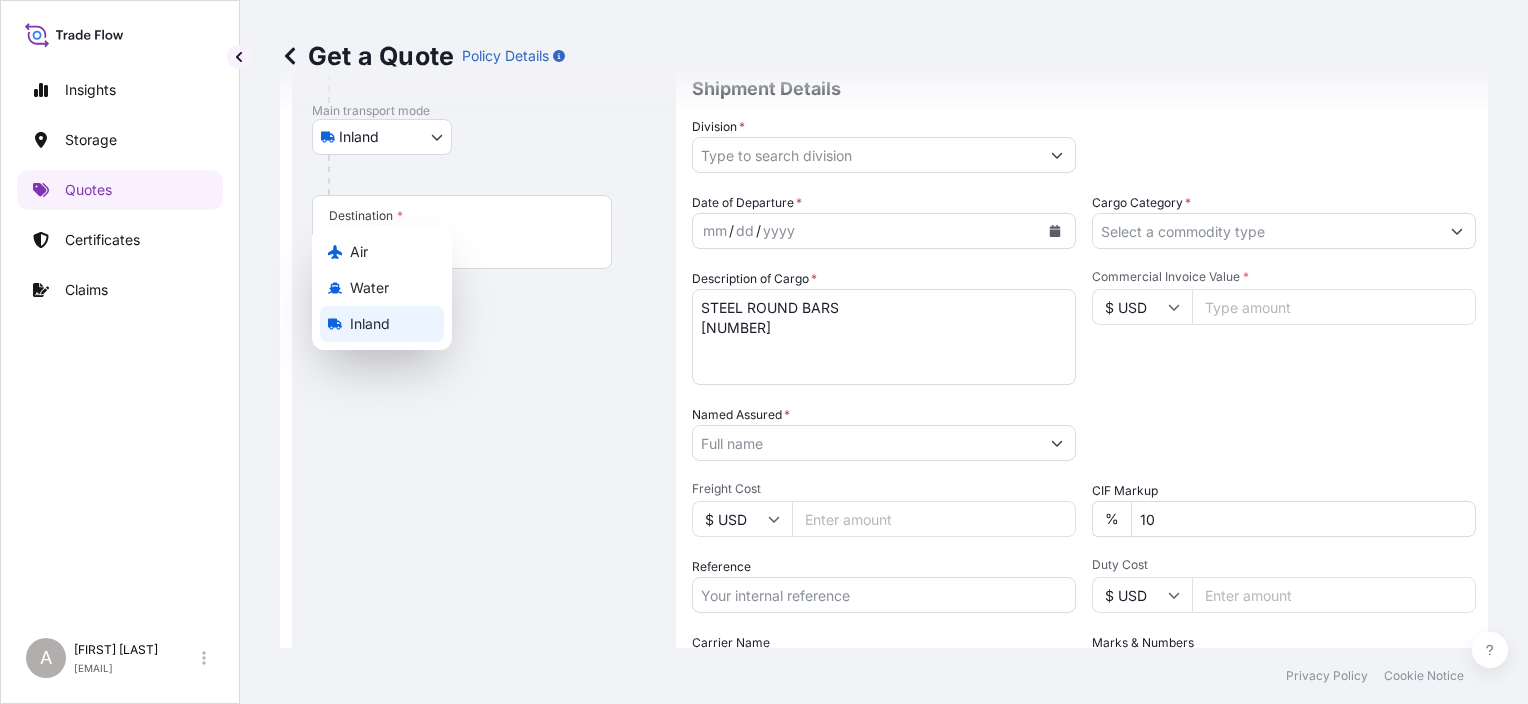 scroll, scrollTop: 143, scrollLeft: 0, axis: vertical 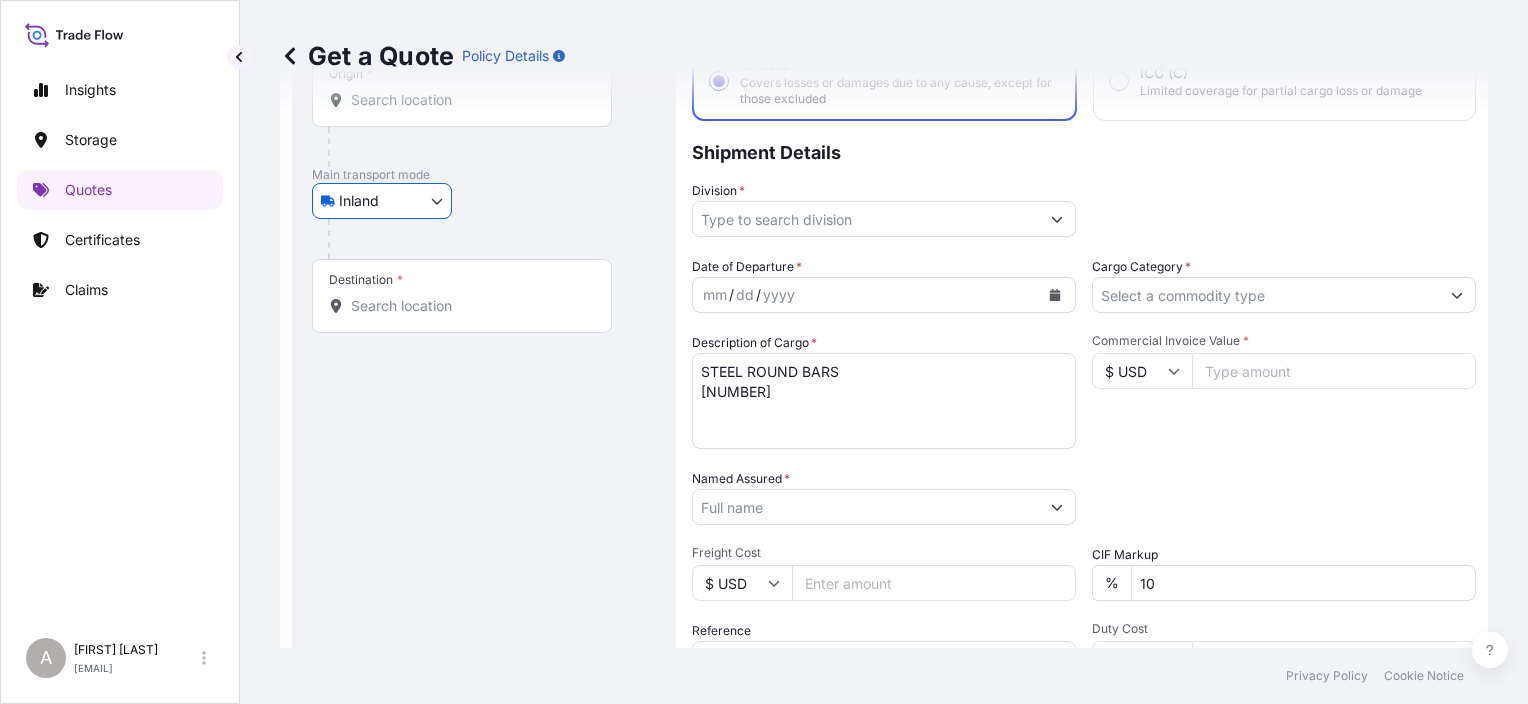 click on "Commercial Invoice Value   * $ USD" at bounding box center [1284, 391] 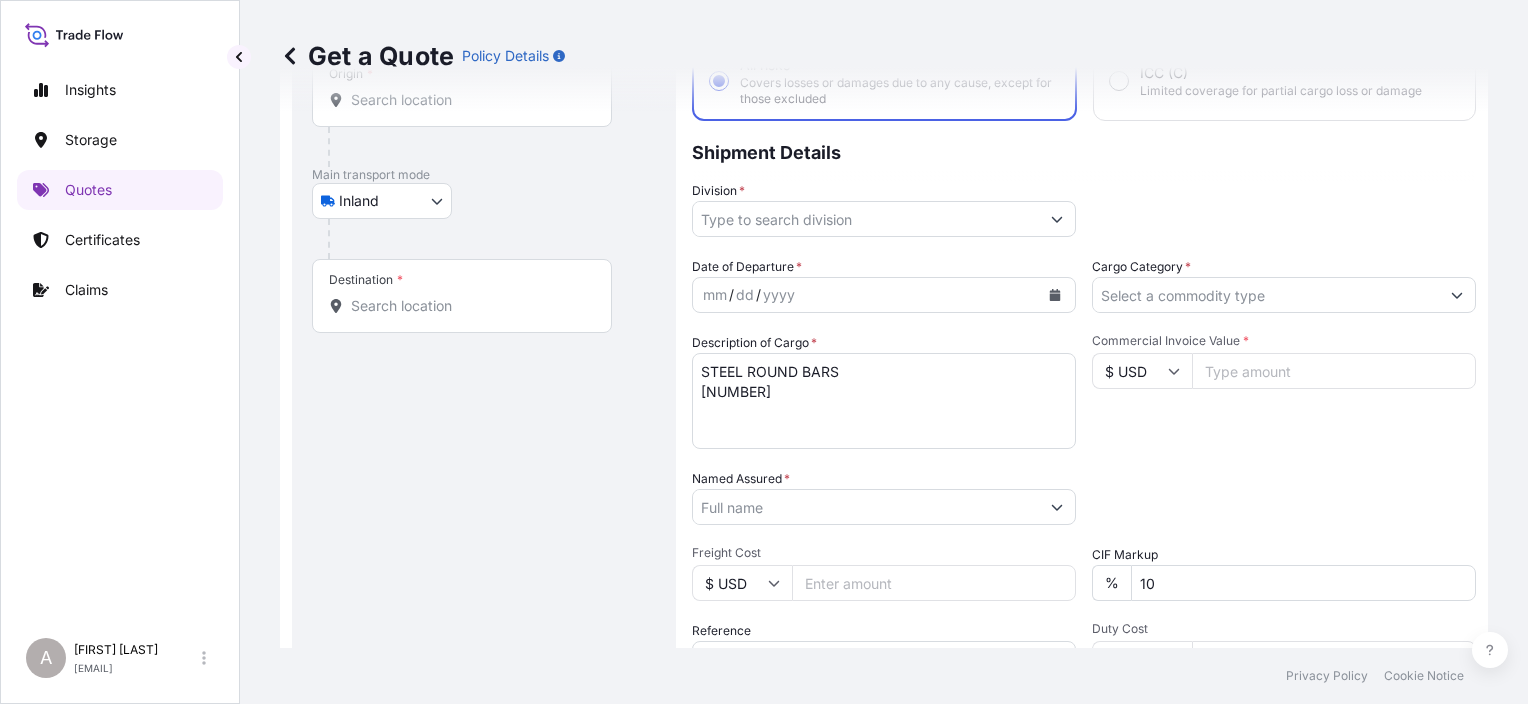 scroll, scrollTop: 243, scrollLeft: 0, axis: vertical 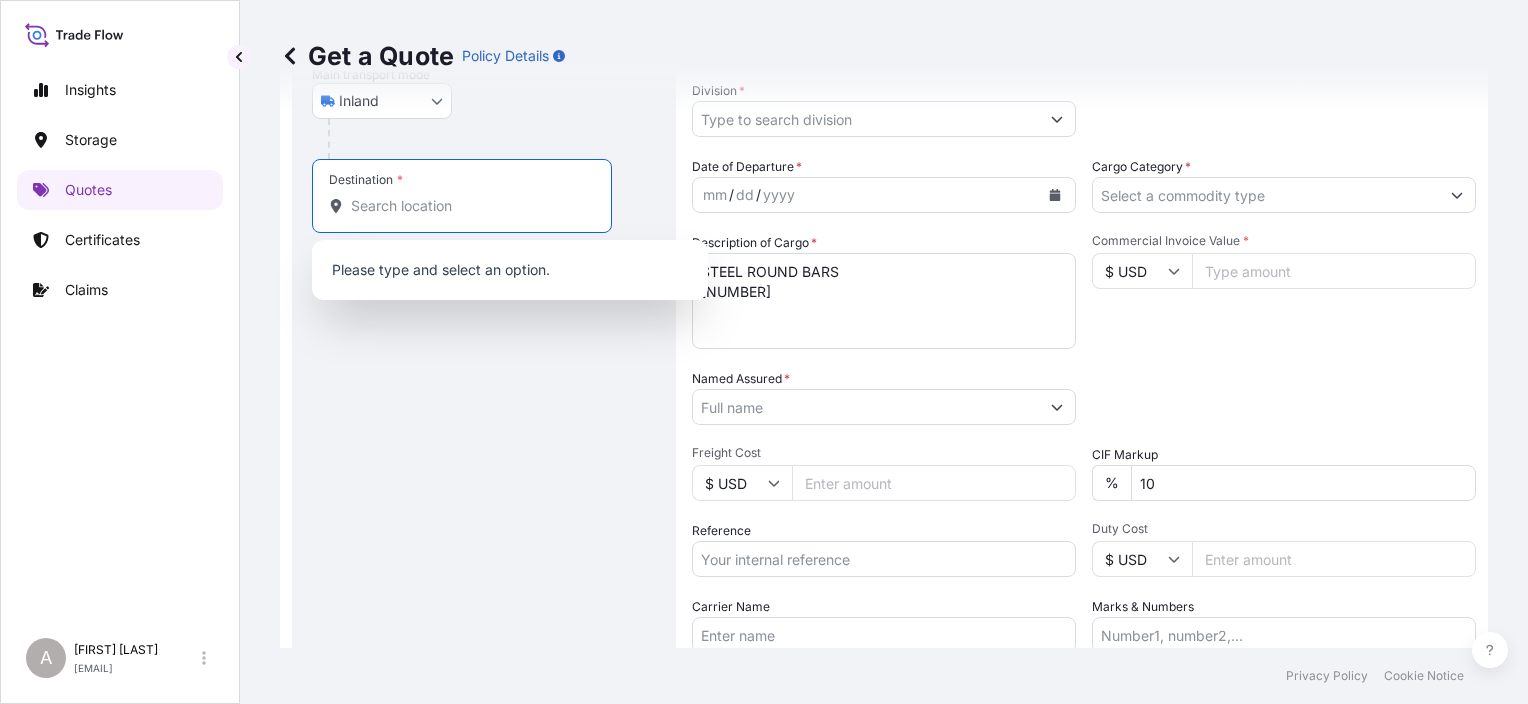 click on "Destination *" at bounding box center (469, 206) 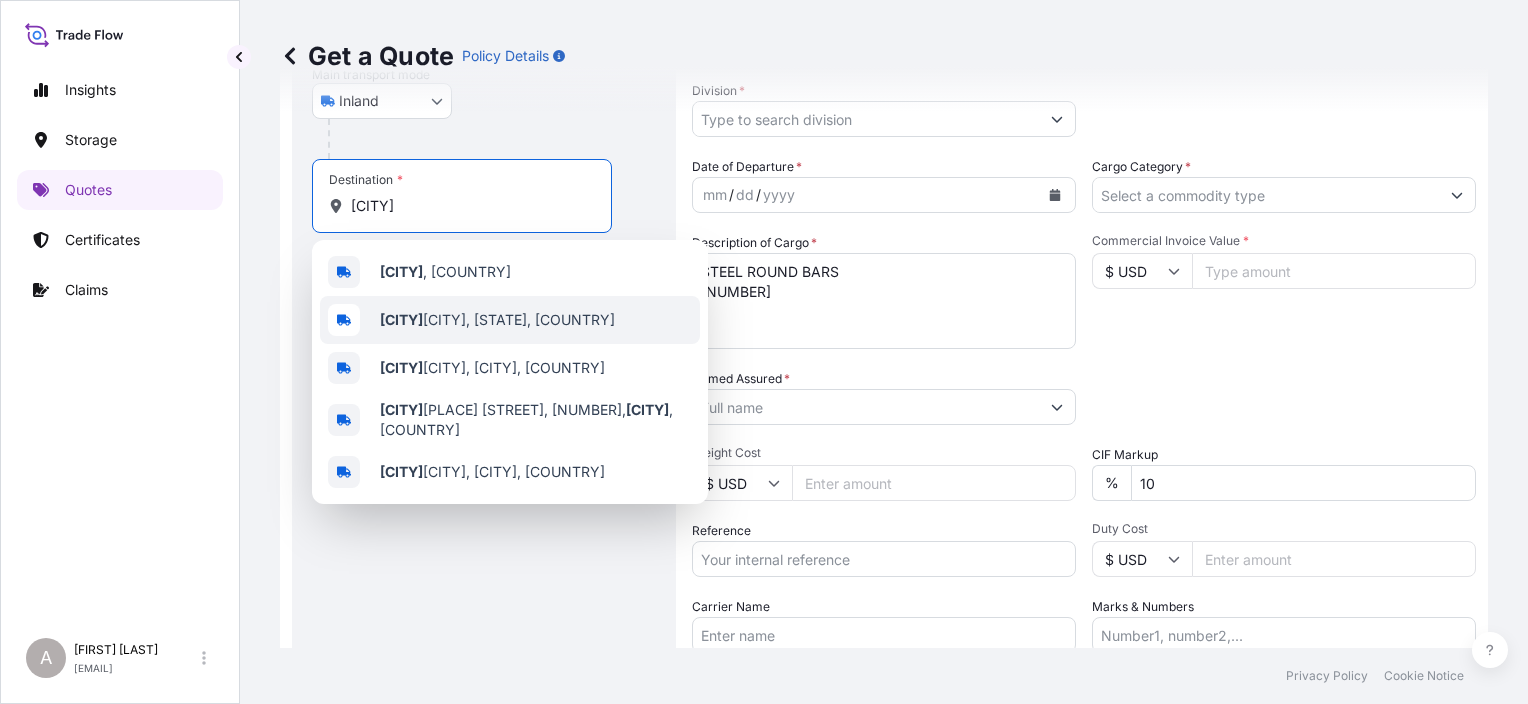 click on "[CITY], [STATE], [COUNTRY]" at bounding box center (510, 320) 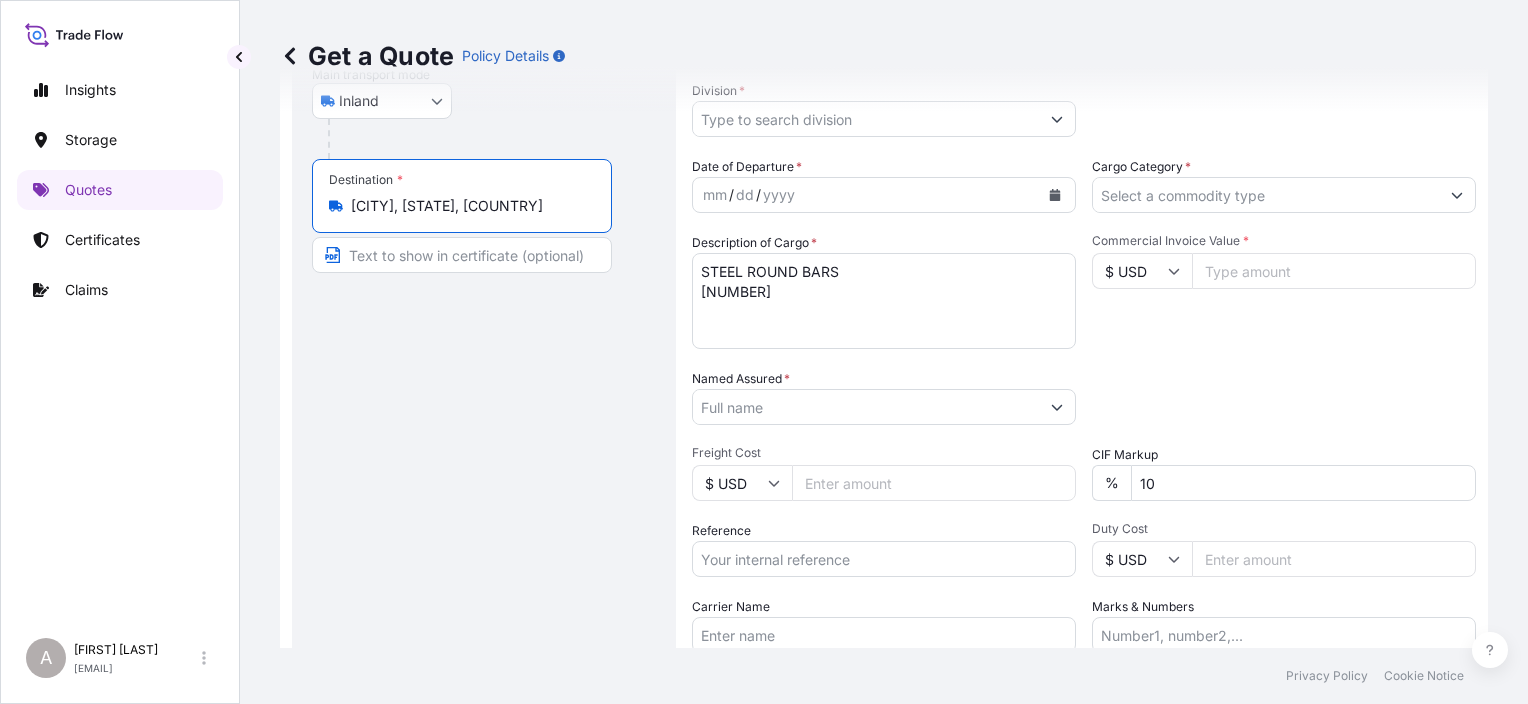 type on "[CITY], [STATE], [COUNTRY]" 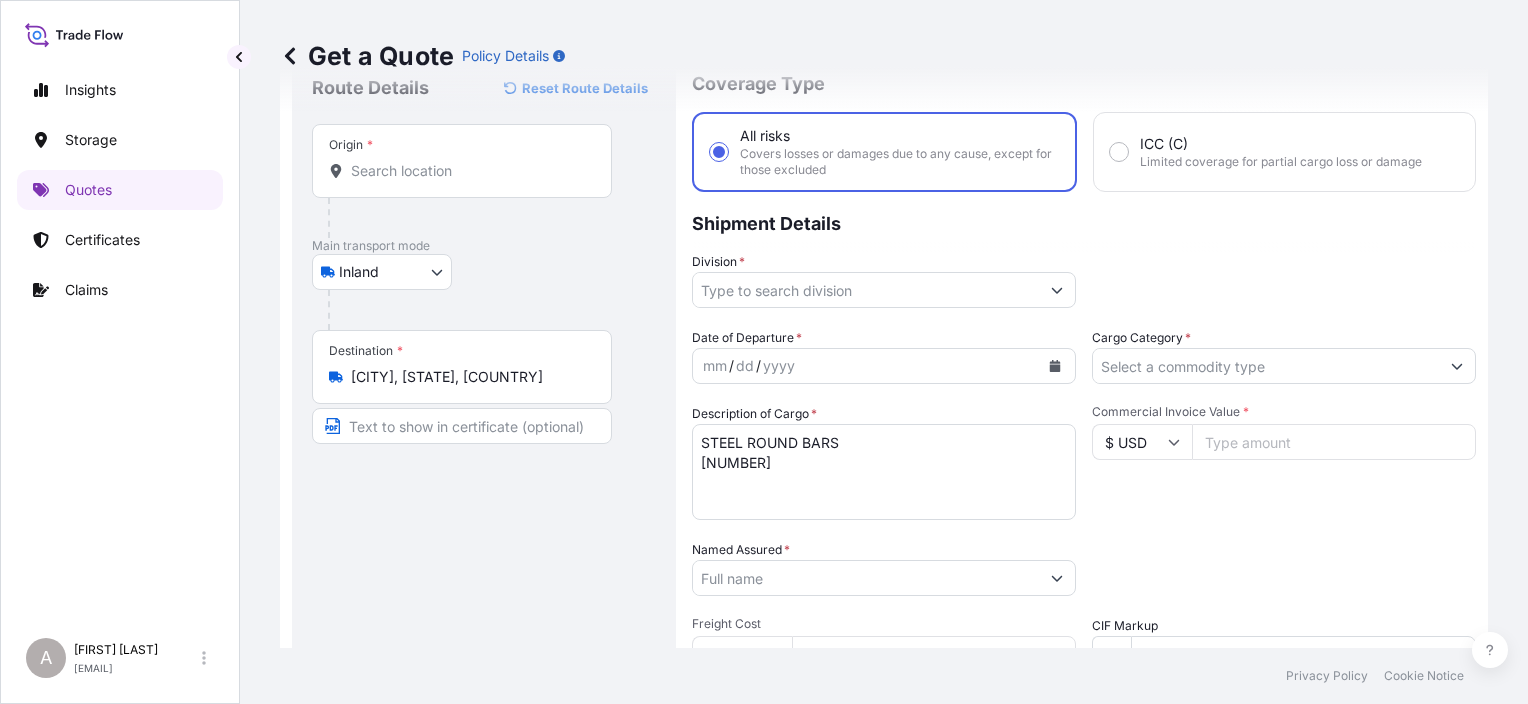 scroll, scrollTop: 0, scrollLeft: 0, axis: both 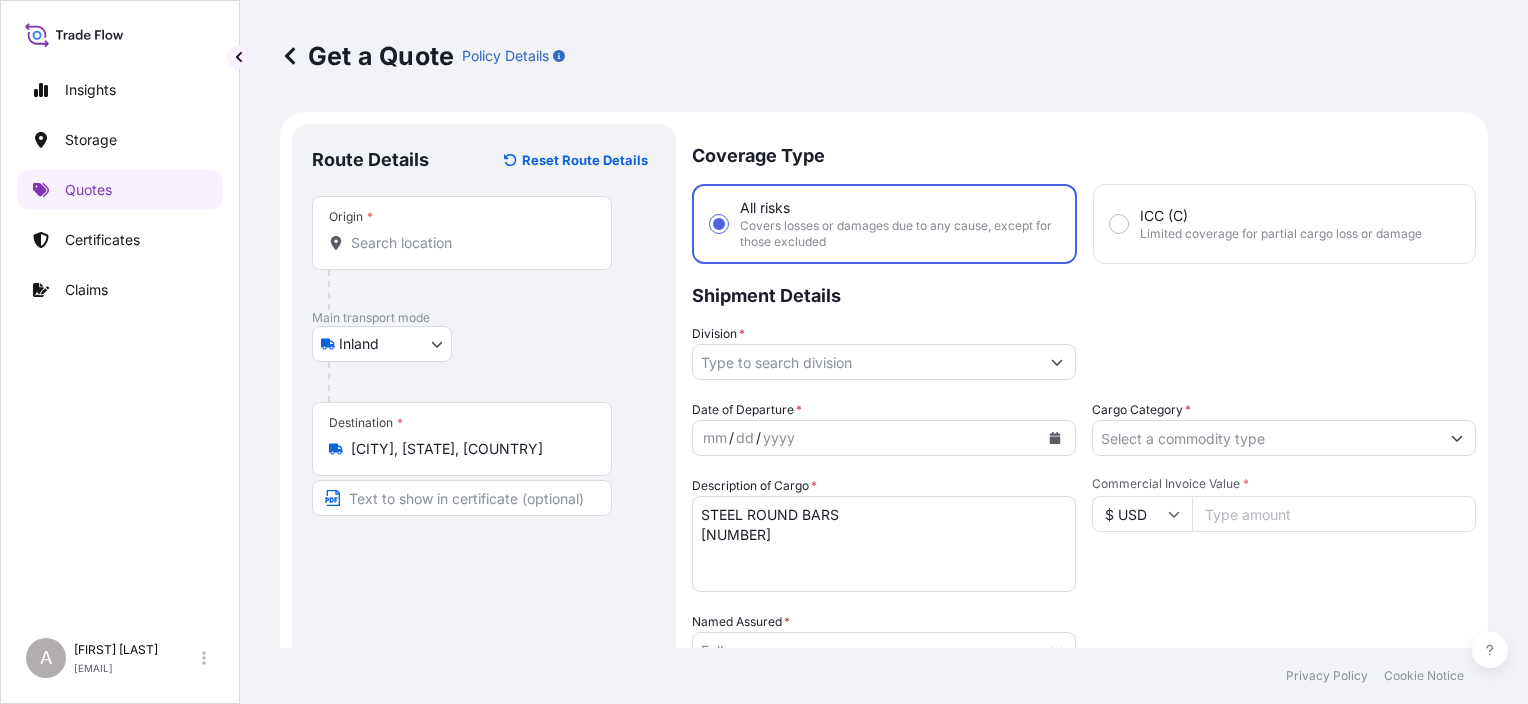 click on "Origin *" at bounding box center [469, 243] 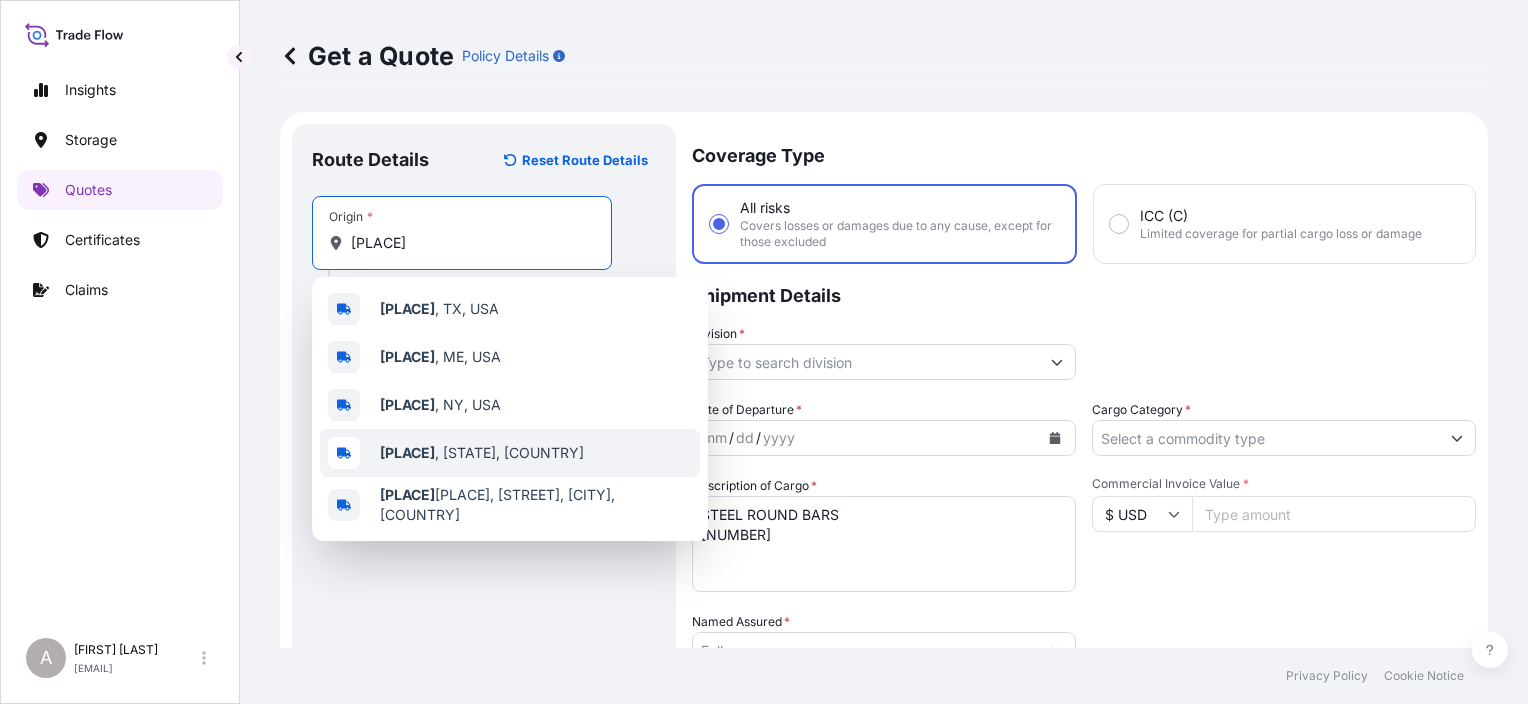 click on "[CITY] , [STATE], [COUNTRY]" at bounding box center [482, 453] 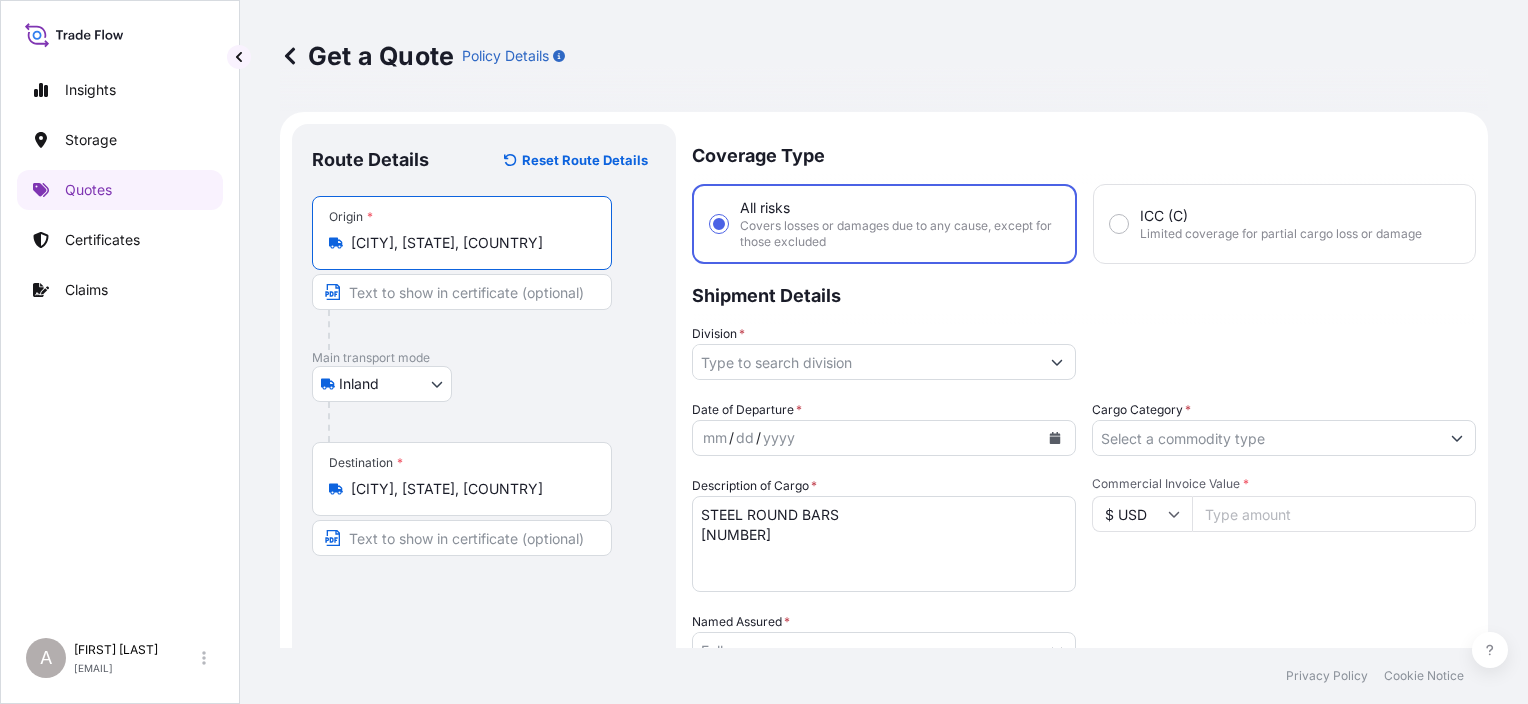 type on "[CITY], [STATE], [COUNTRY]" 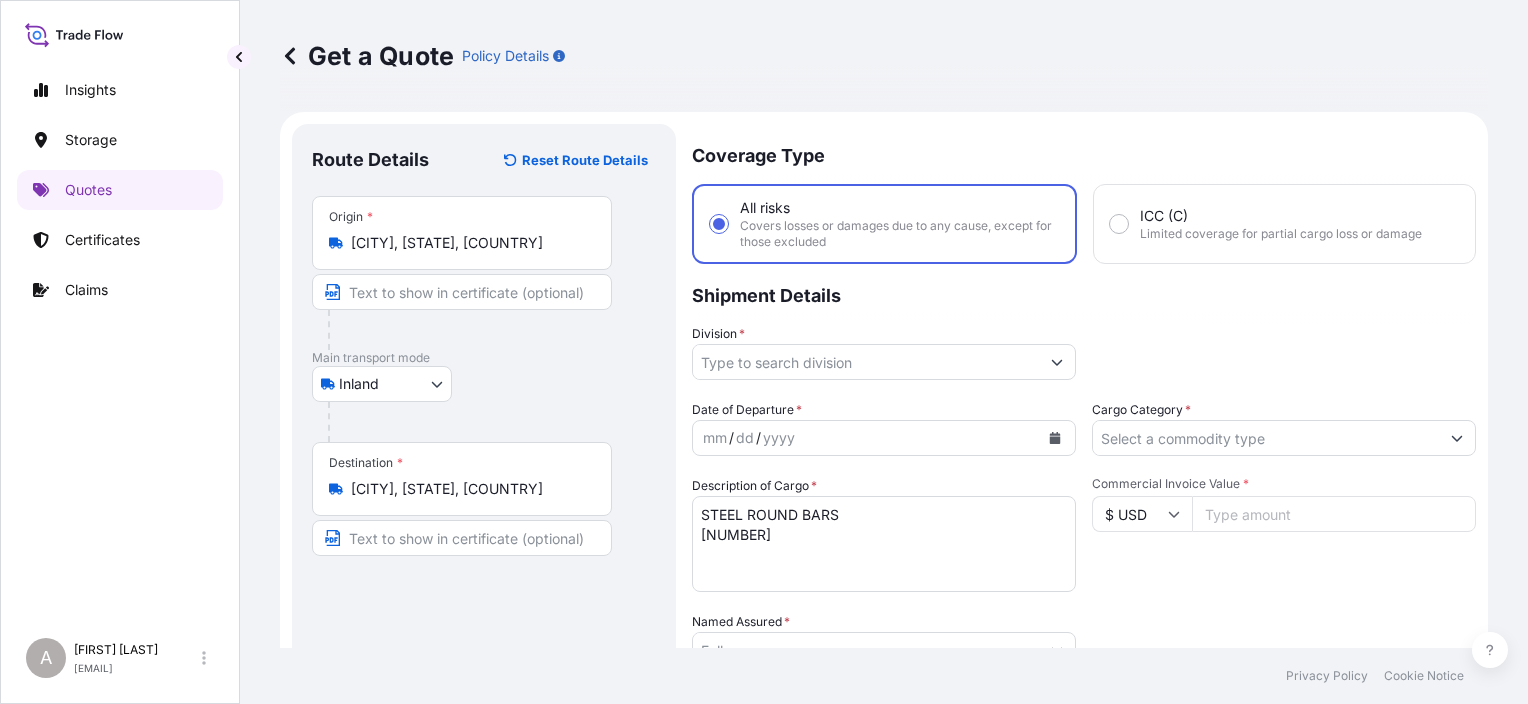 click on "Route Details Reset Route Details Place of loading Road / Inland Road / Inland Origin * [CITY], [STATE], [COUNTRY] Main transport mode Inland Air Water Inland Destination * [CITY], [STATE], [COUNTRY] Road / Inland Road / Inland Place of Discharge" at bounding box center [484, 584] 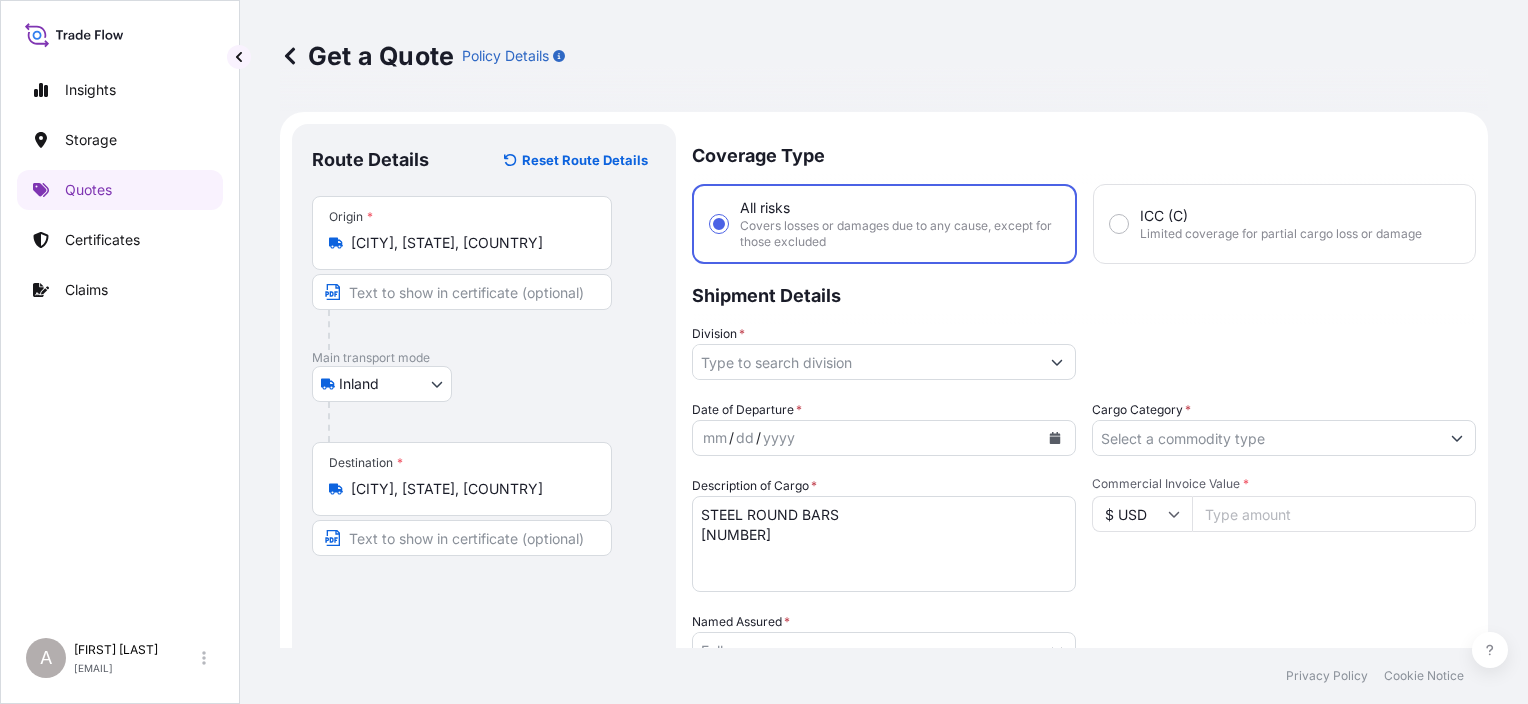 click on "Commercial Invoice Value   *" at bounding box center (1334, 514) 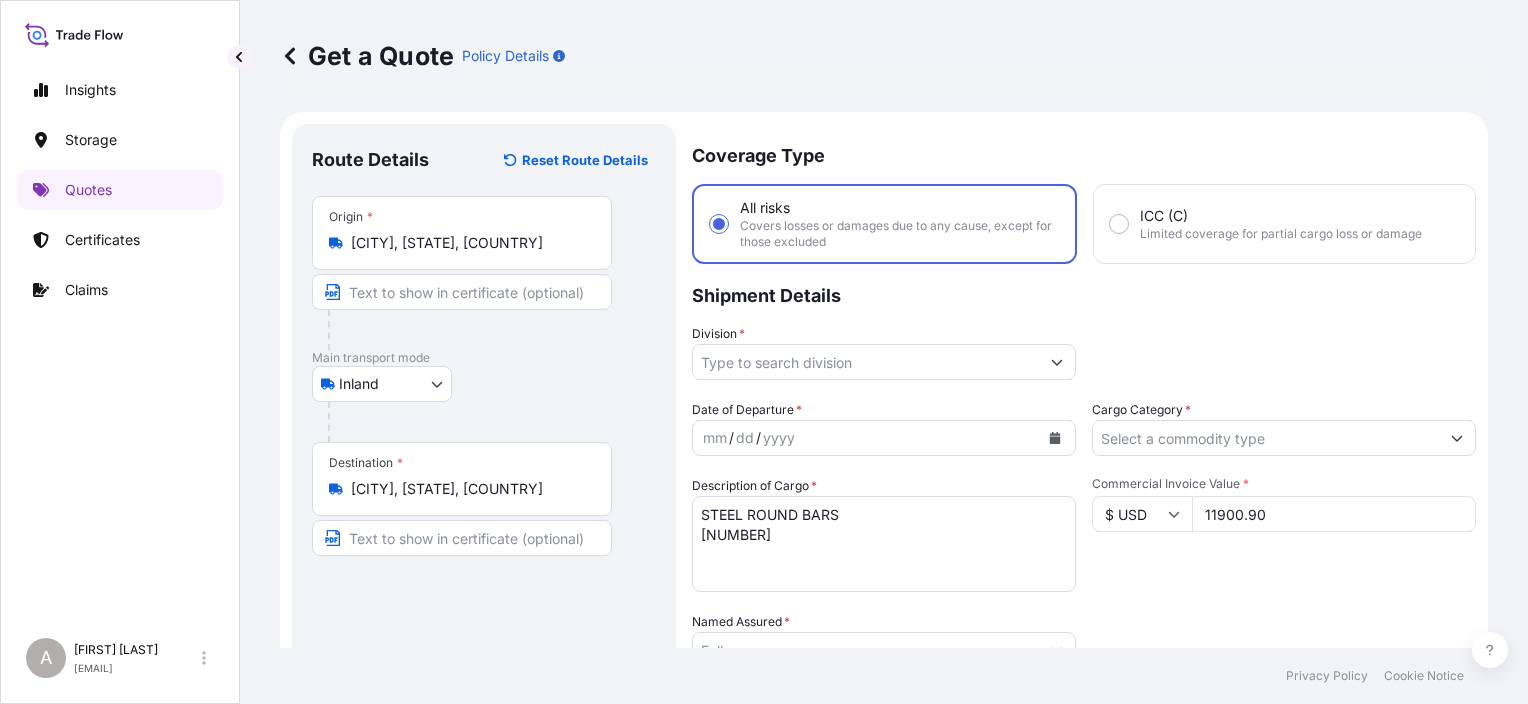 type on "11900.90" 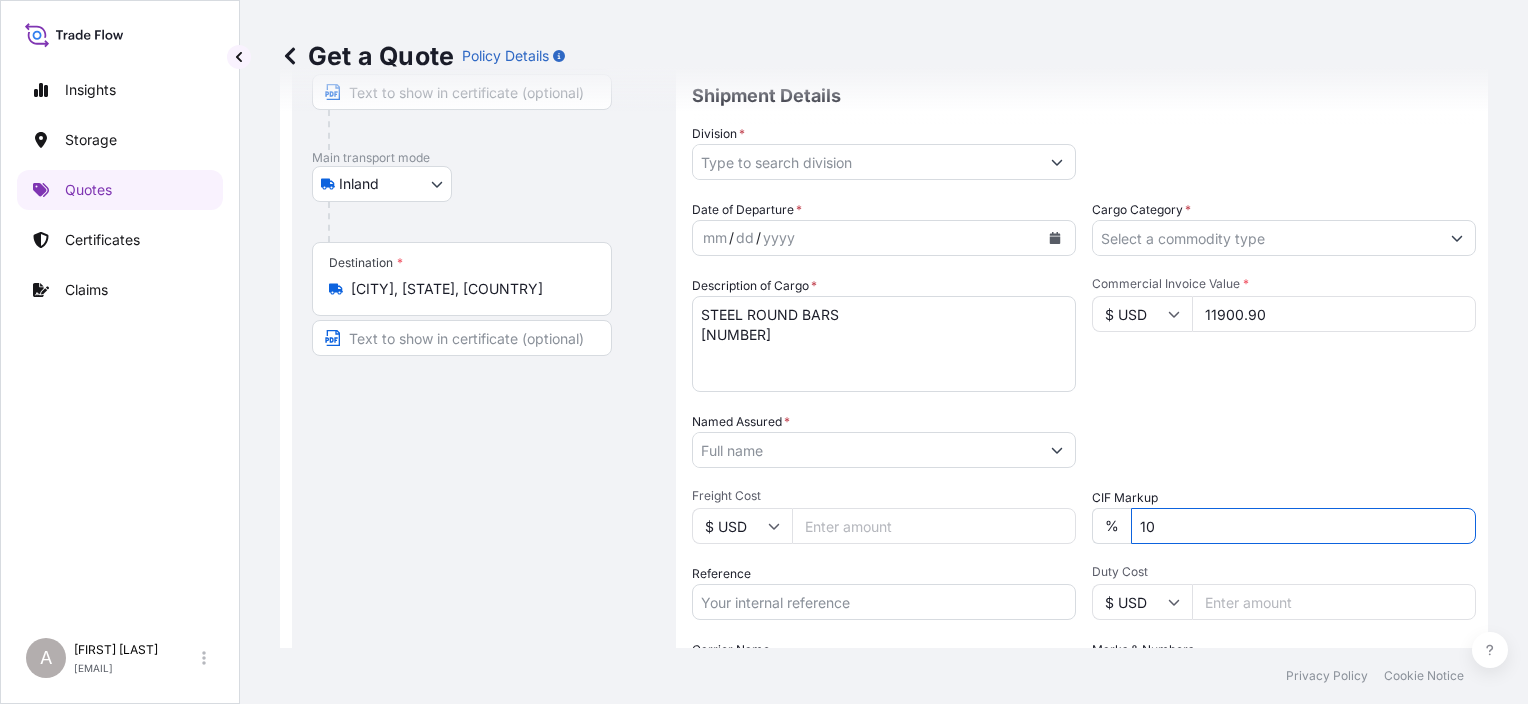 drag, startPoint x: 1218, startPoint y: 519, endPoint x: 1065, endPoint y: 534, distance: 153.73354 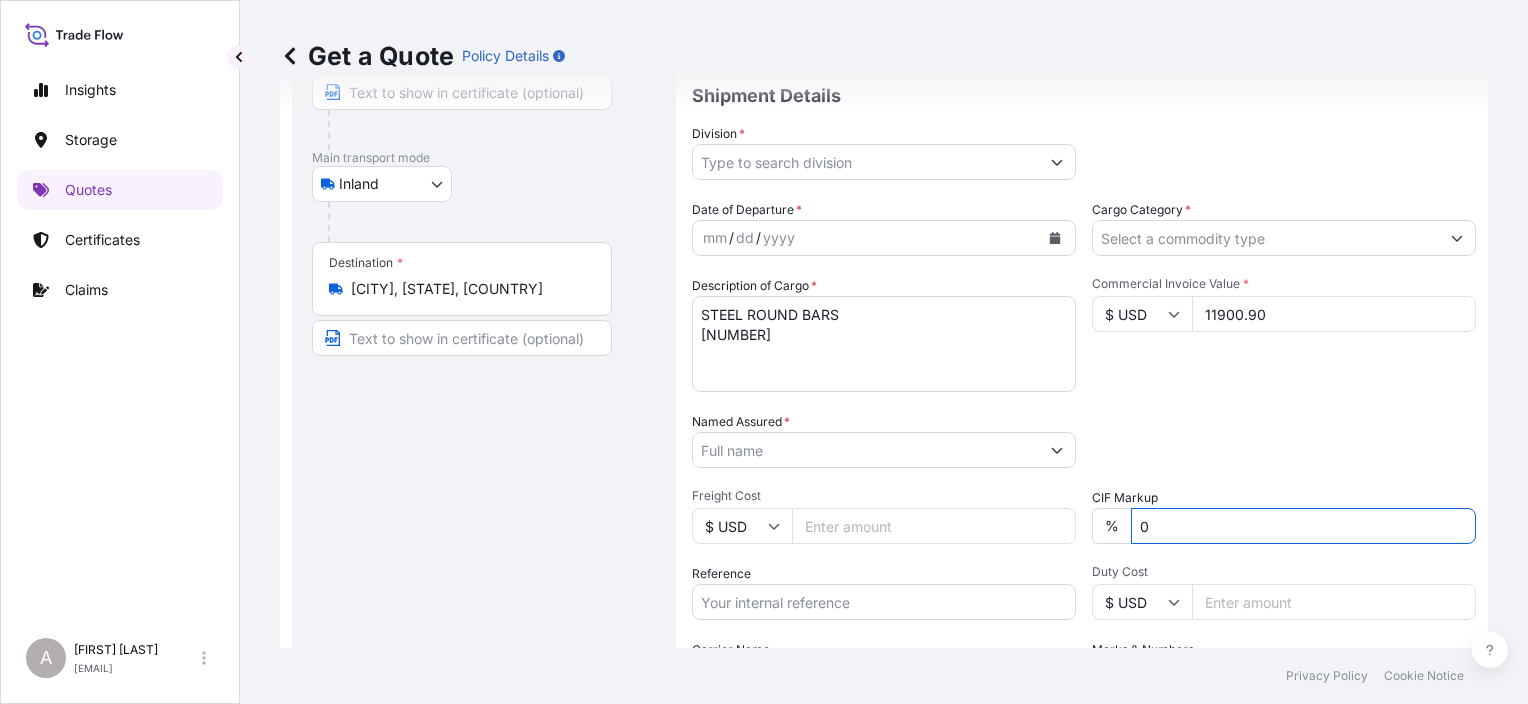 type on "0" 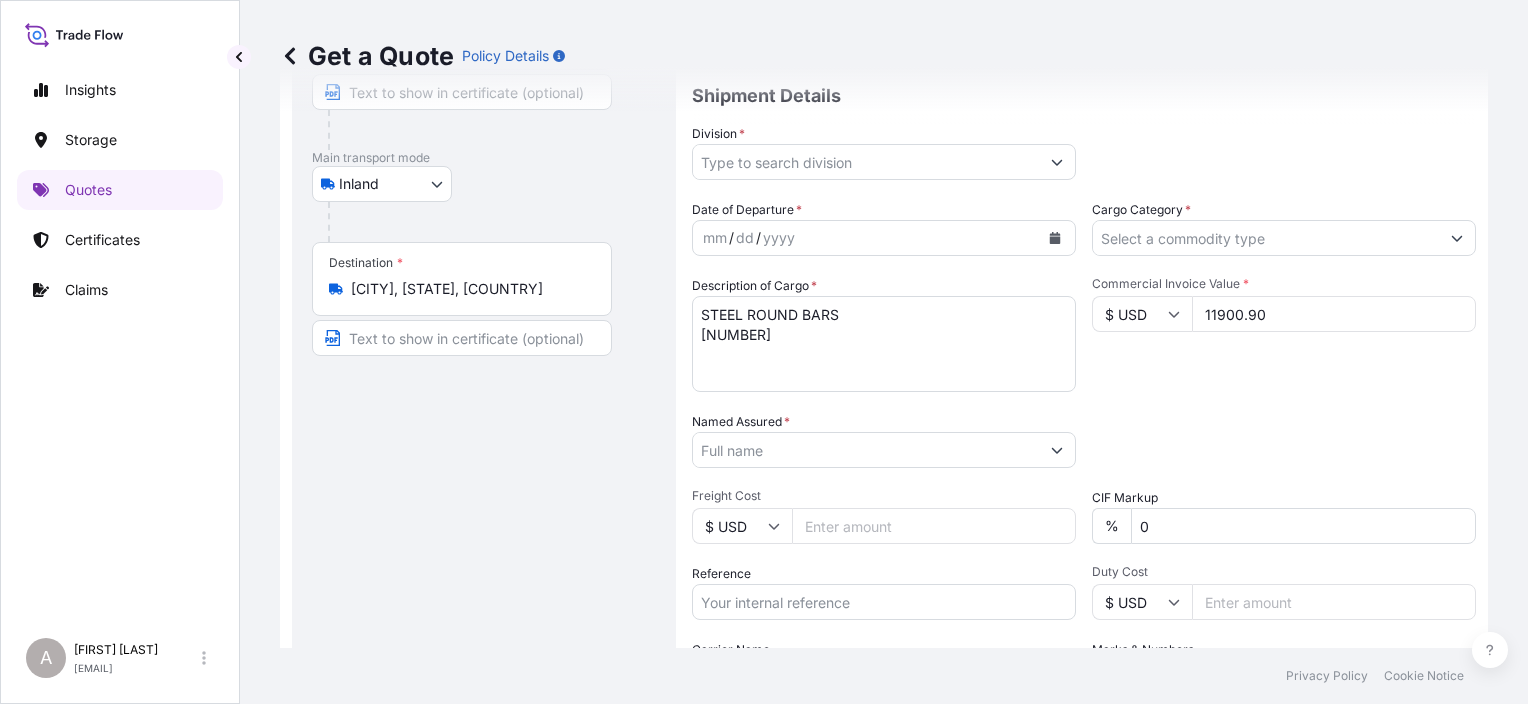 click on "Duty Cost" at bounding box center [1284, 572] 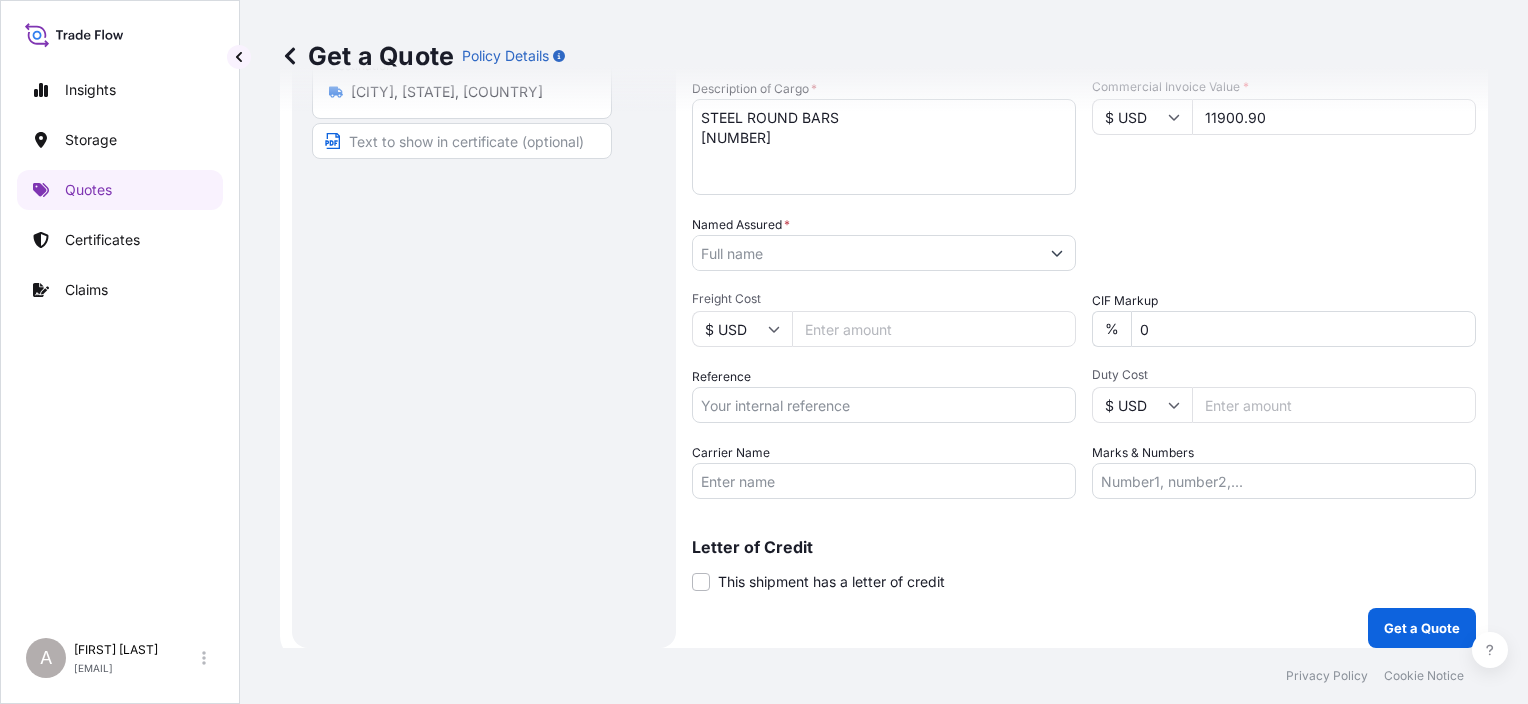 scroll, scrollTop: 400, scrollLeft: 0, axis: vertical 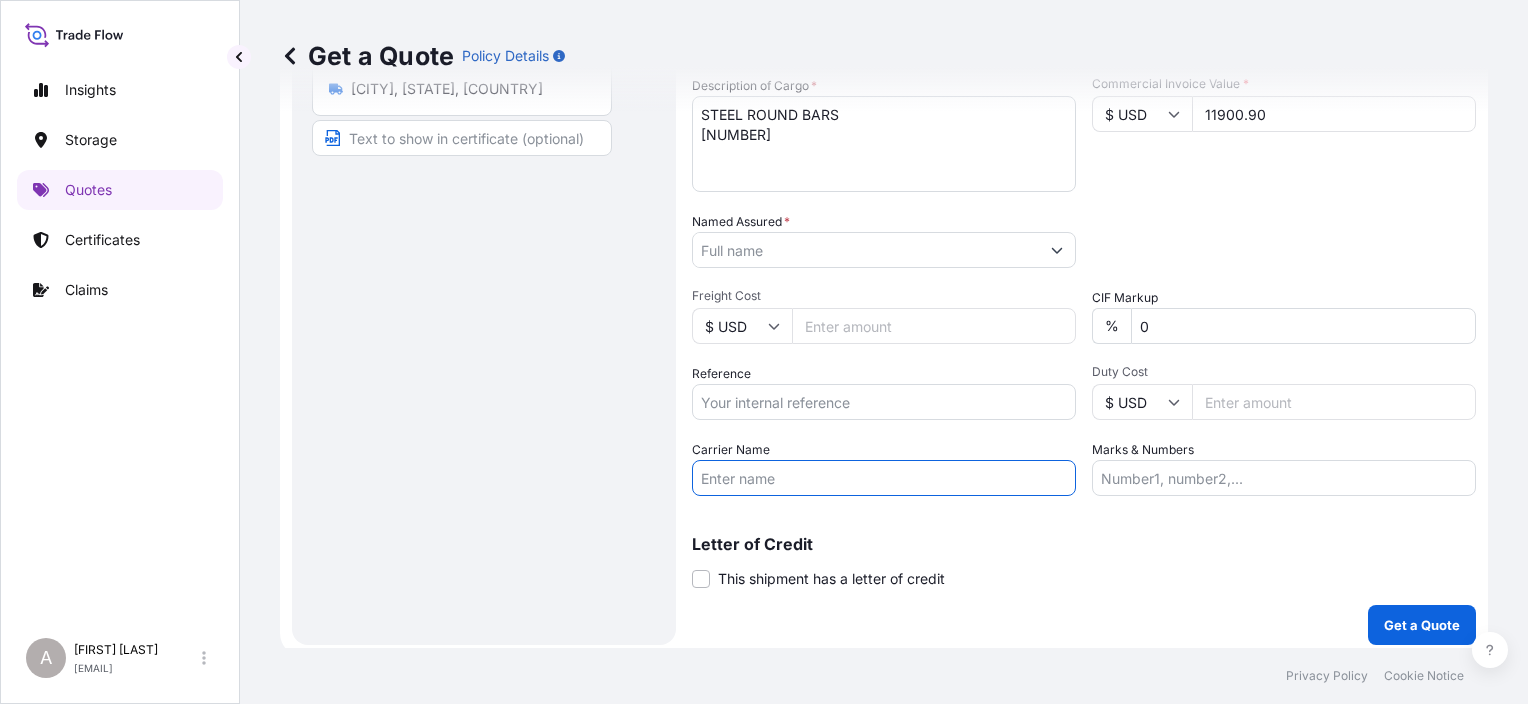 click on "Carrier Name" at bounding box center (884, 478) 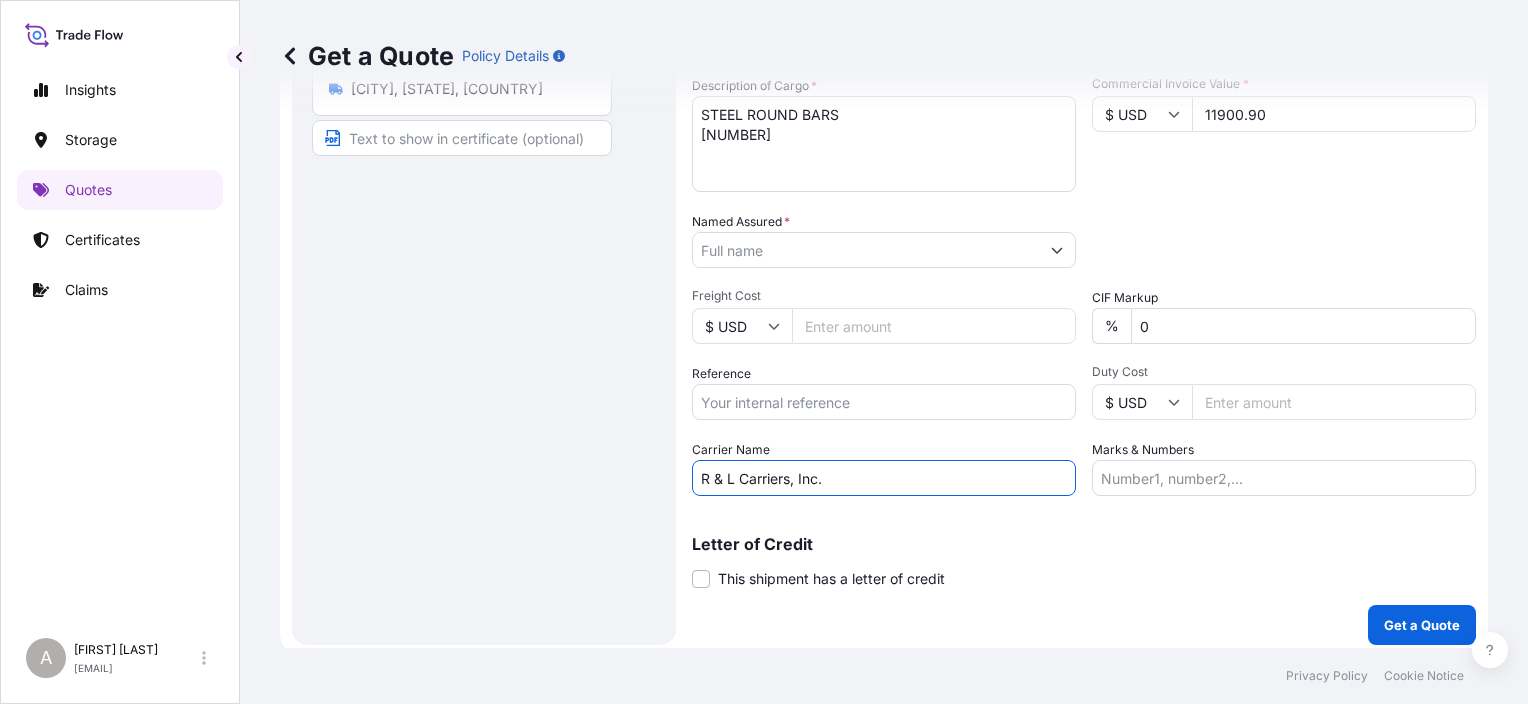 type on "R & L Carriers, Inc." 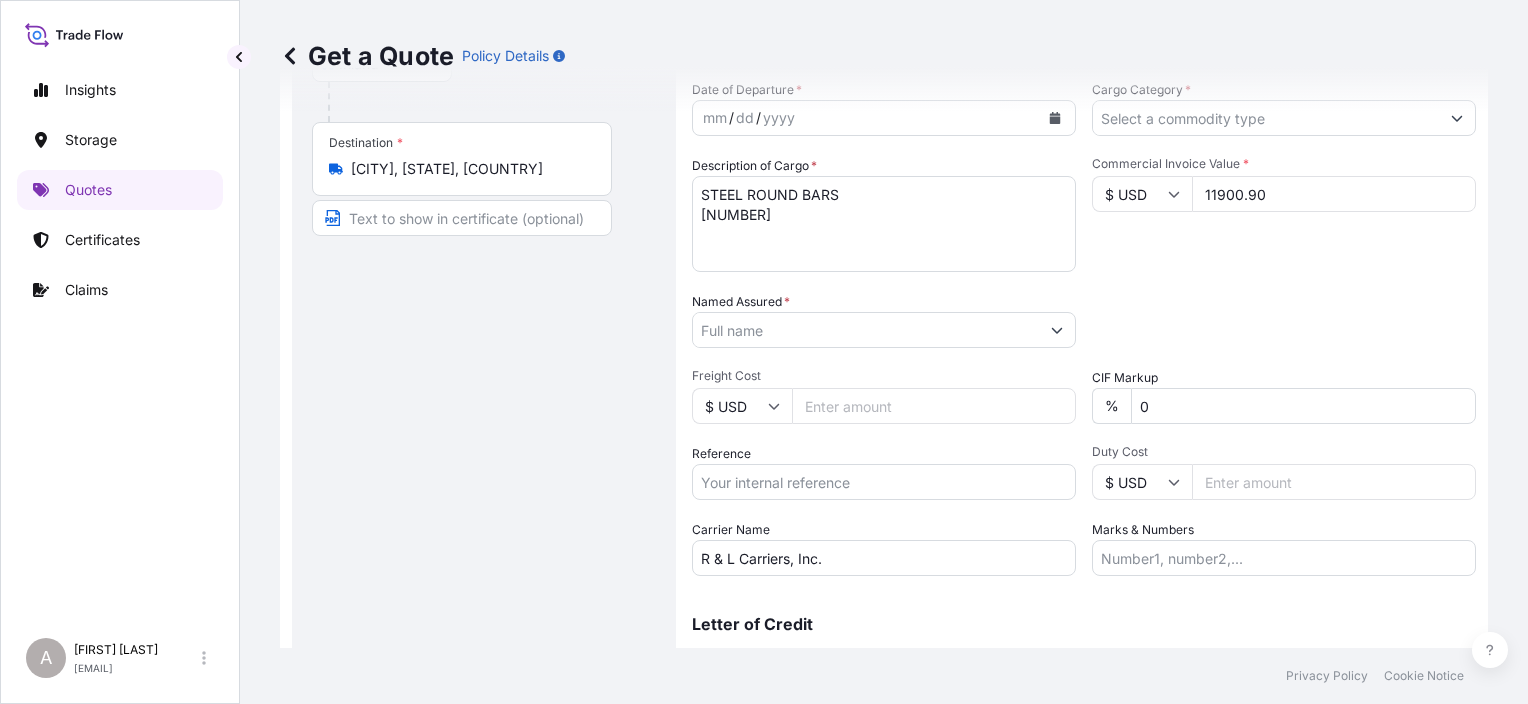 scroll, scrollTop: 200, scrollLeft: 0, axis: vertical 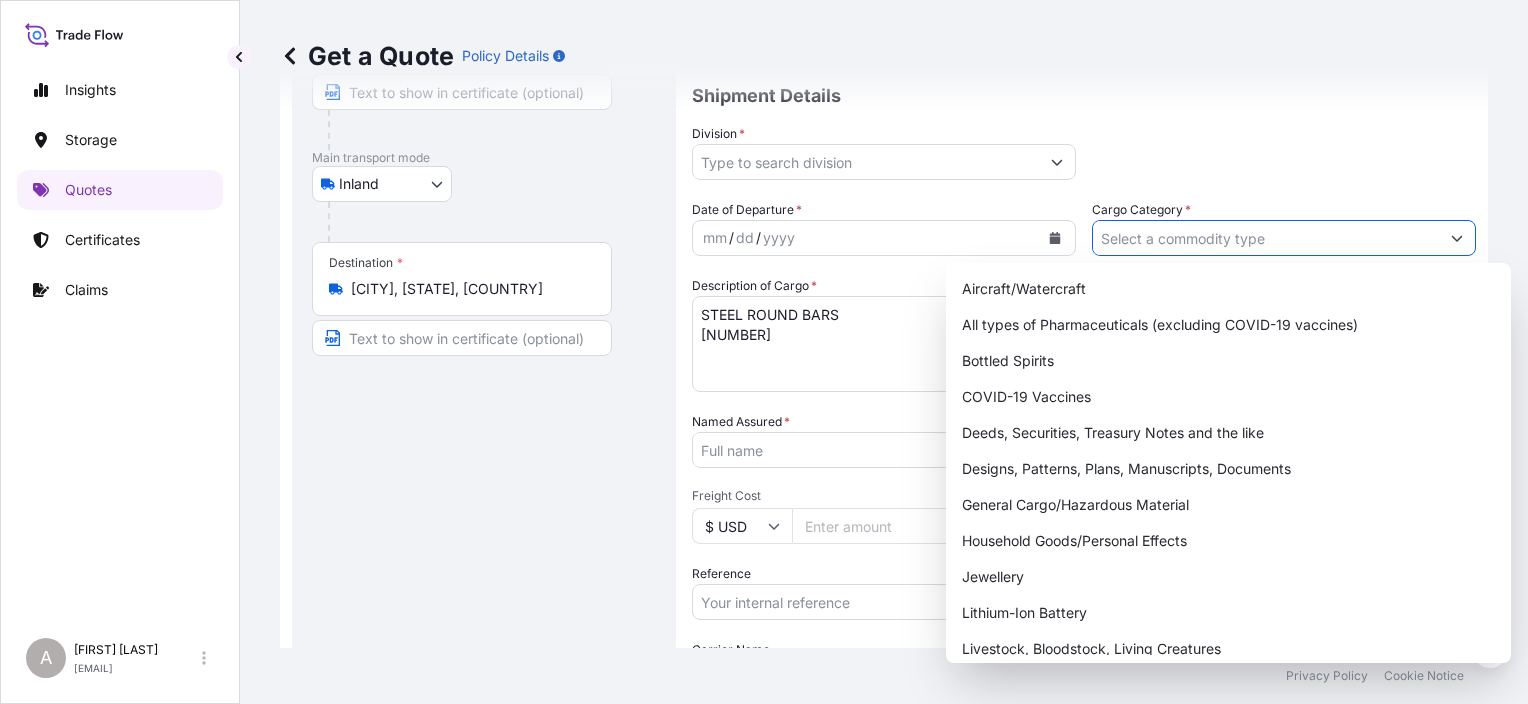 click on "Cargo Category *" at bounding box center [1266, 238] 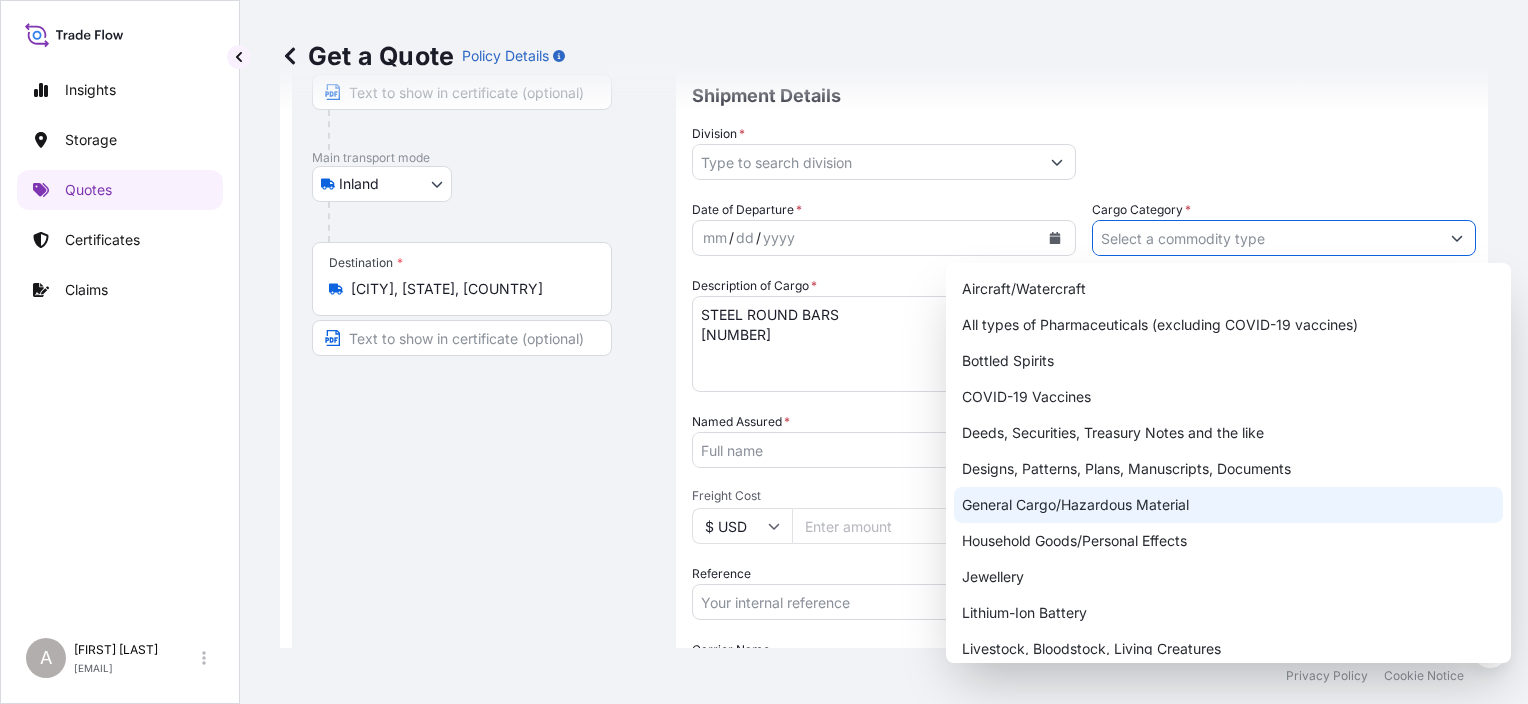 click on "General Cargo/Hazardous Material" at bounding box center [1228, 505] 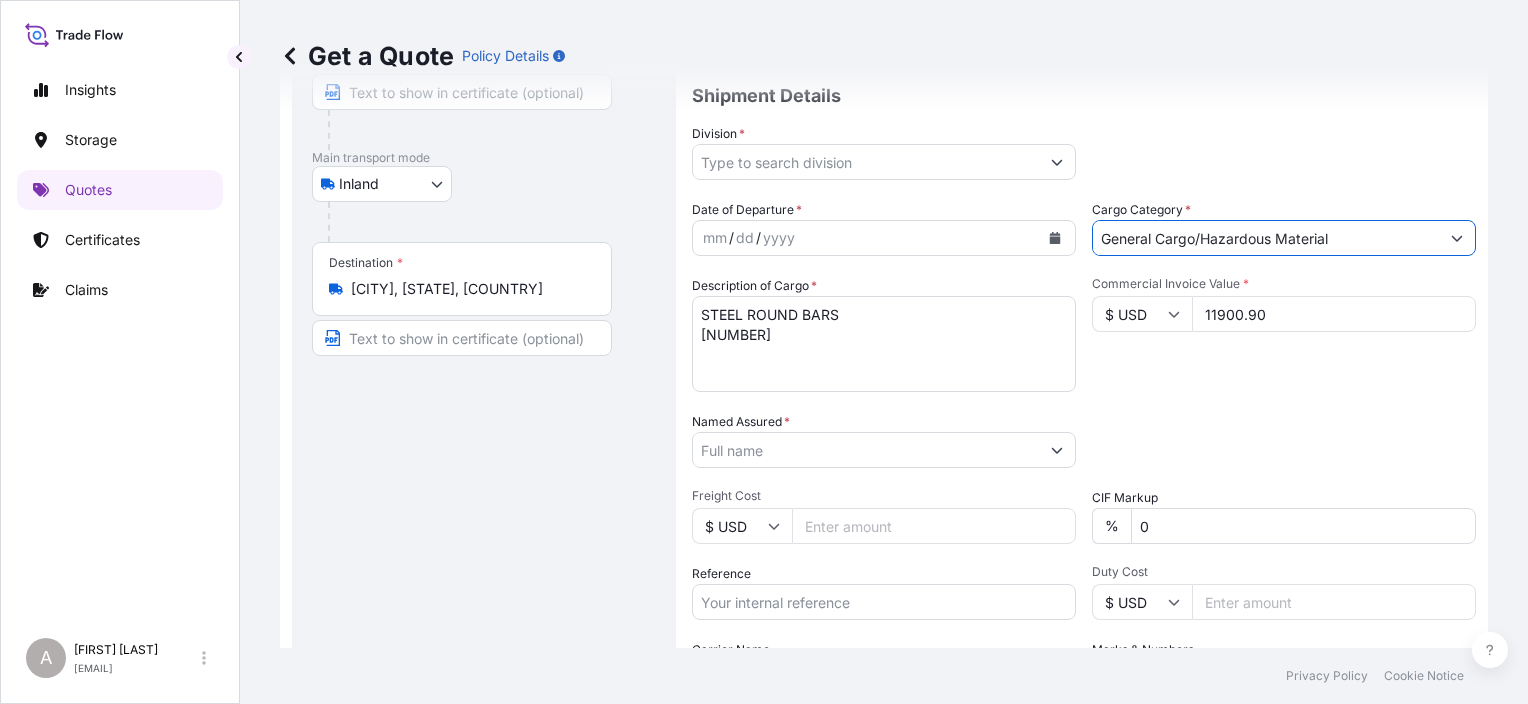 click on "Commercial Invoice Value   * $ USD [PRICE]" at bounding box center [1284, 334] 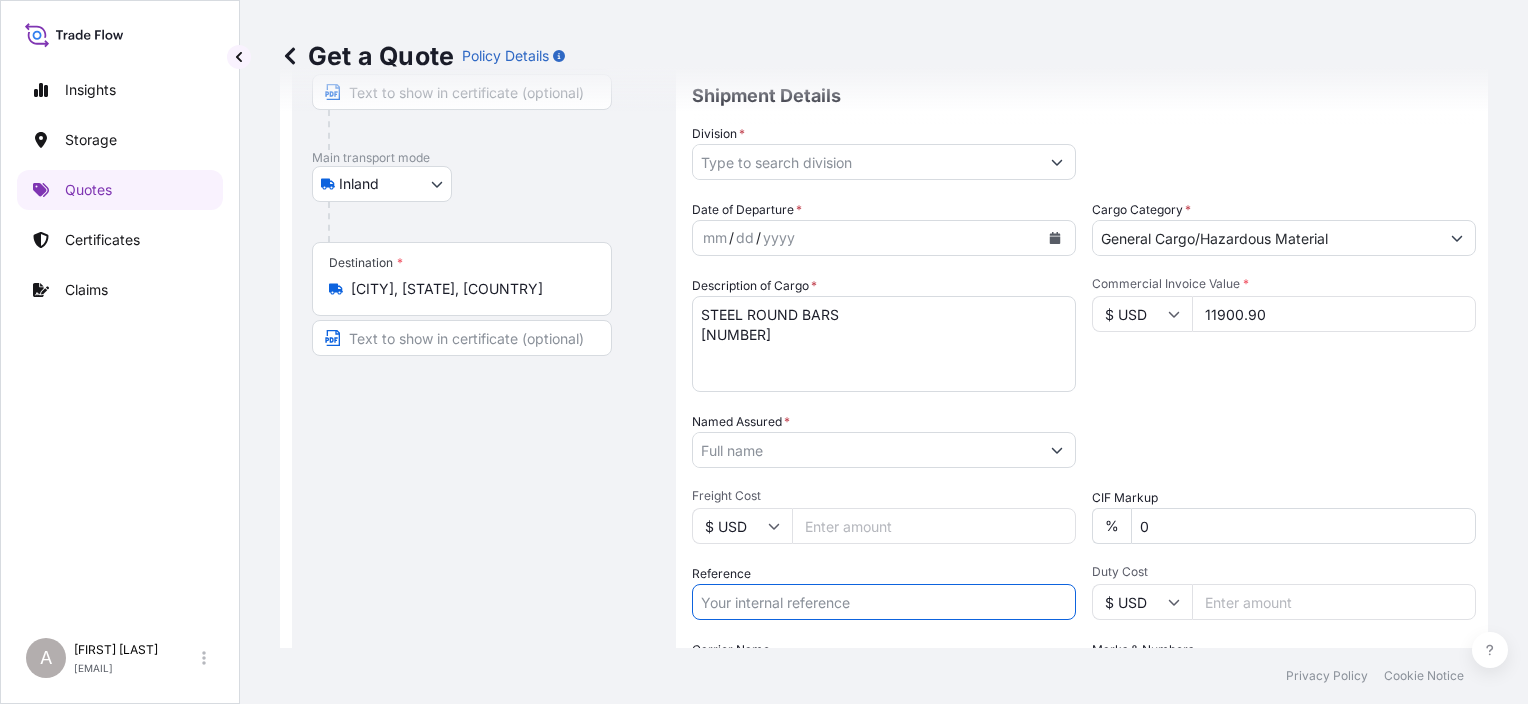 click on "Reference" at bounding box center [884, 602] 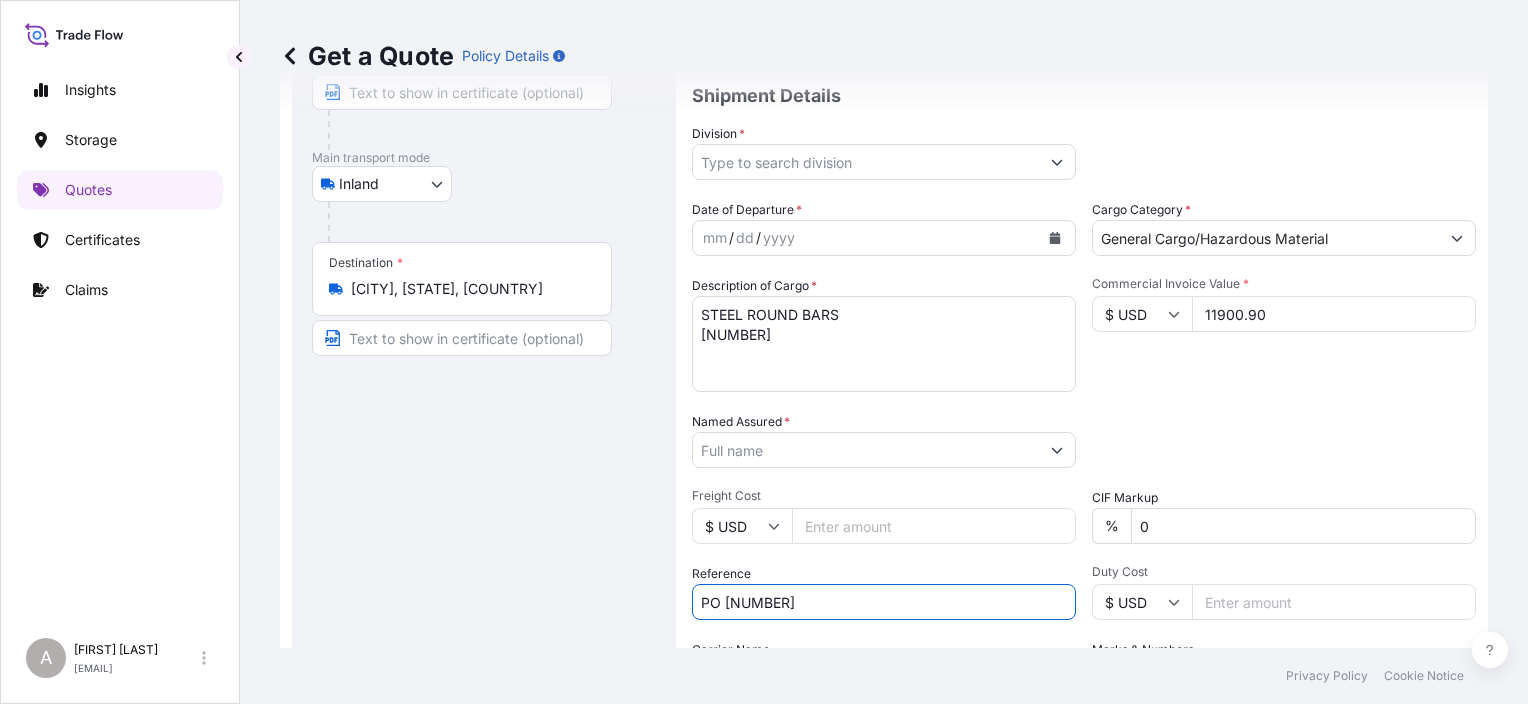 type on "PO [NUMBER]" 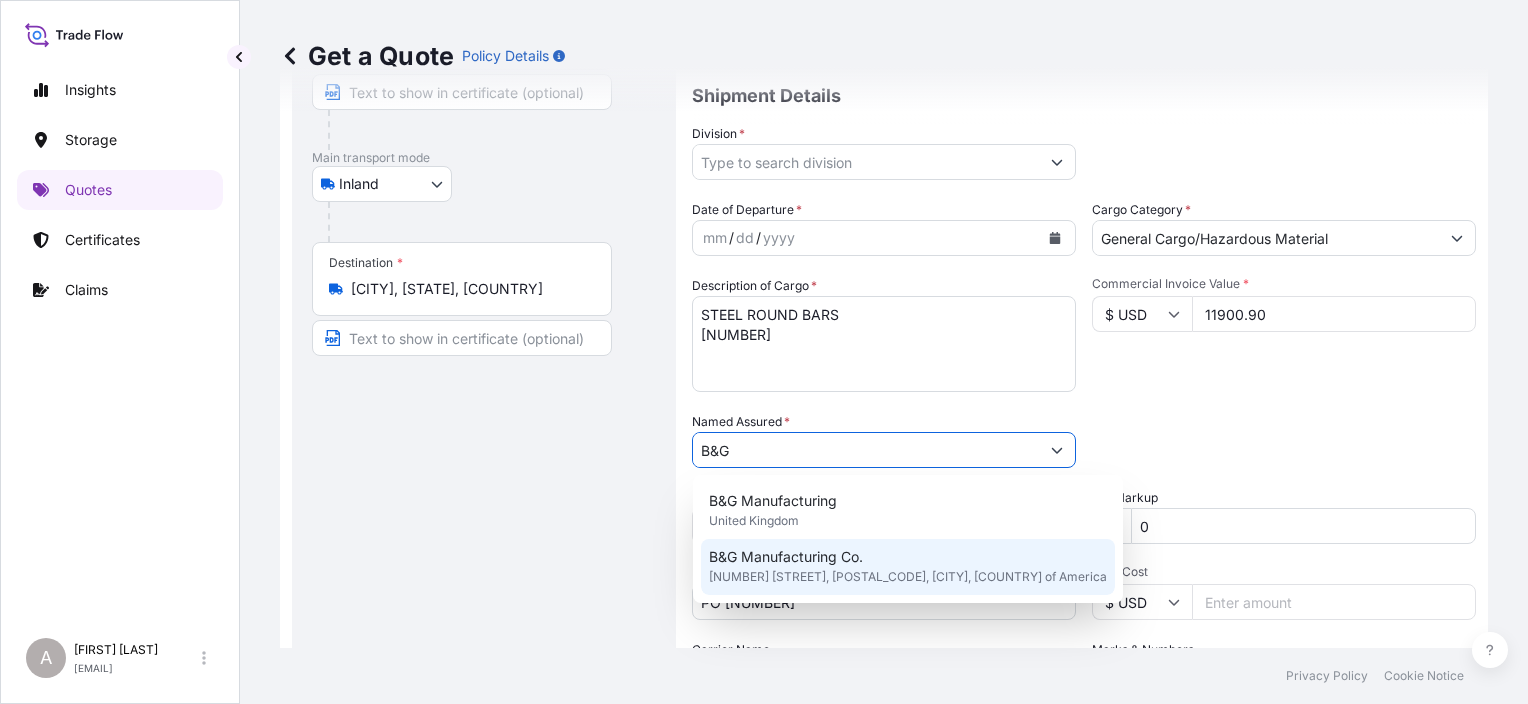 click on "[NUMBER] [STREET], [POSTAL_CODE], [CITY], [COUNTRY] of America" at bounding box center (908, 577) 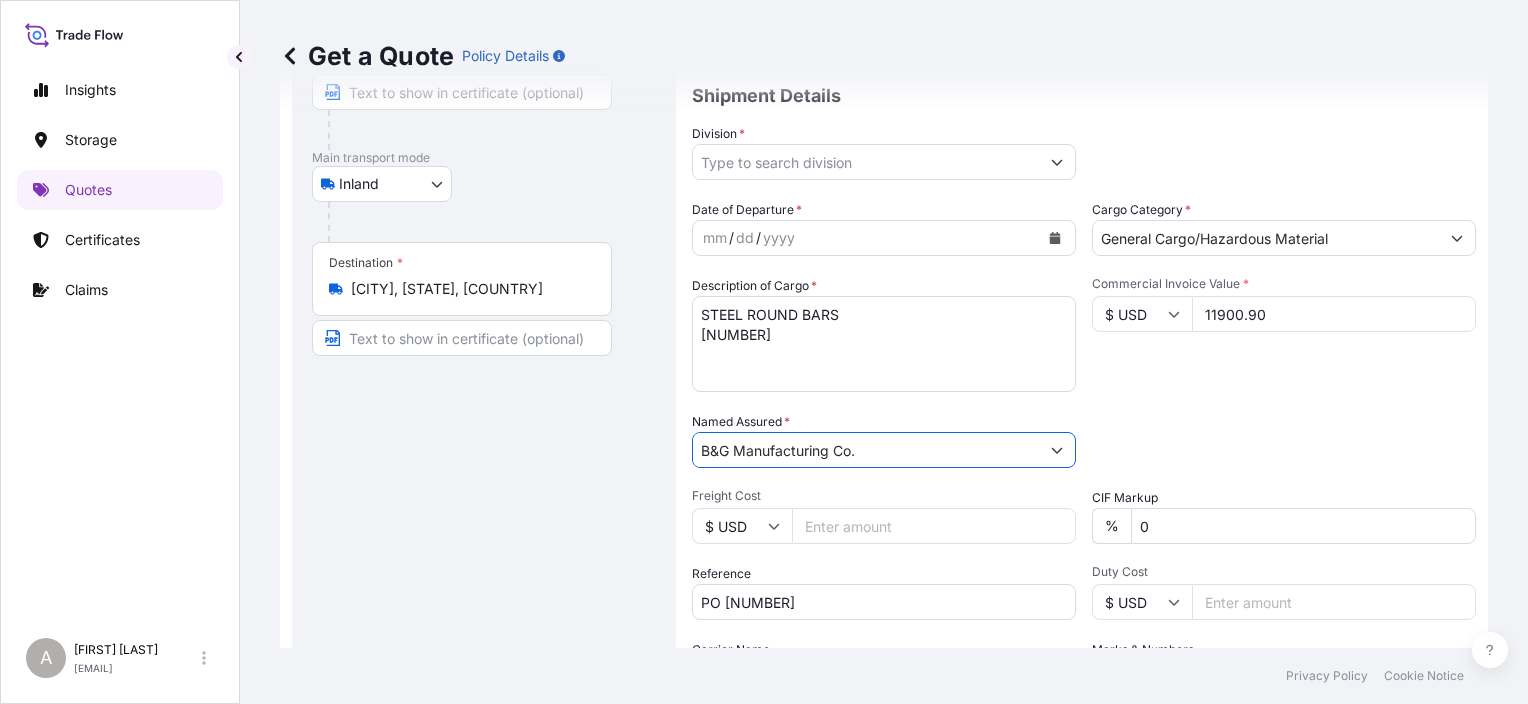 type on "B&G Manufacturing Co." 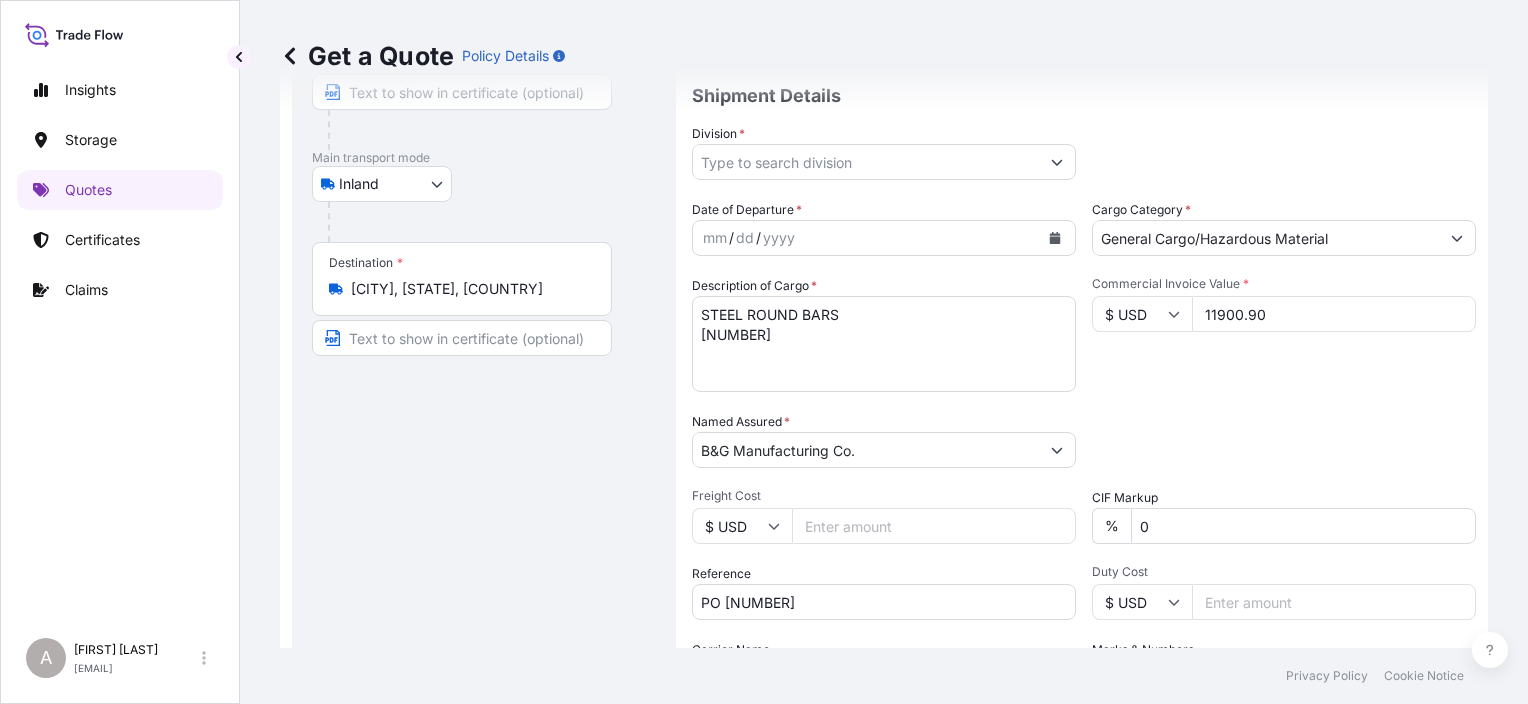 click on "Packing Category Type to search a container mode Please select a primary mode of transportation first." at bounding box center [1284, 440] 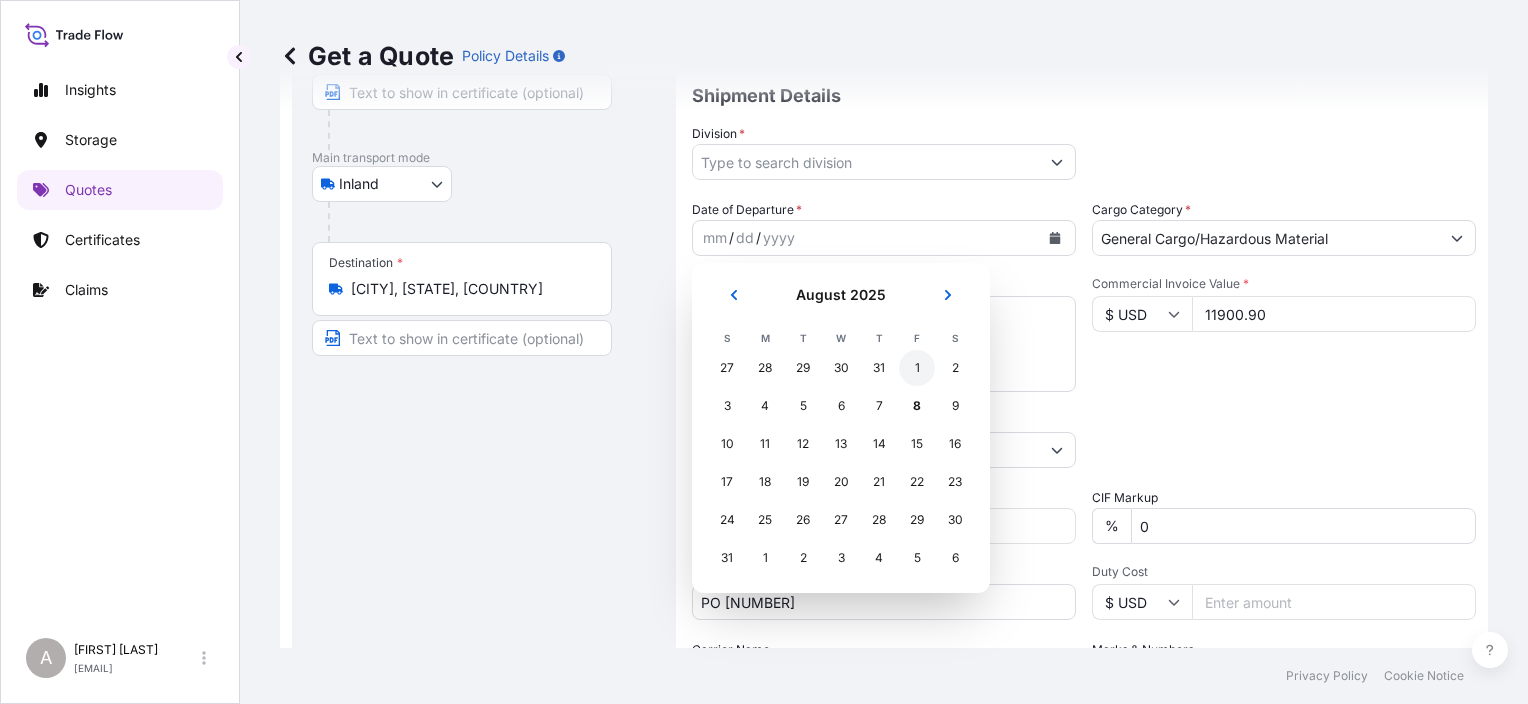 click on "1" at bounding box center (917, 368) 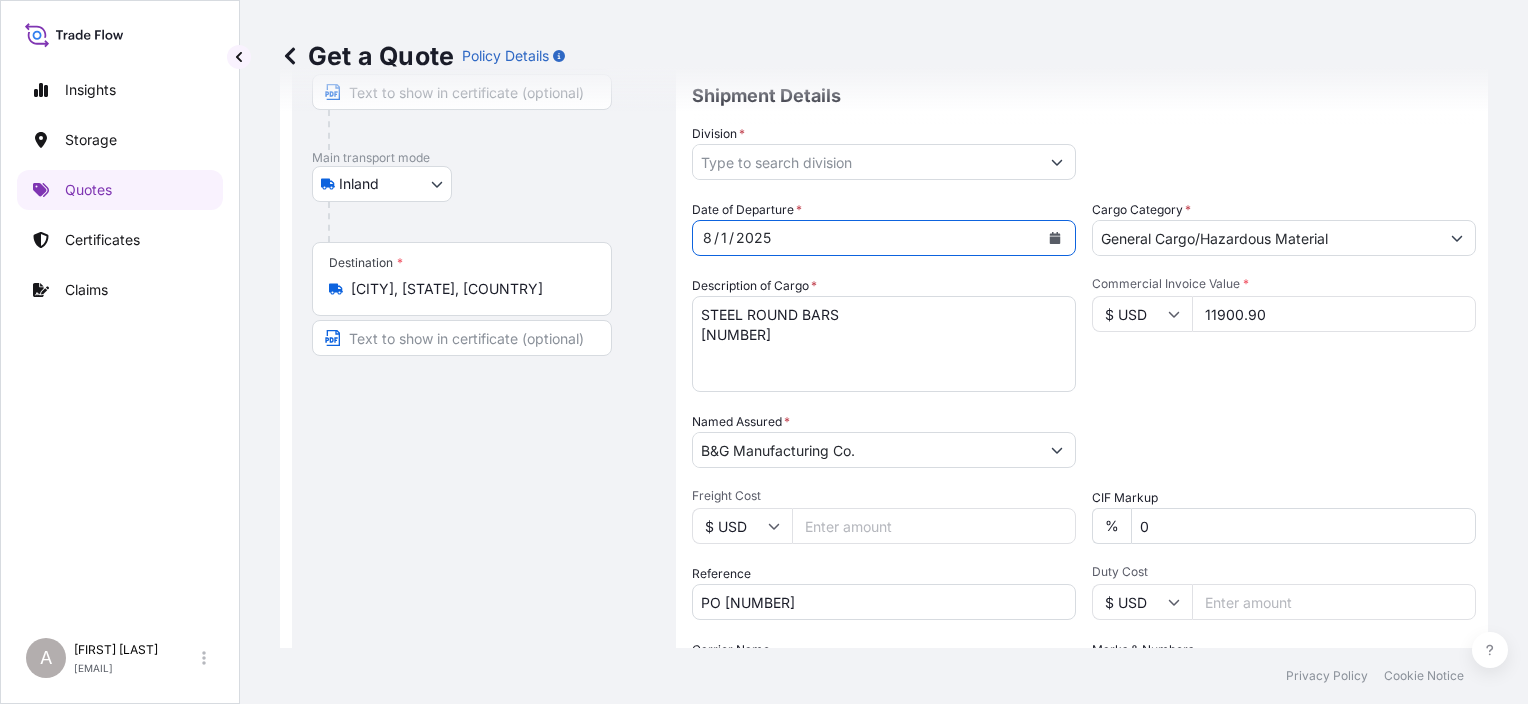 click on "Division *" at bounding box center (866, 162) 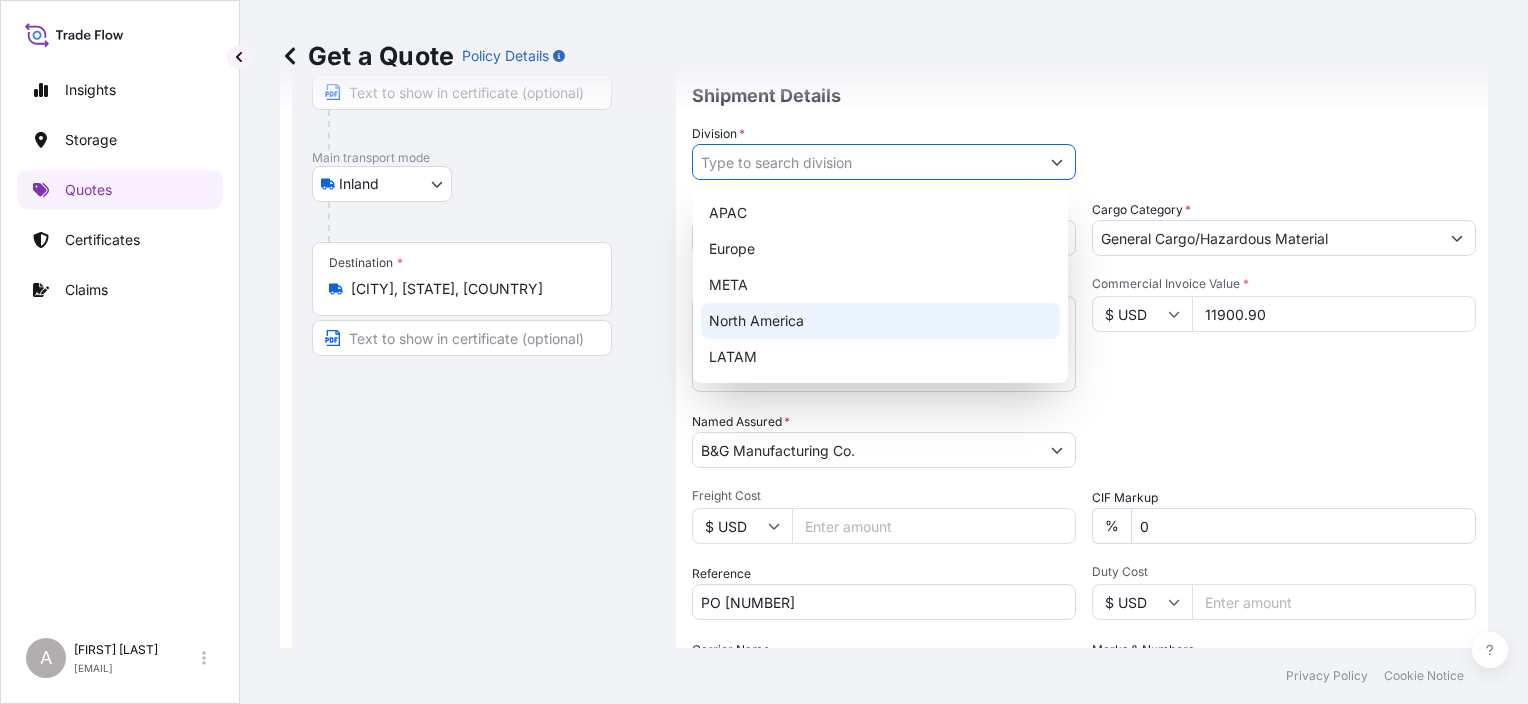 click on "North America" at bounding box center (880, 321) 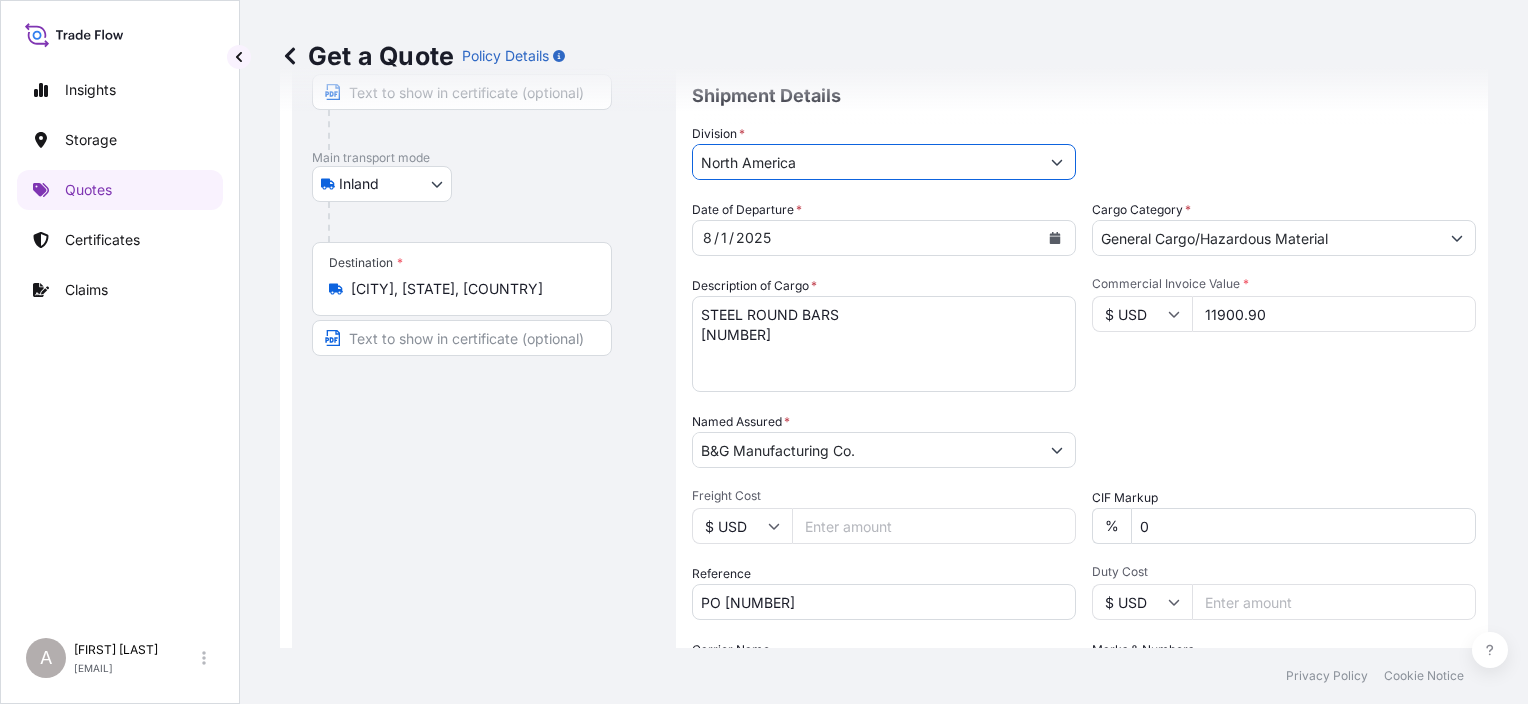 click on "Commercial Invoice Value   * $ USD [PRICE]" at bounding box center (1284, 334) 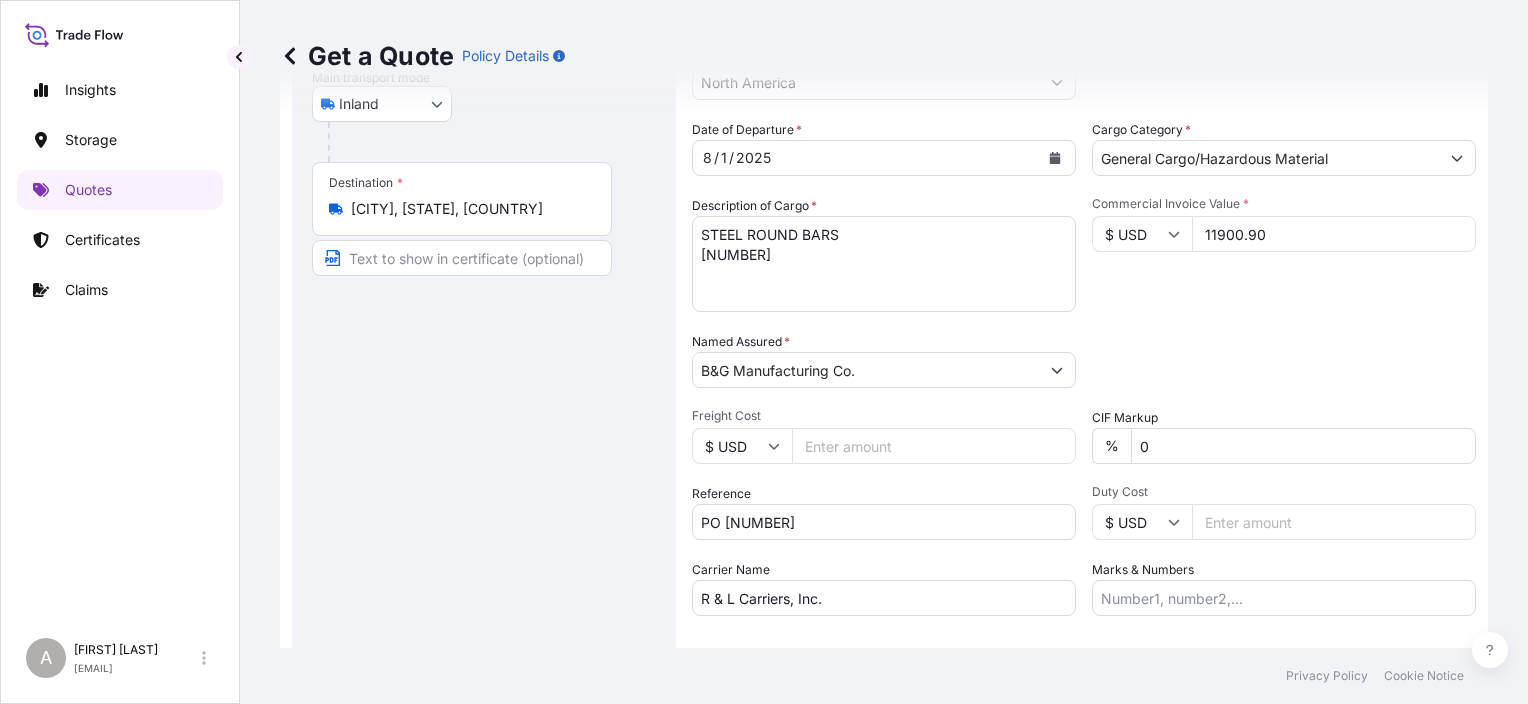 scroll, scrollTop: 407, scrollLeft: 0, axis: vertical 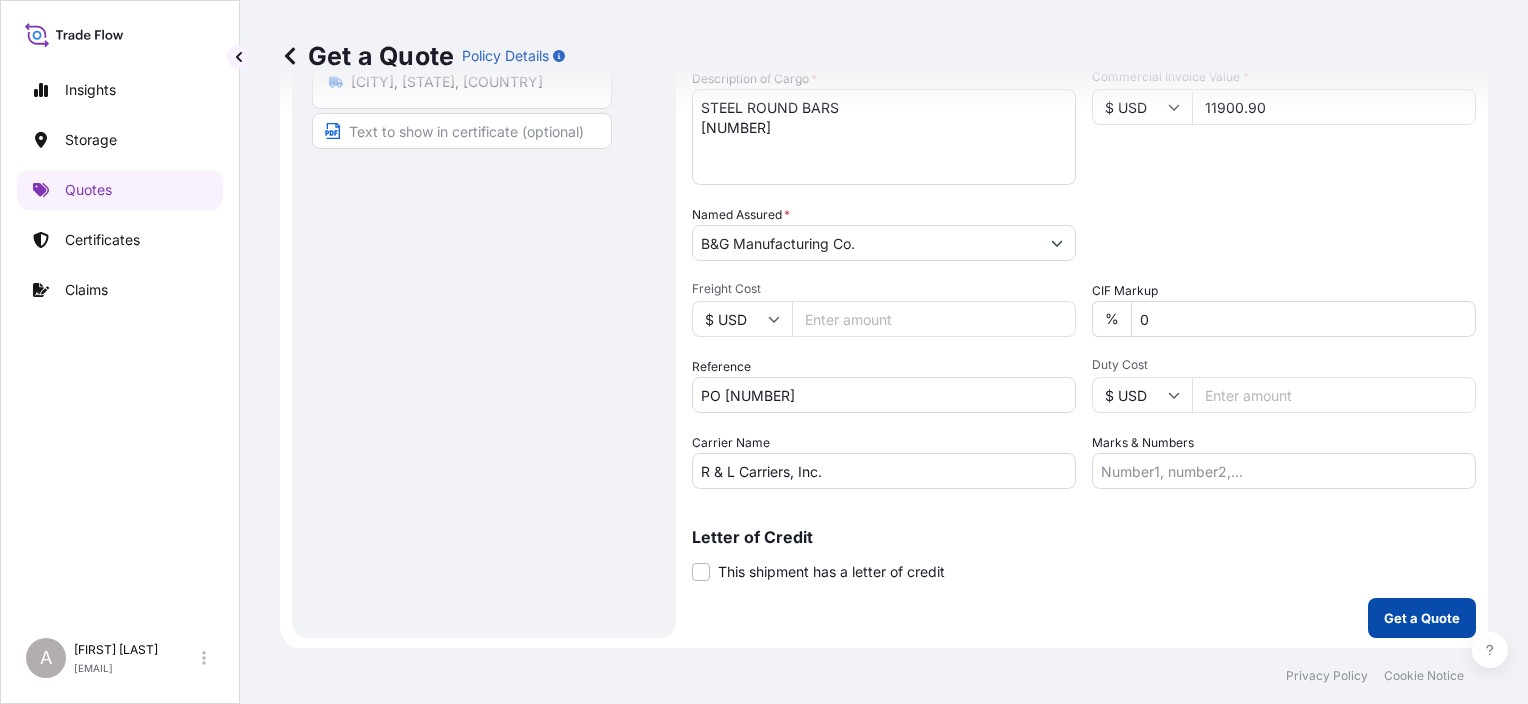 click on "Get a Quote" at bounding box center [1422, 618] 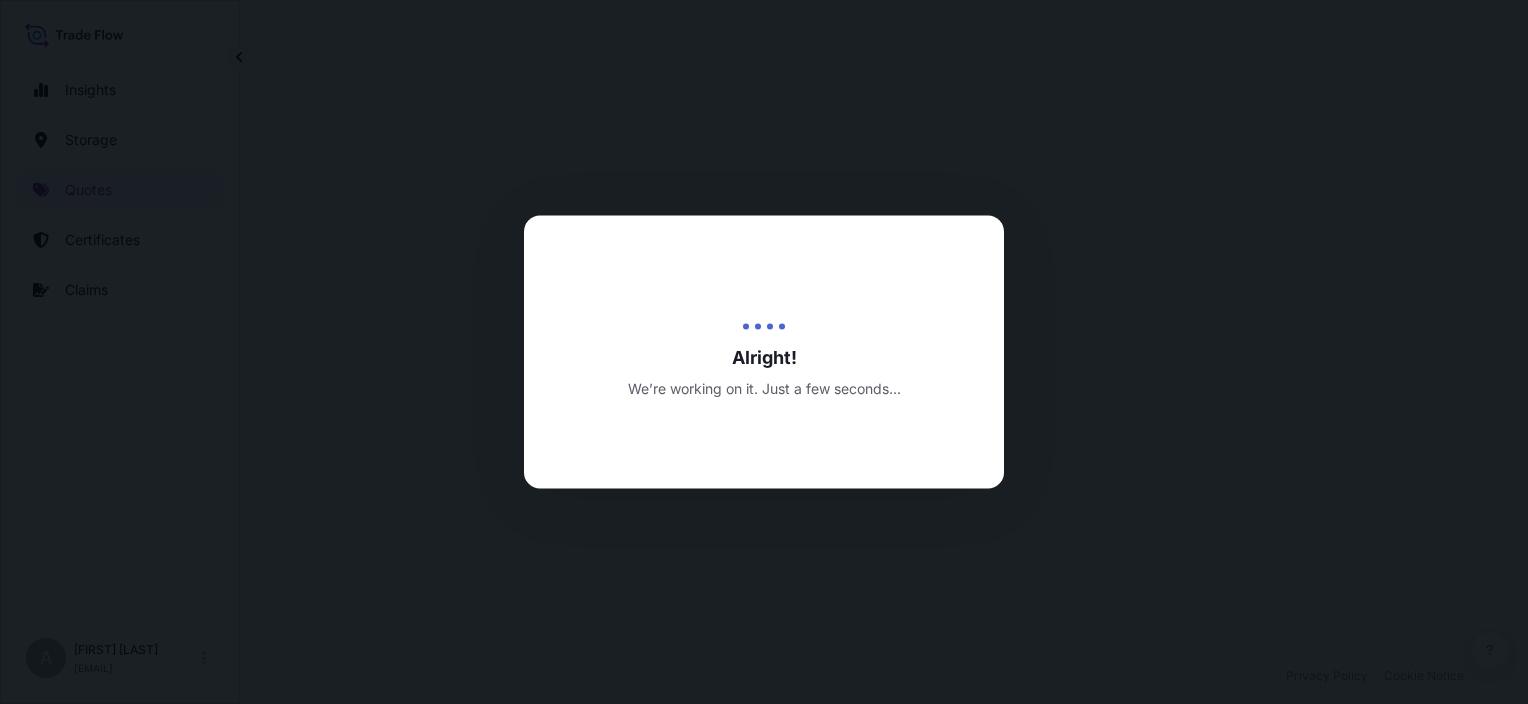 scroll, scrollTop: 0, scrollLeft: 0, axis: both 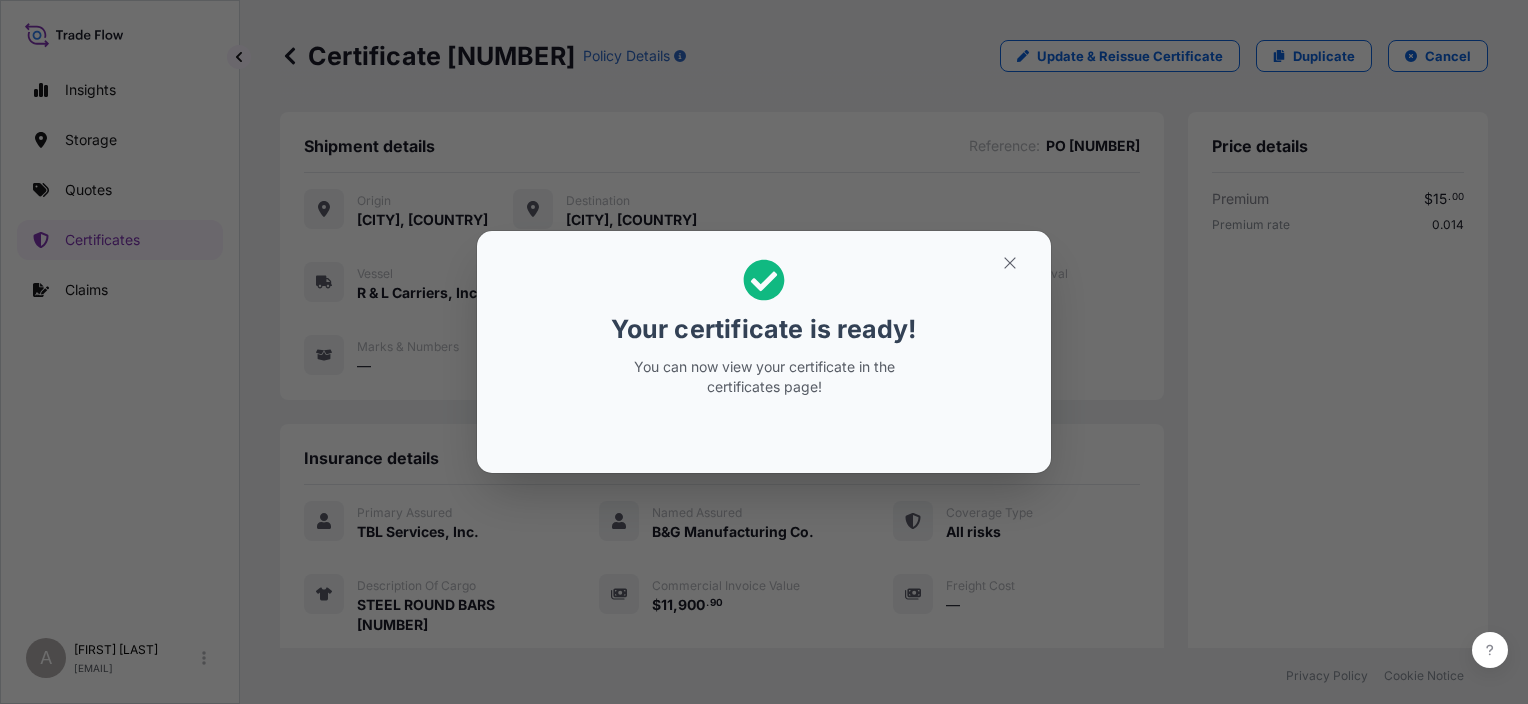 click on "Your certificate is ready! You can now view your certificate in the certificates page!" at bounding box center [764, 352] 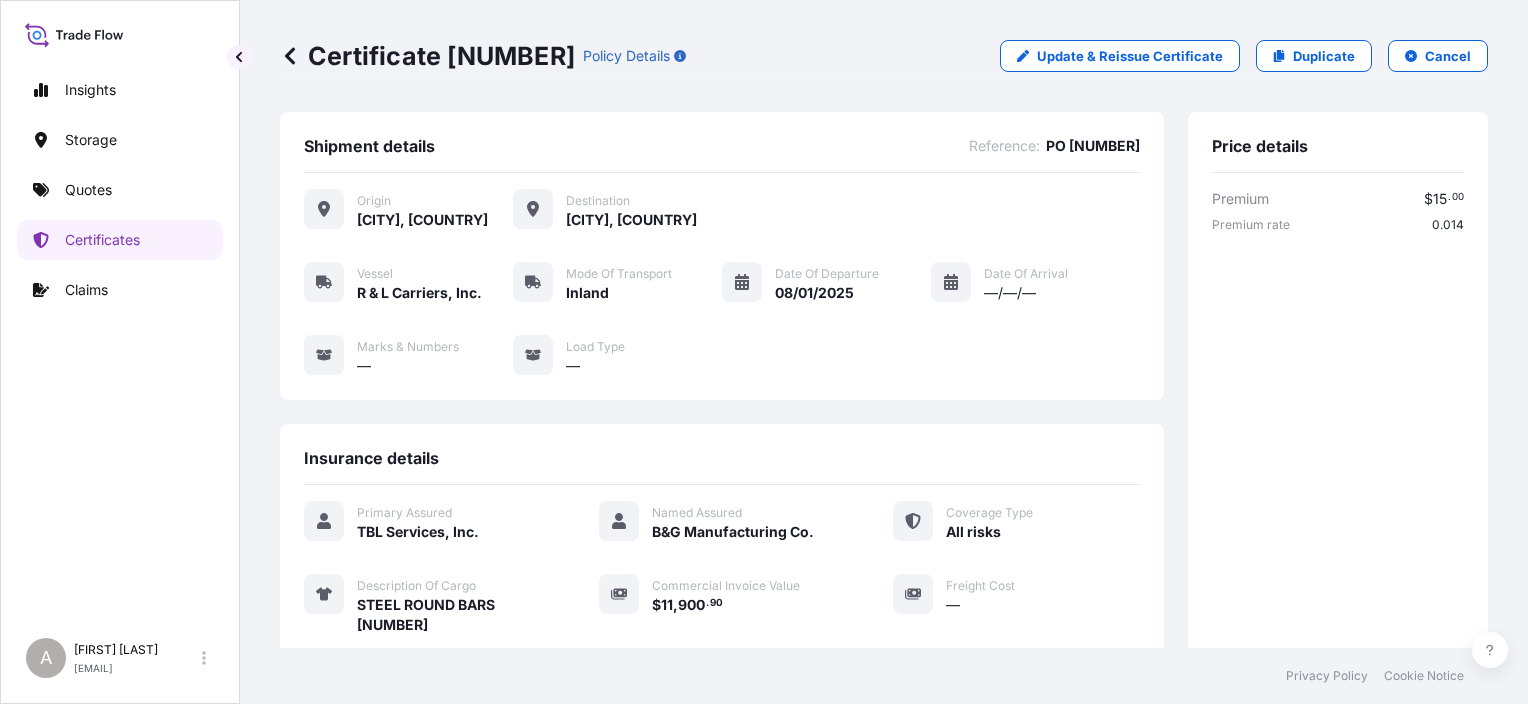drag, startPoint x: 586, startPoint y: 64, endPoint x: 448, endPoint y: 60, distance: 138.05795 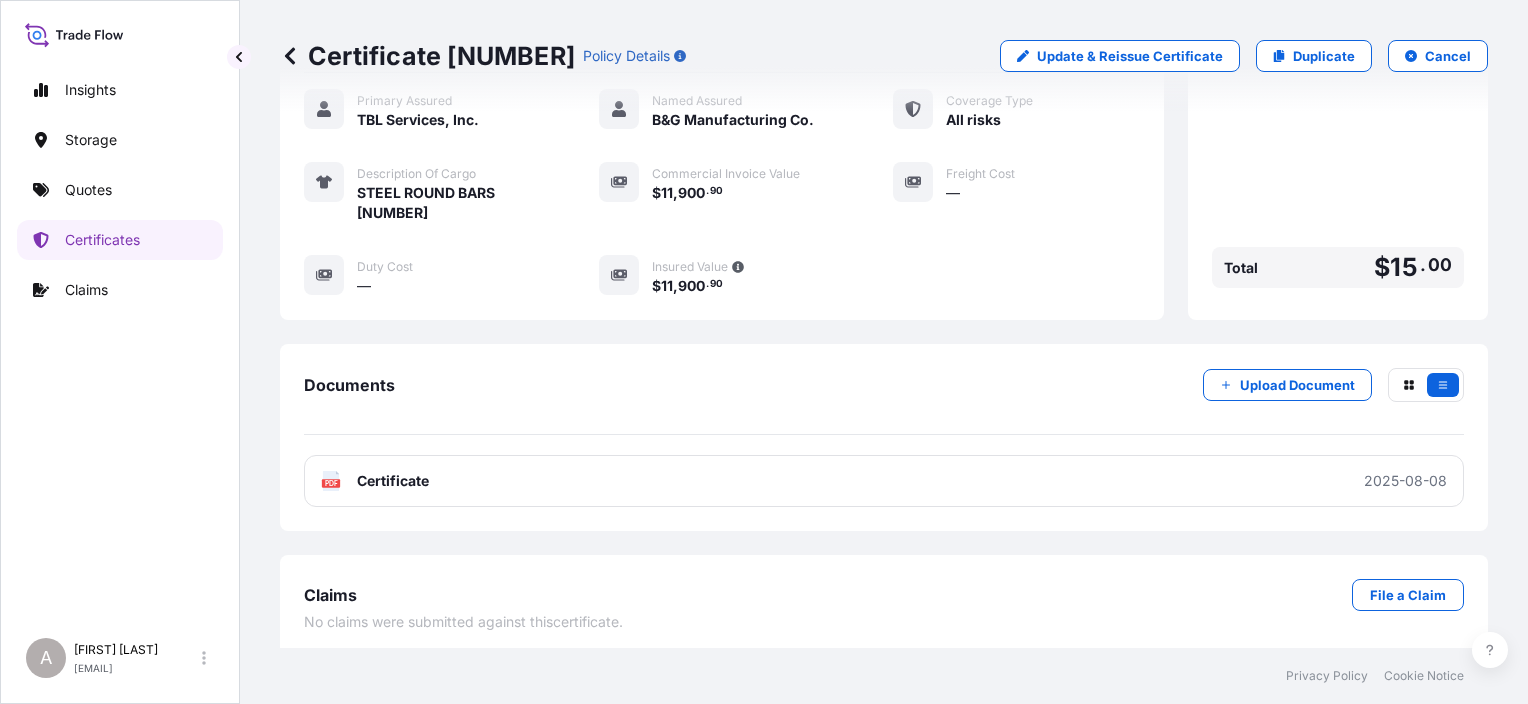 scroll, scrollTop: 432, scrollLeft: 0, axis: vertical 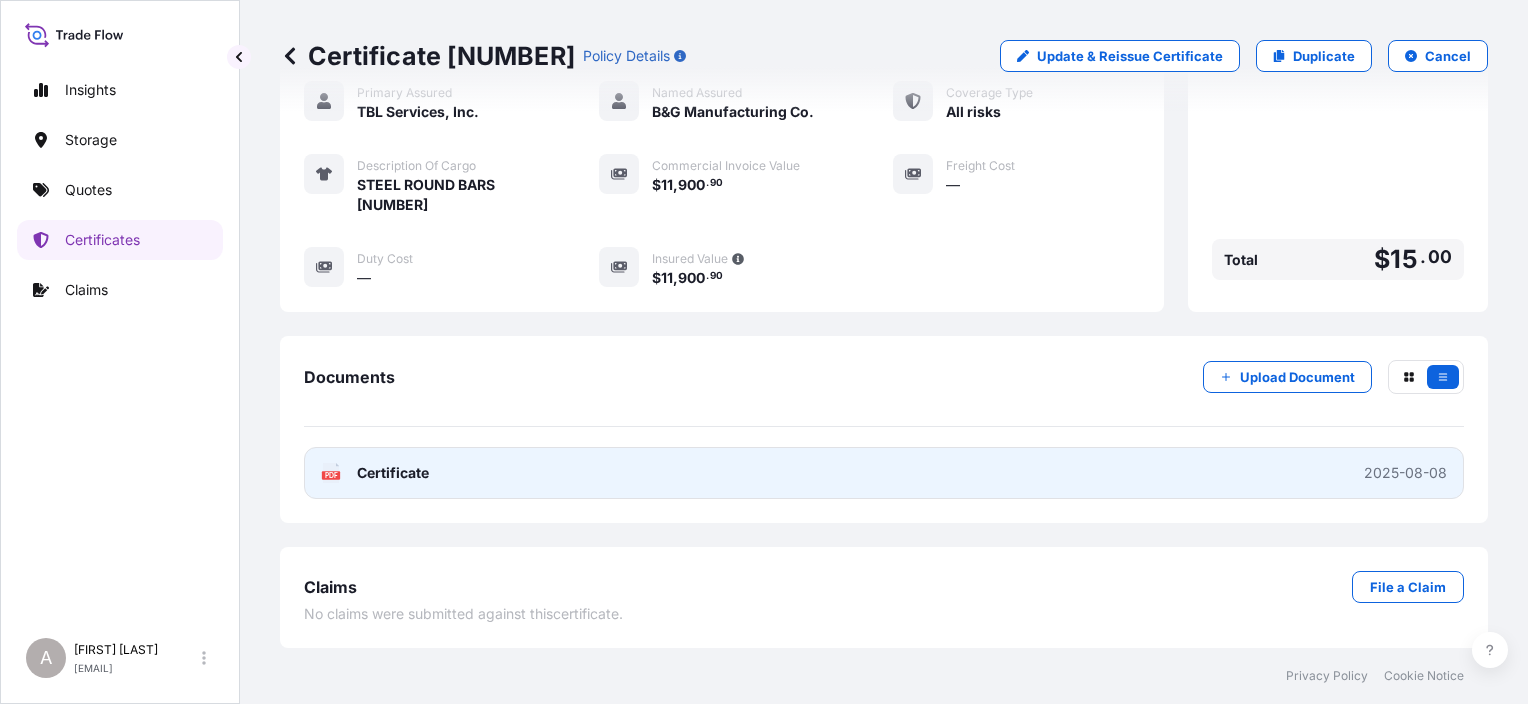 click on "PDF Certificate 2025-08-08" at bounding box center [884, 473] 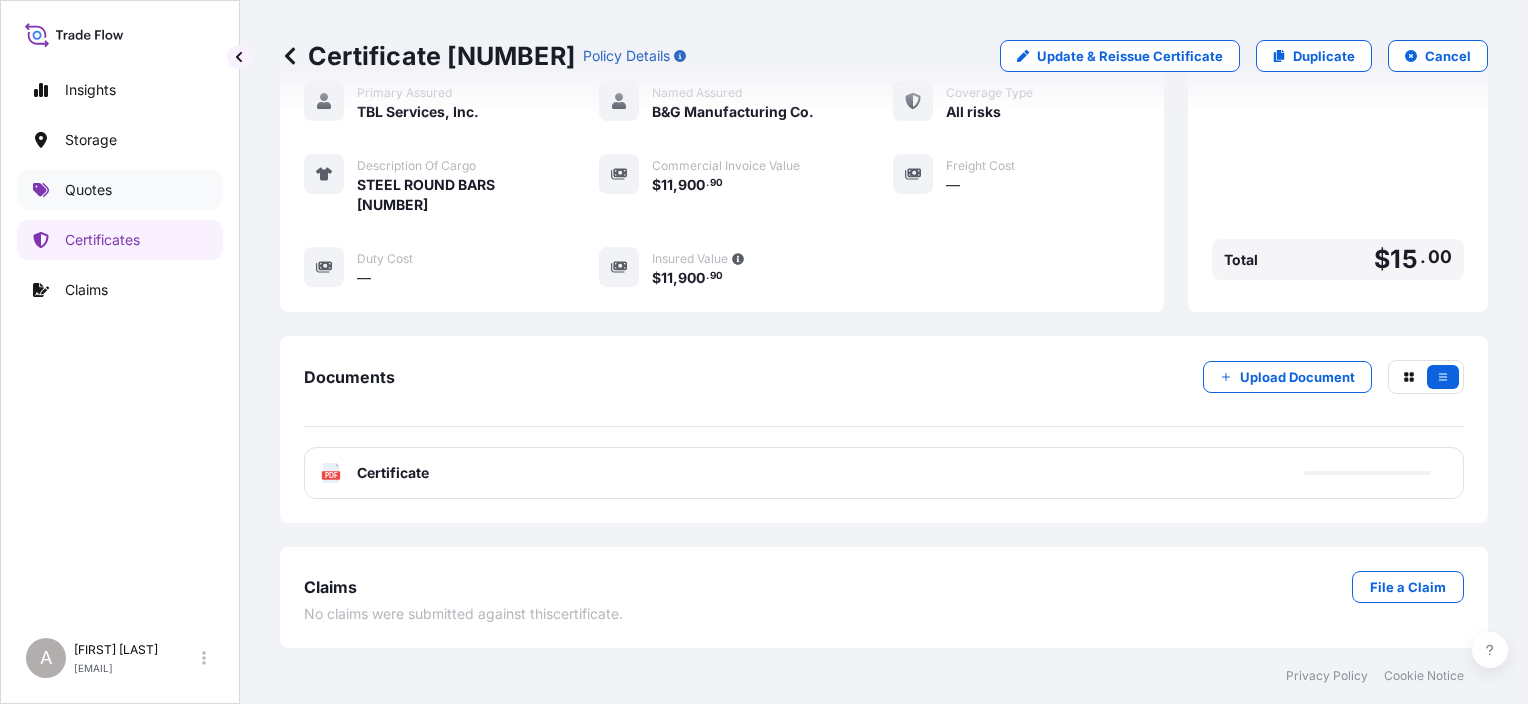 click on "Quotes" at bounding box center (120, 190) 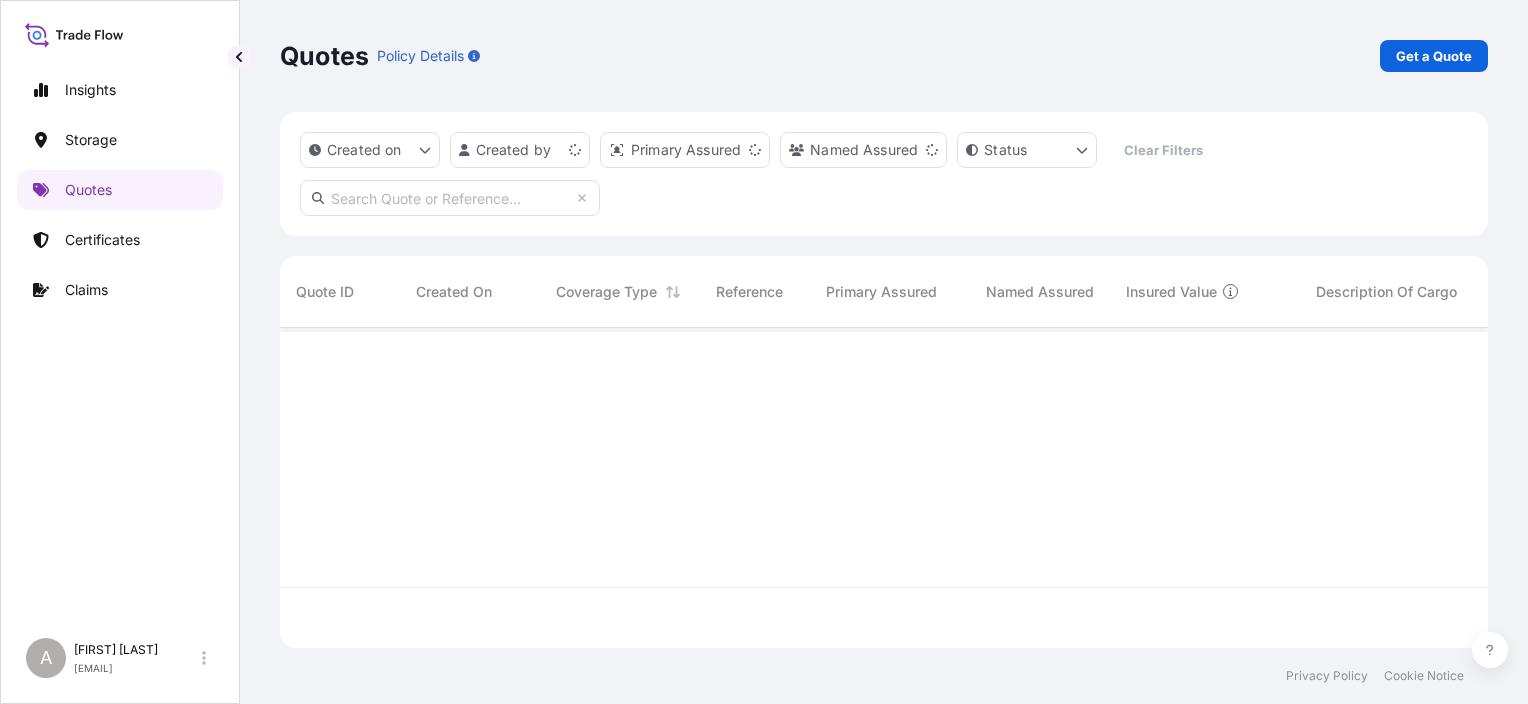 scroll, scrollTop: 16, scrollLeft: 16, axis: both 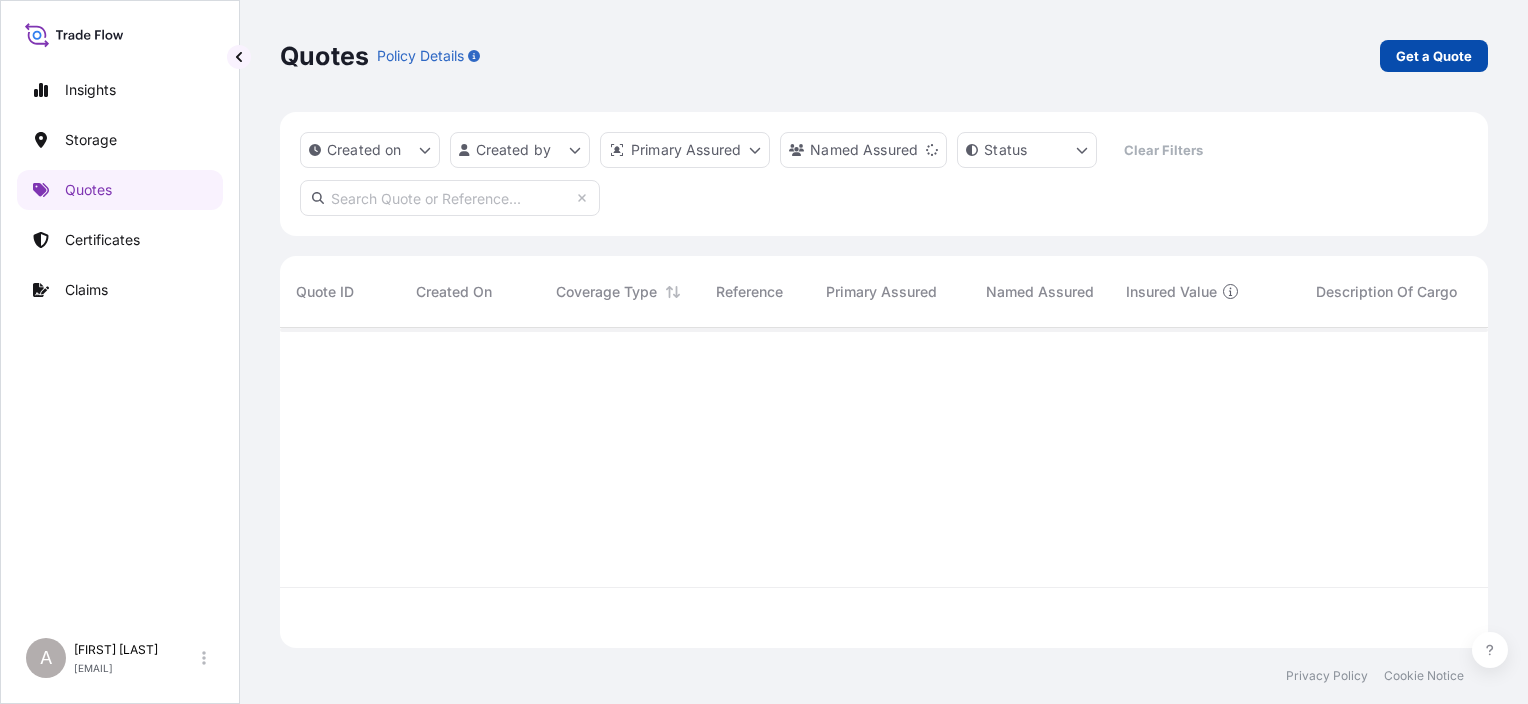 click on "Get a Quote" at bounding box center (1434, 56) 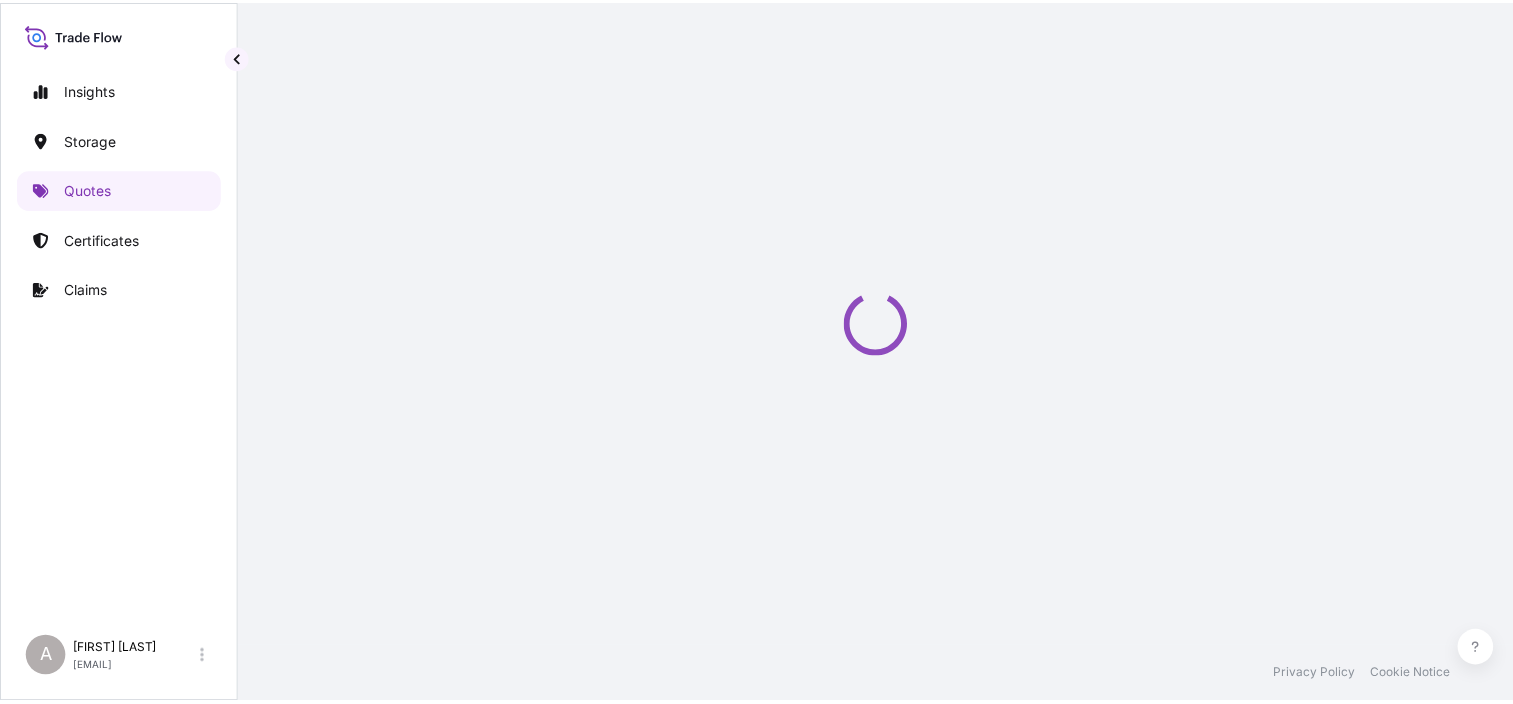scroll, scrollTop: 32, scrollLeft: 0, axis: vertical 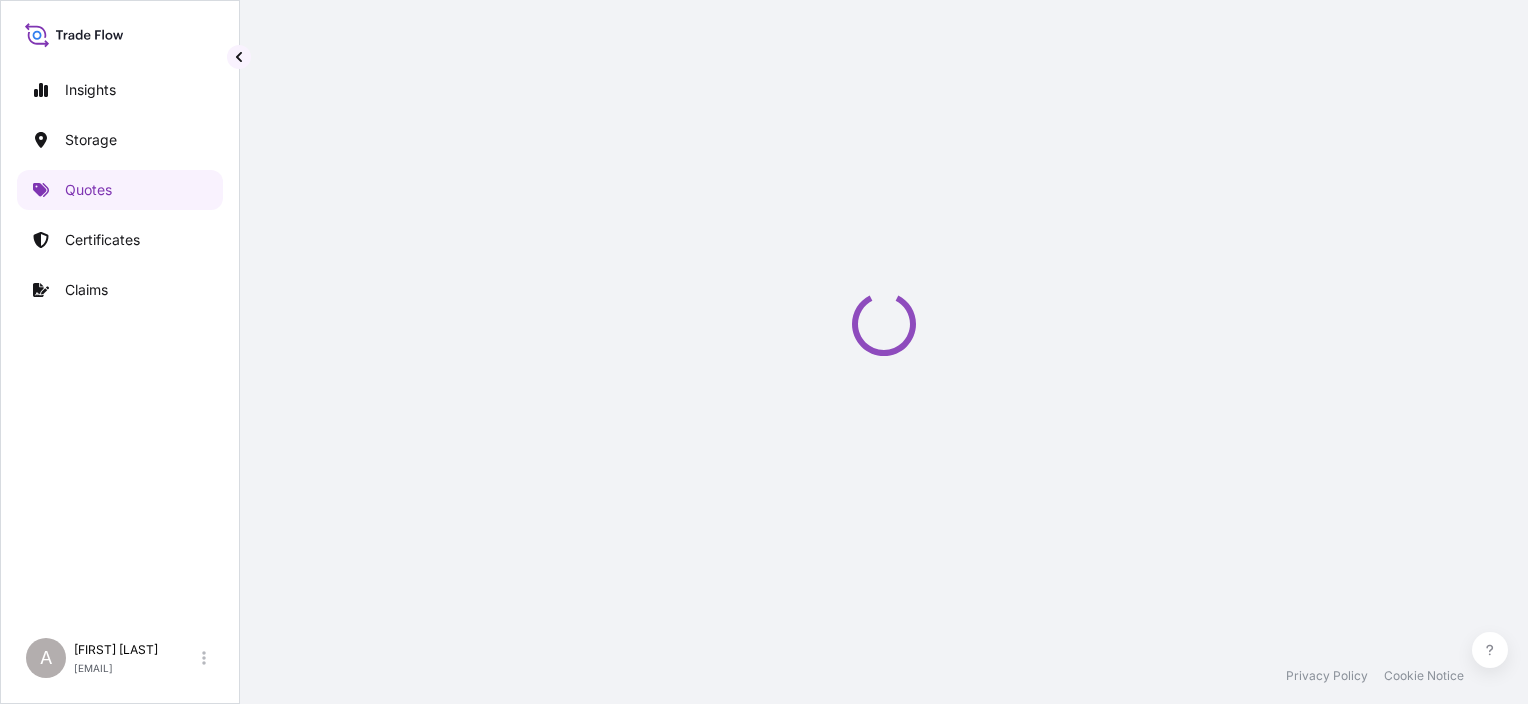 select on "Water" 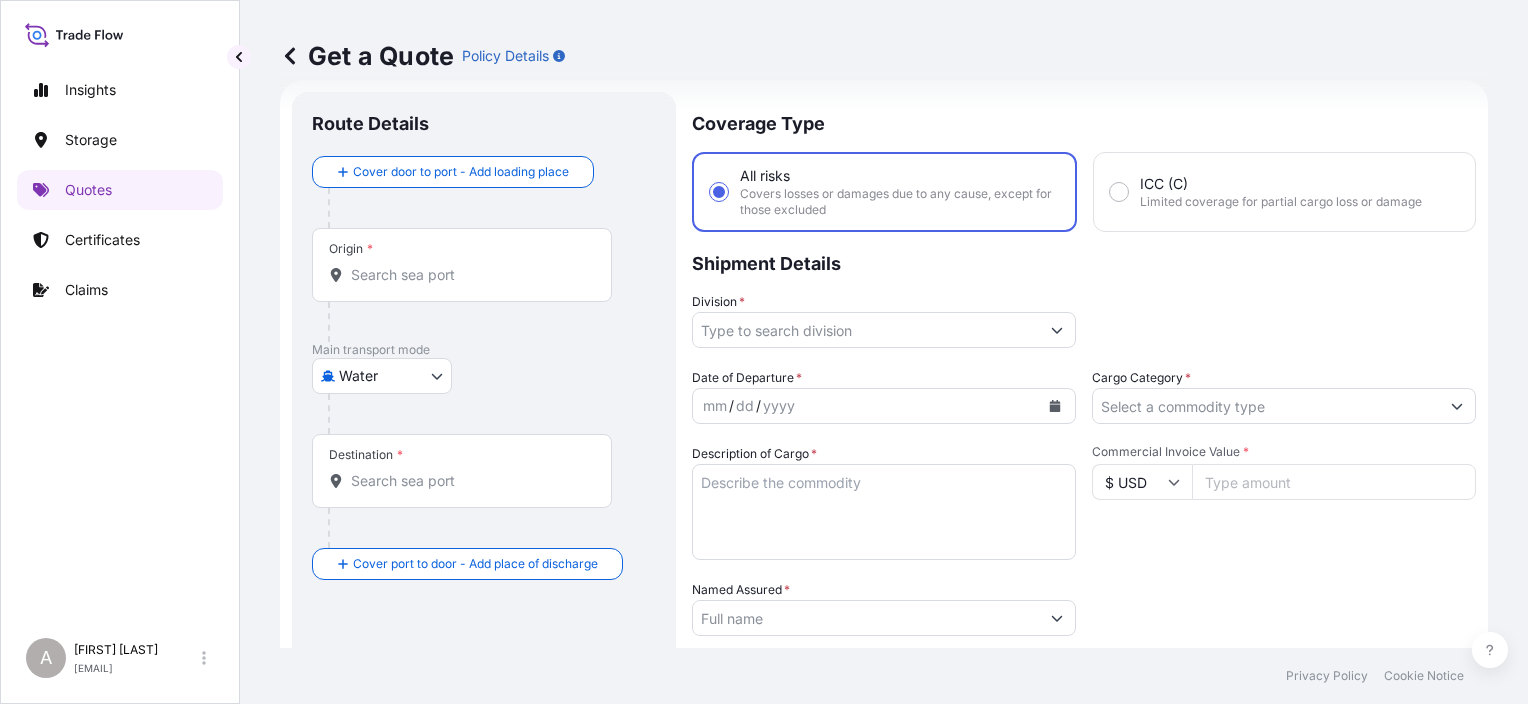 click on "Insights Storage Quotes Certificates Claims A [FIRST]   [LAST] [EMAIL] Get a Quote Policy Details Route Details   Cover door to port - Add loading place Place of loading Road / Inland Road / Inland Origin * Main transport mode Water Air Water Inland Destination * Cover port to door - Add place of discharge Road / Inland Road / Inland Place of Discharge Coverage Type All risks Covers losses or damages due to any cause, except for those excluded ICC (C) Limited coverage for partial cargo loss or damage Shipment Details Division * Date of Departure * mm / dd / yyyy Cargo Category * Description of Cargo * Commercial Invoice Value   * $ USD Named Assured * Packing Category Type to search a container mode Please select a primary mode of transportation first. Freight Cost   $ USD CIF Markup % 10 Reference Duty Cost   $ USD Vessel Name Marks & Numbers Letter of Credit This shipment has a letter of credit Letter of credit * Letter of credit may not exceed 12000 characters Get a Quote Privacy Policy" at bounding box center [764, 352] 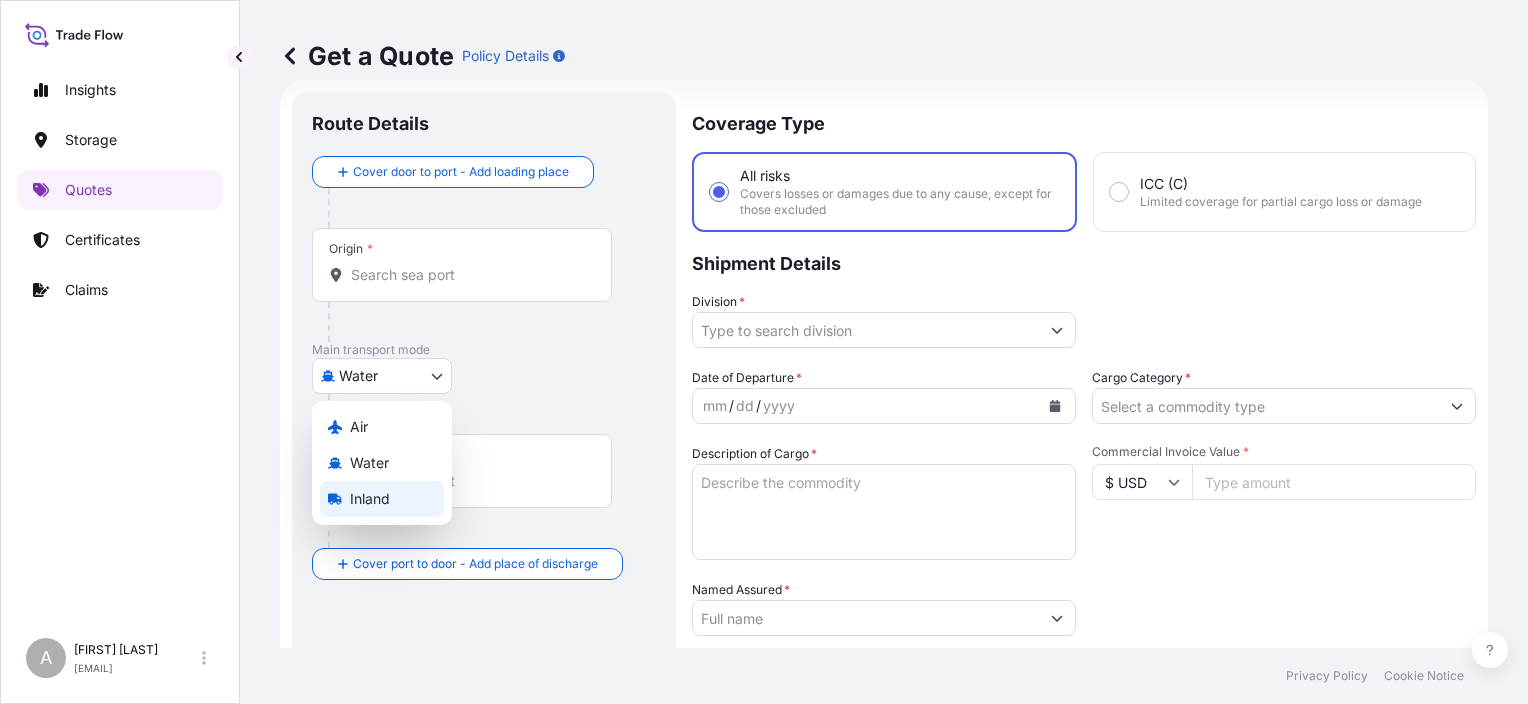 click on "Inland" at bounding box center [370, 499] 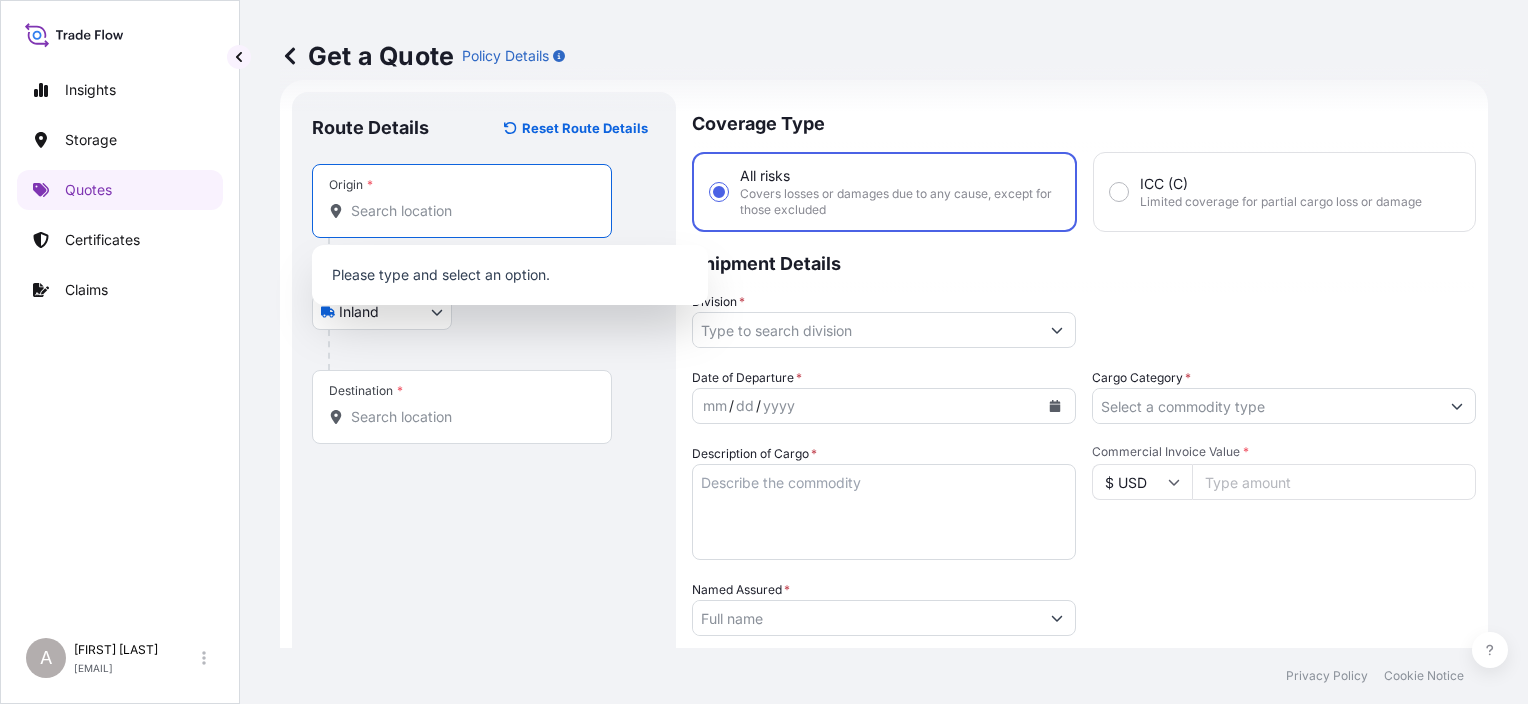 click on "Origin *" at bounding box center [469, 211] 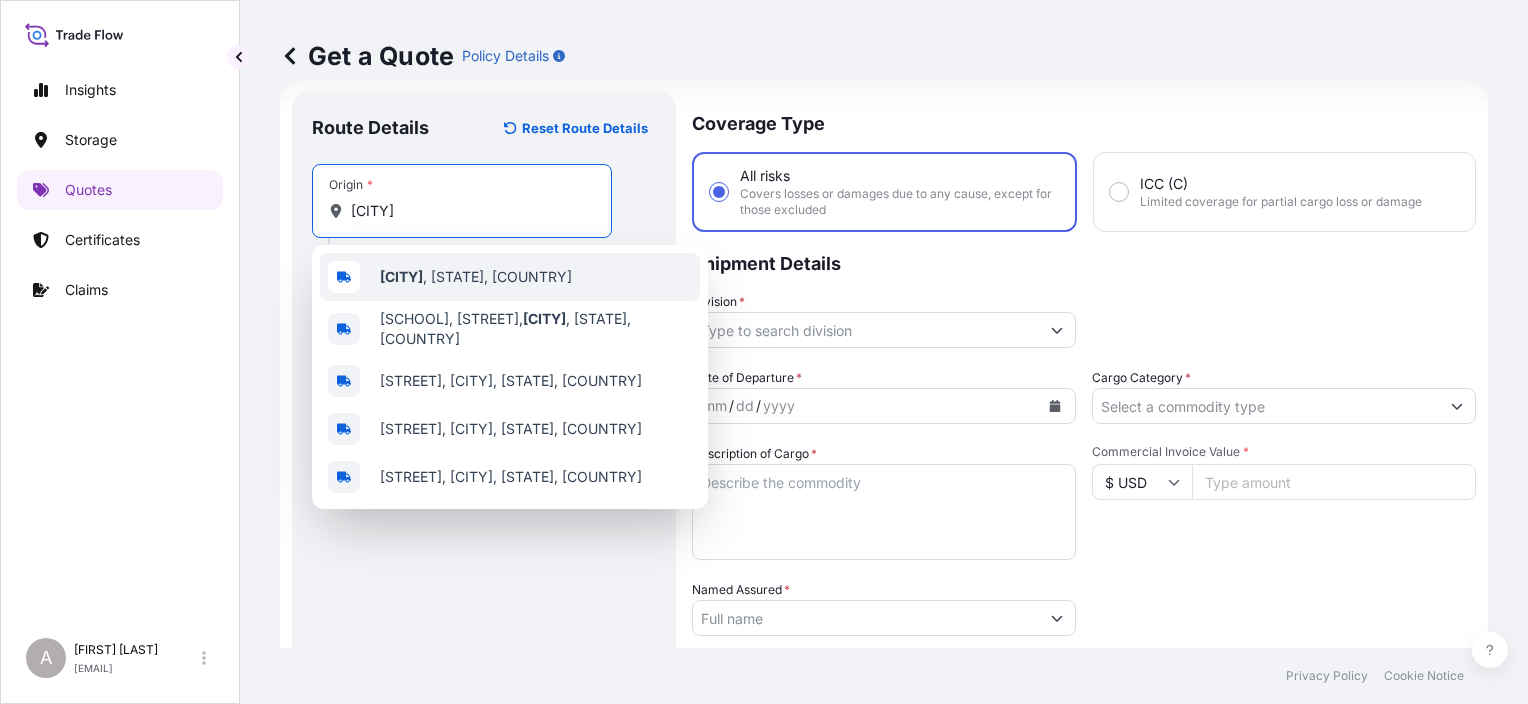 click on "[CITY] , [STATE], [COUNTRY]" at bounding box center [476, 277] 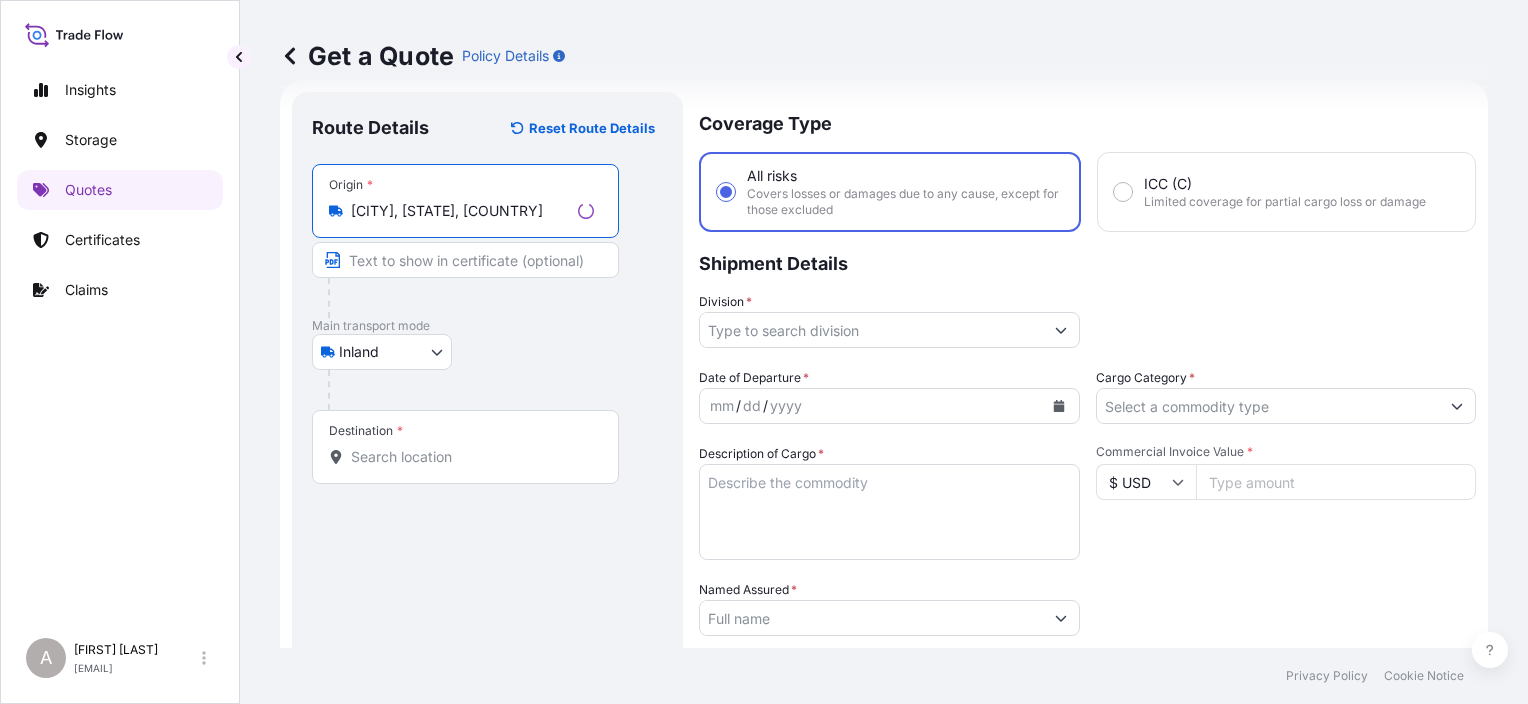 type on "[CITY], [STATE], [COUNTRY]" 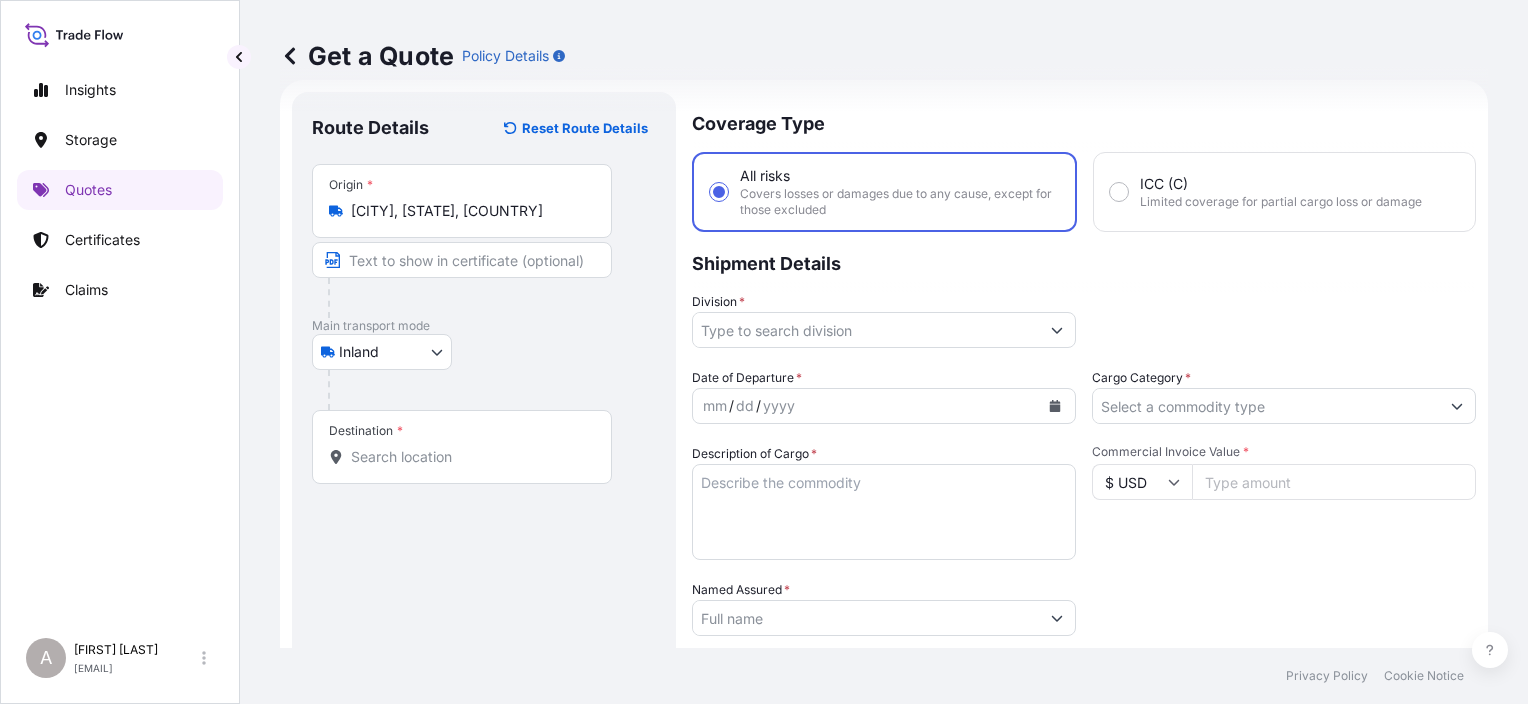 click on "Destination *" at bounding box center (469, 457) 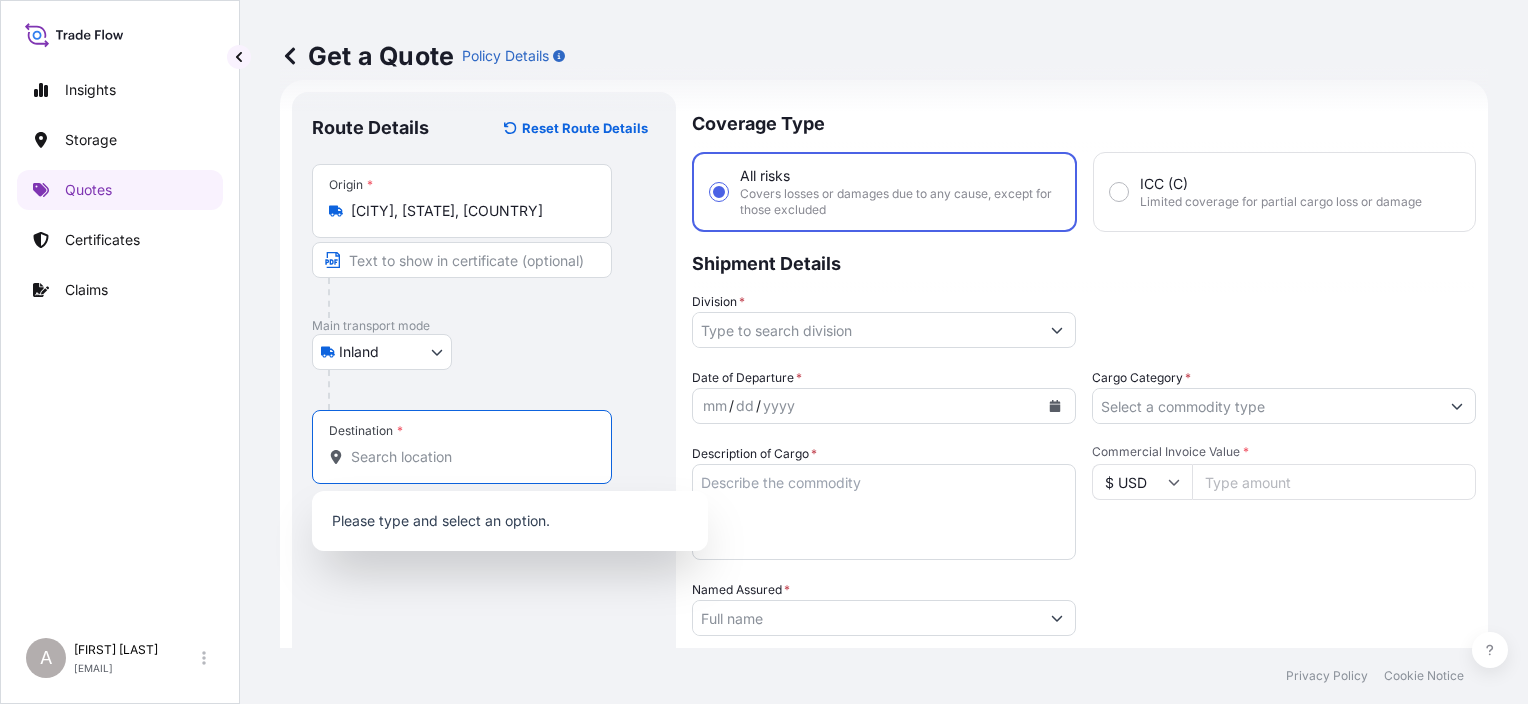 paste on "[CITY]" 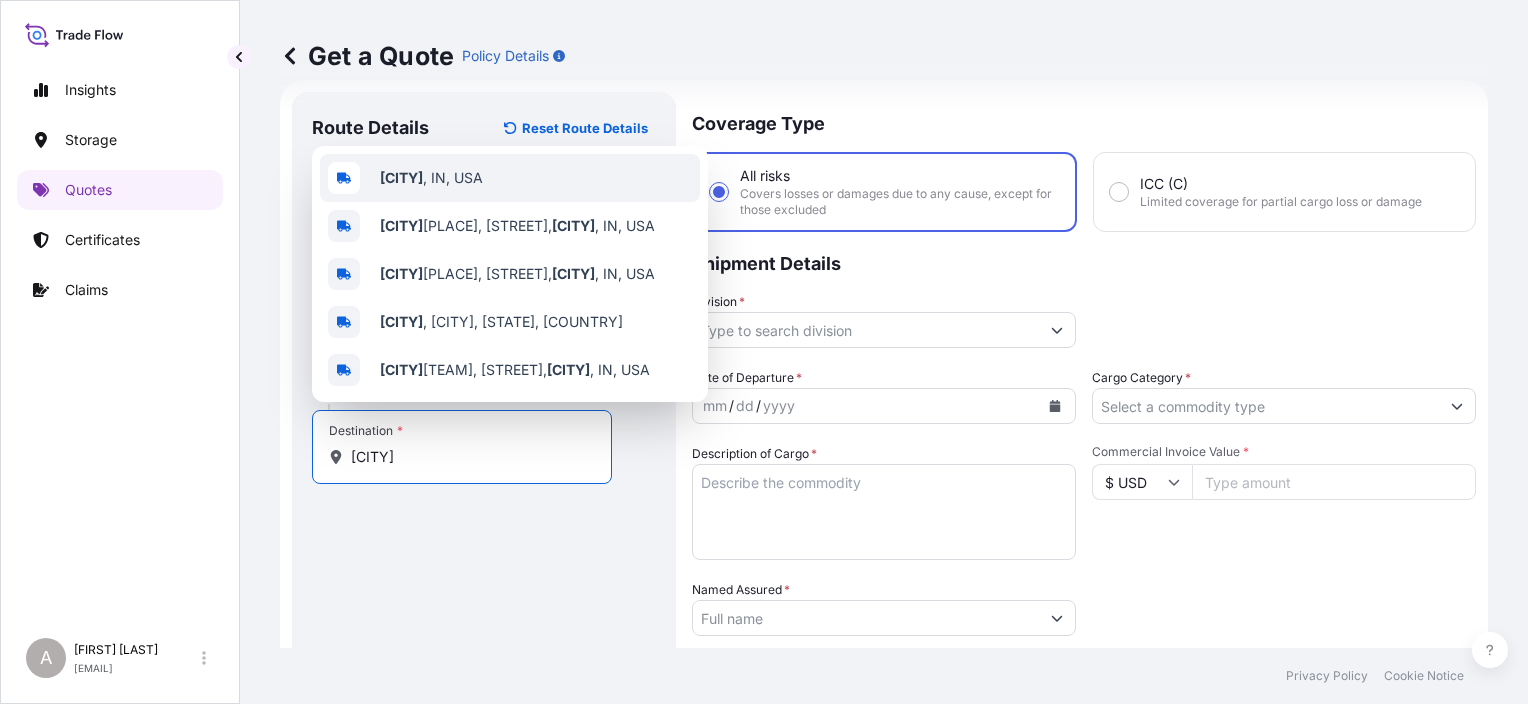 click on "[CITY], [STATE], [COUNTRY]" at bounding box center [510, 178] 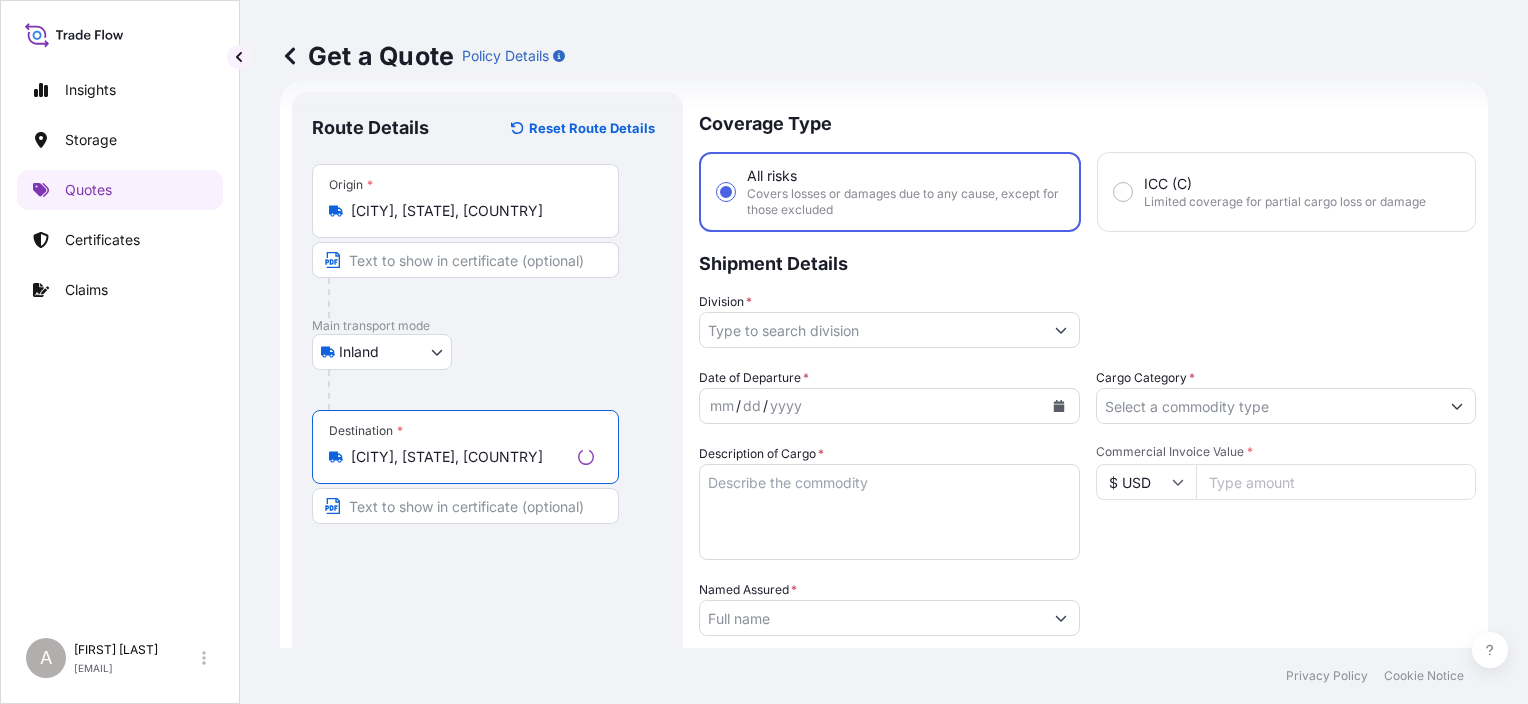 type on "[CITY], [STATE], [COUNTRY]" 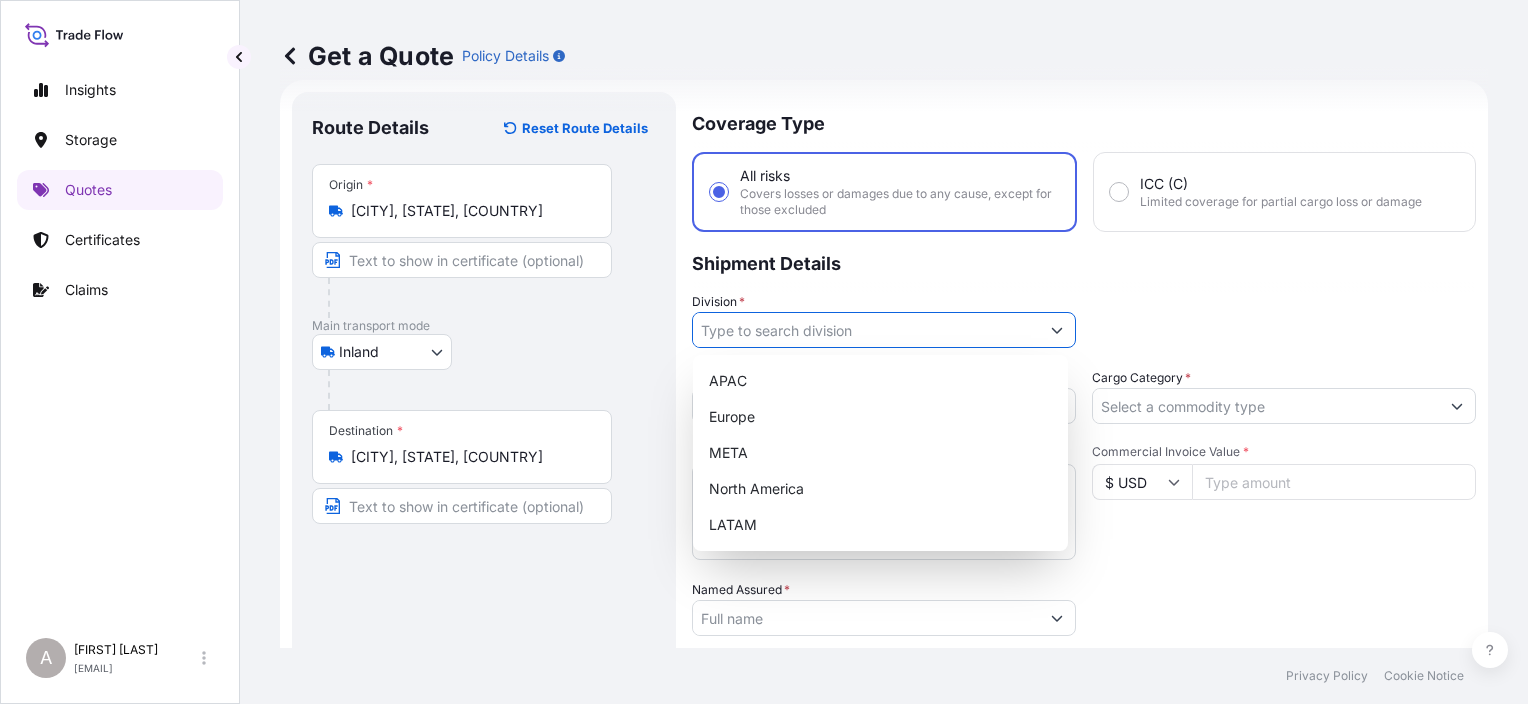 click on "Division *" at bounding box center [866, 330] 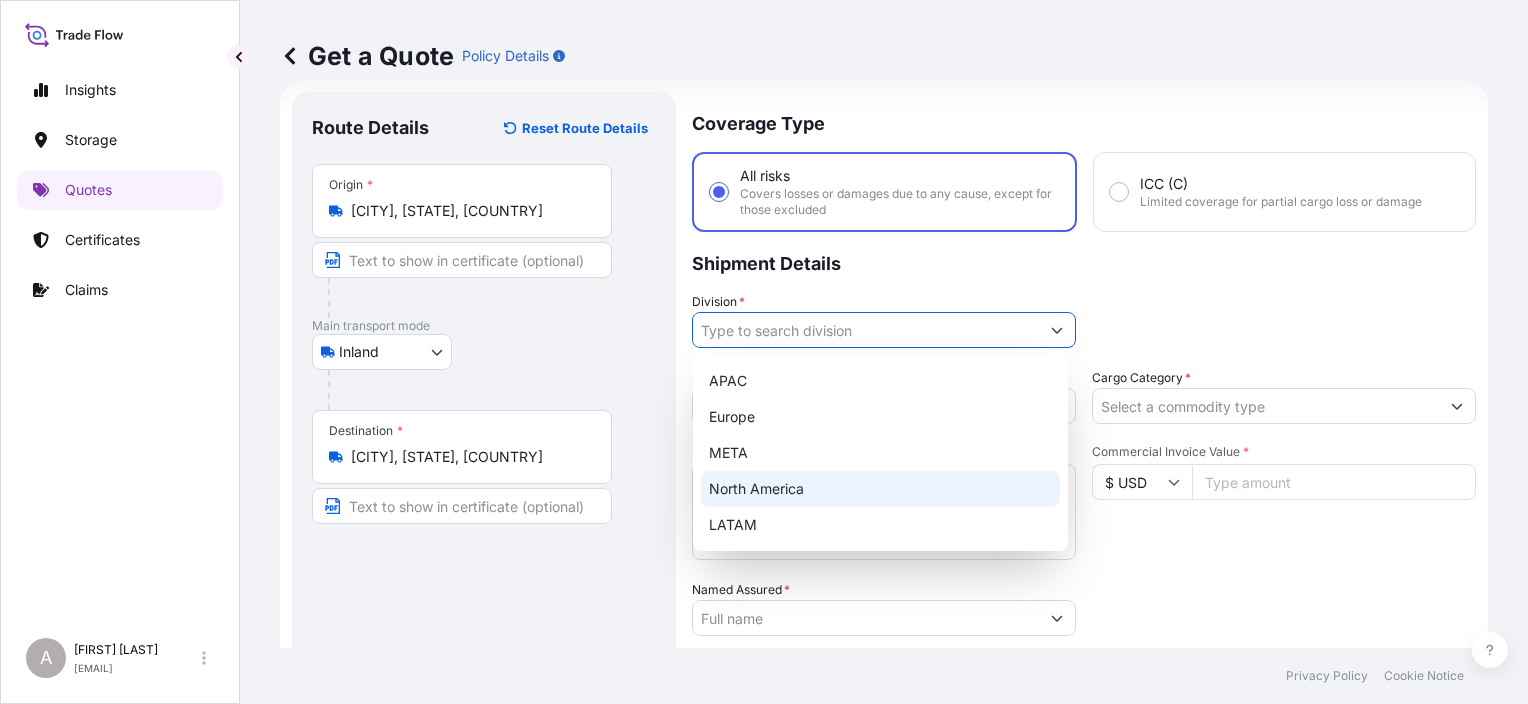 click on "North America" at bounding box center (880, 489) 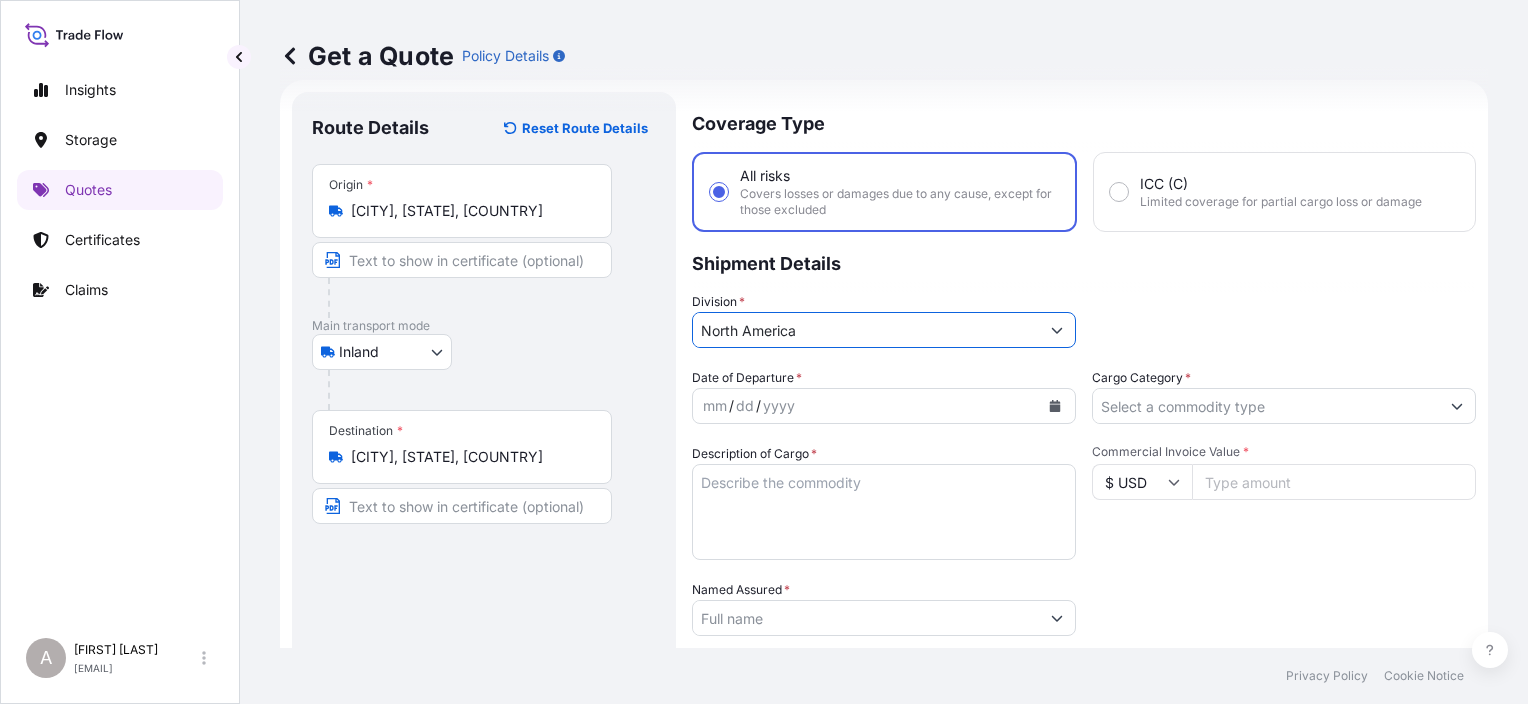 click 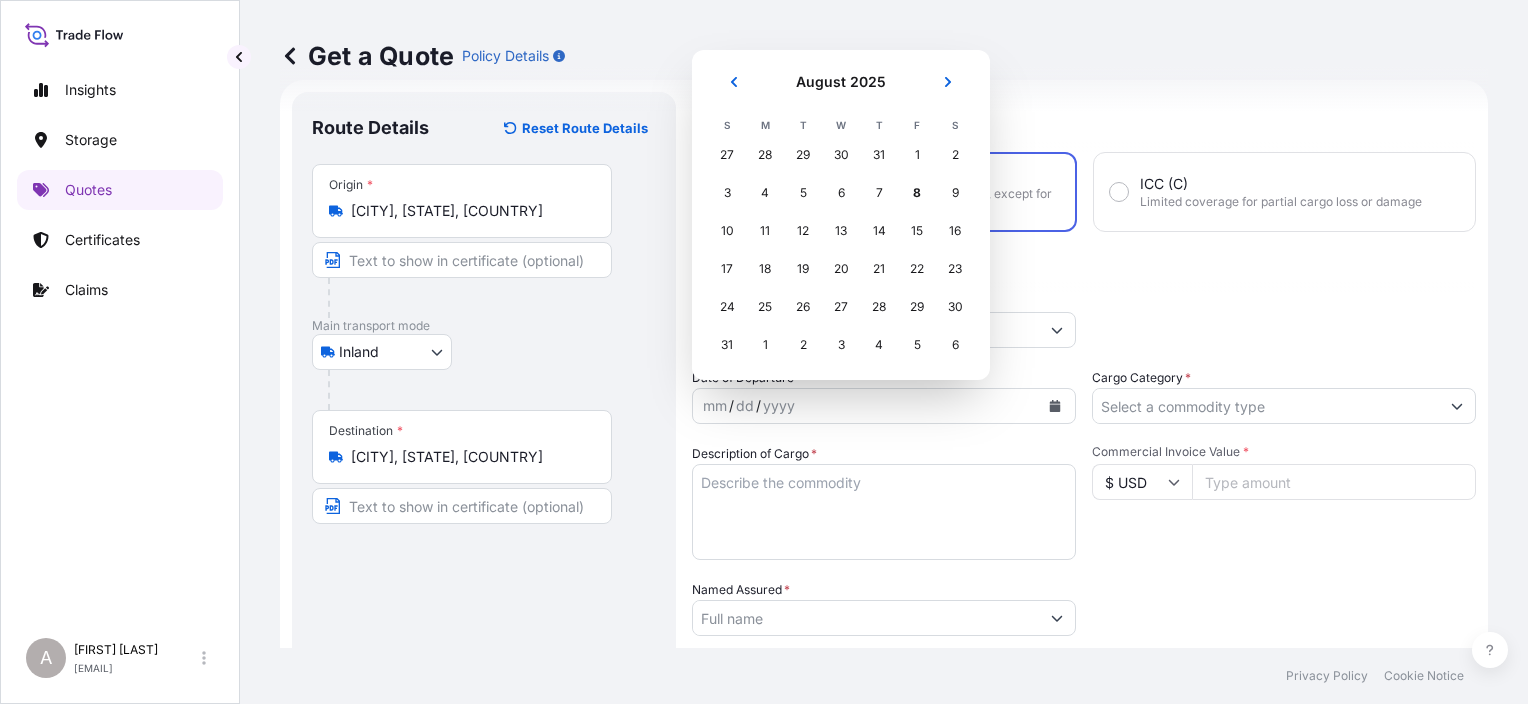 click on "1" at bounding box center [765, 345] 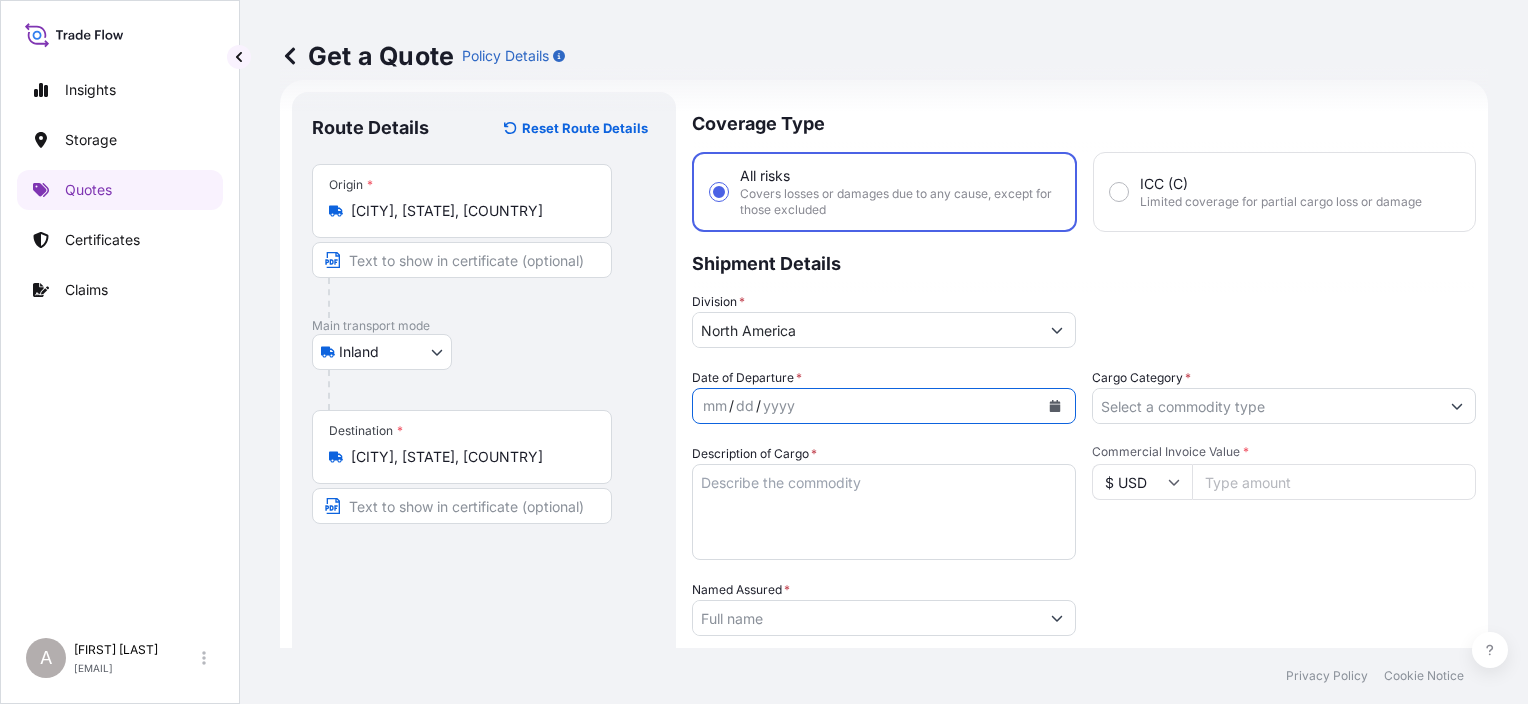 click at bounding box center [1055, 406] 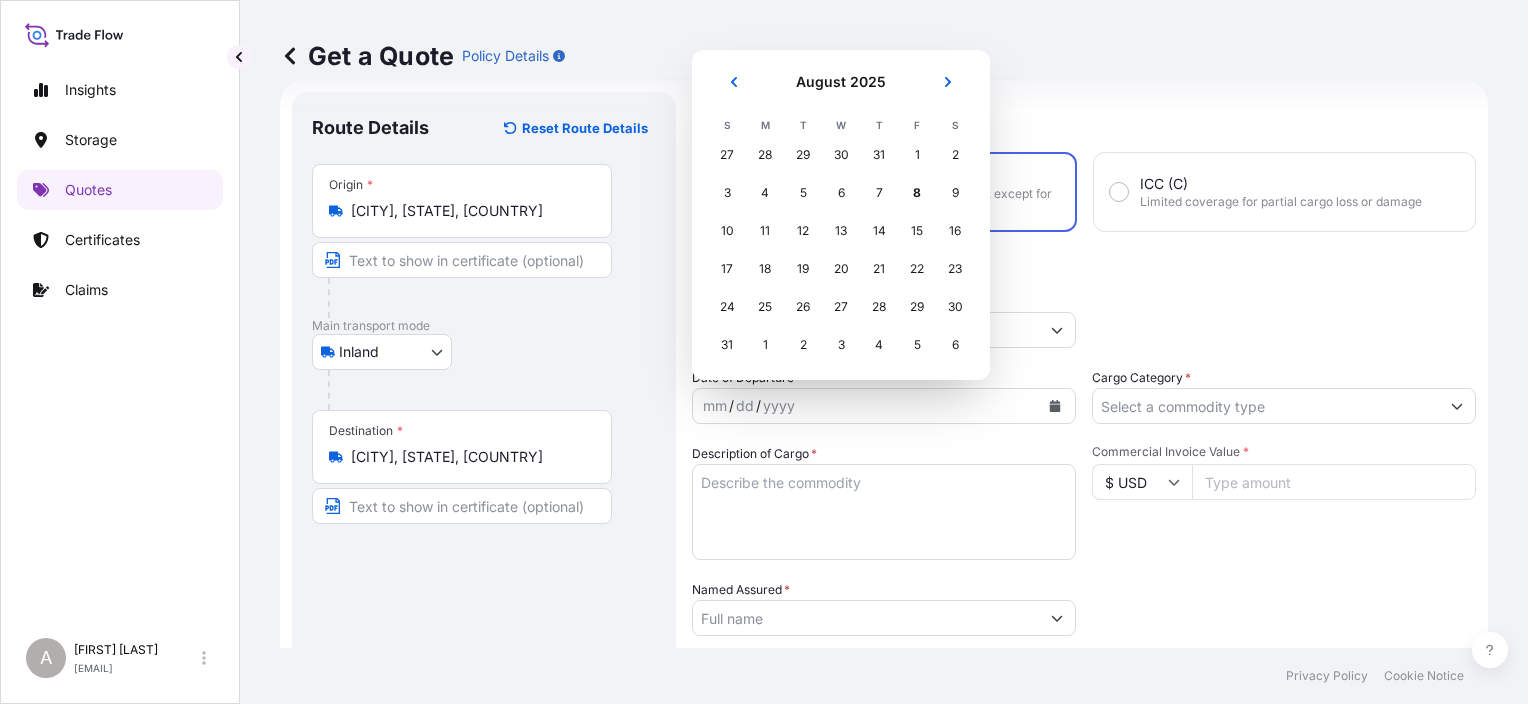 click on "1" at bounding box center [765, 345] 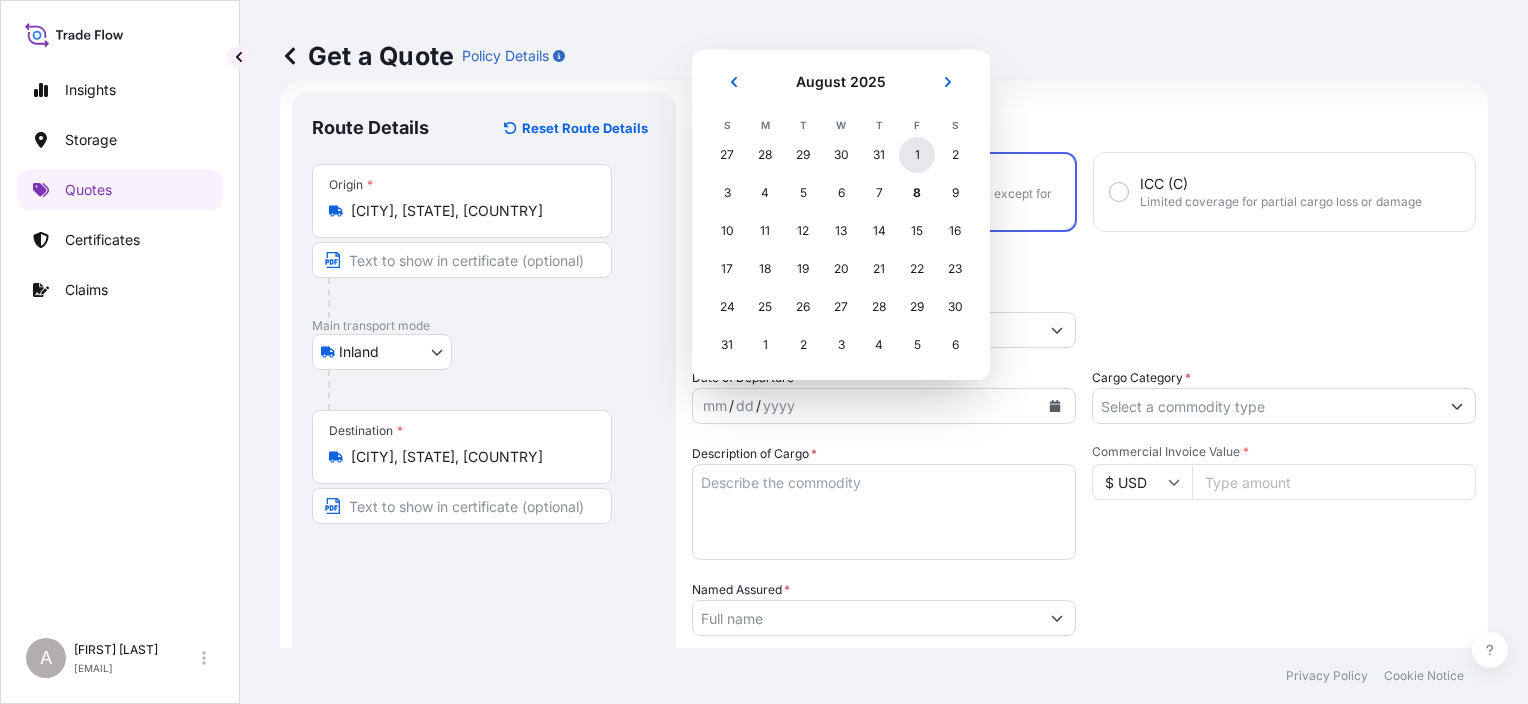 click on "1" at bounding box center (917, 155) 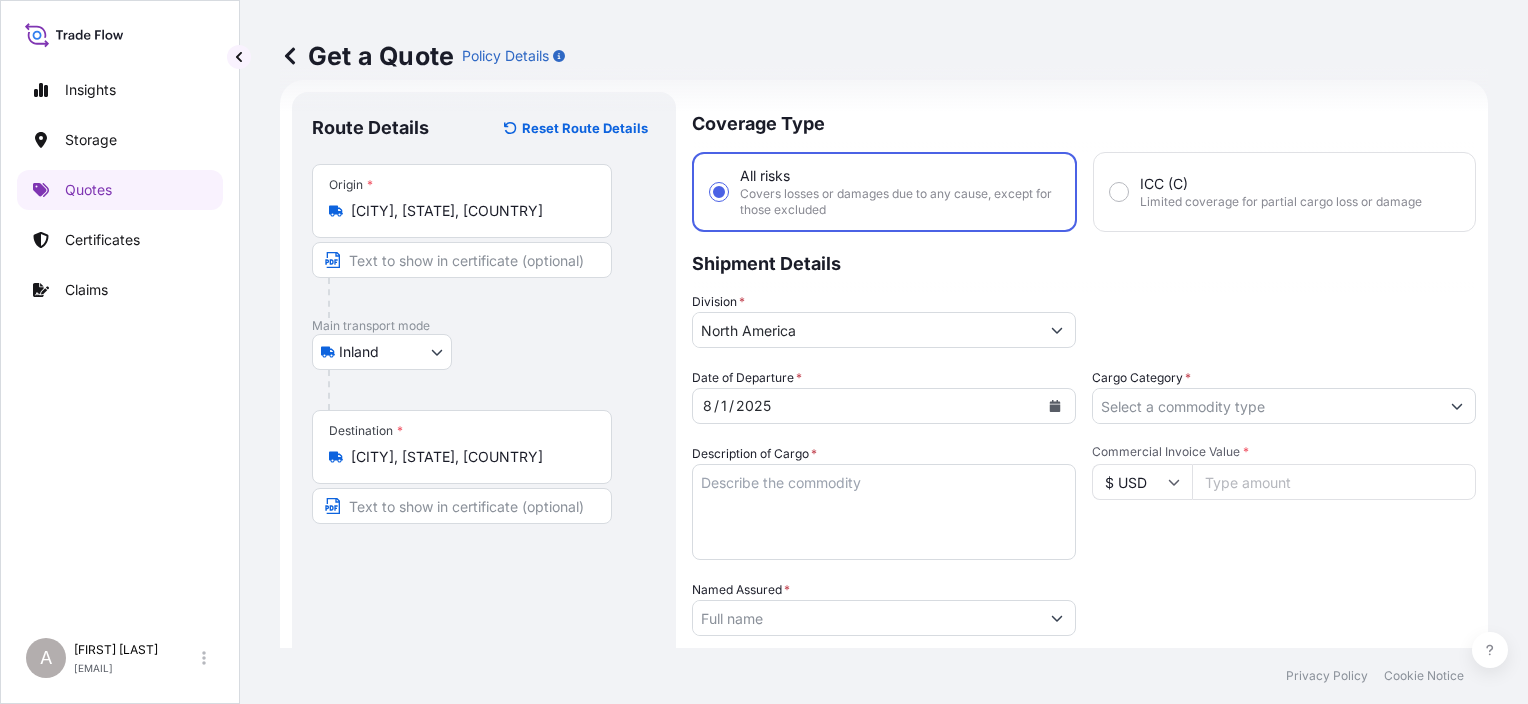 click on "Division * North America" at bounding box center (1084, 320) 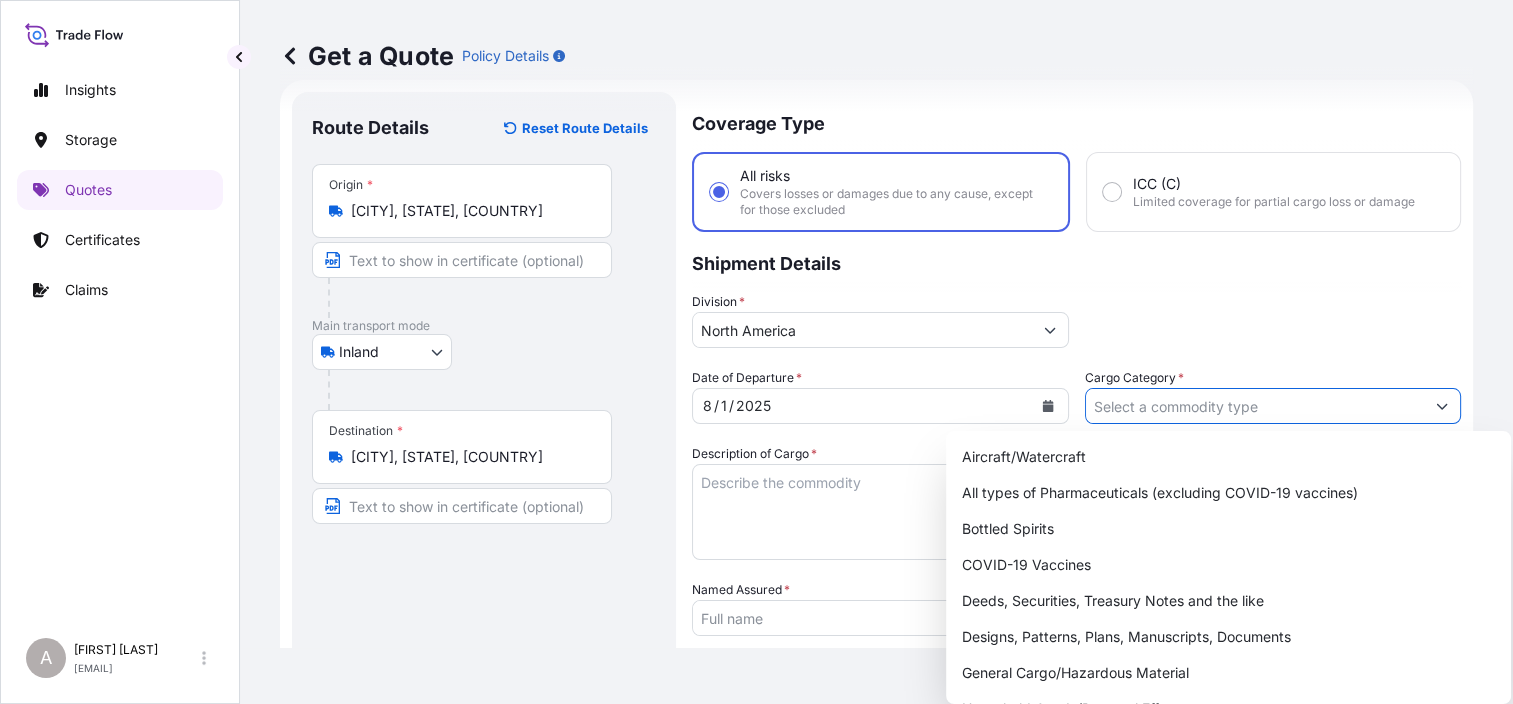 click on "Cargo Category *" at bounding box center (1255, 406) 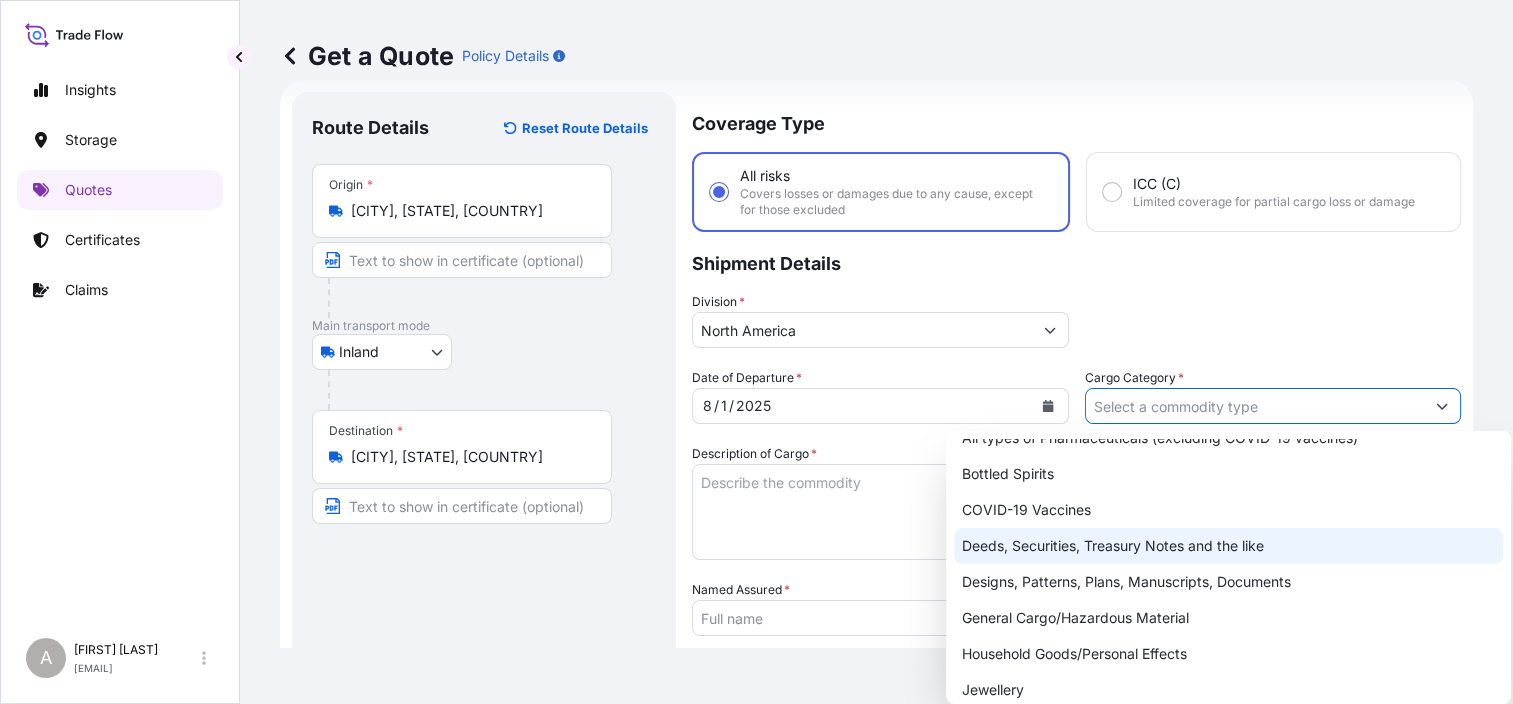 scroll, scrollTop: 100, scrollLeft: 0, axis: vertical 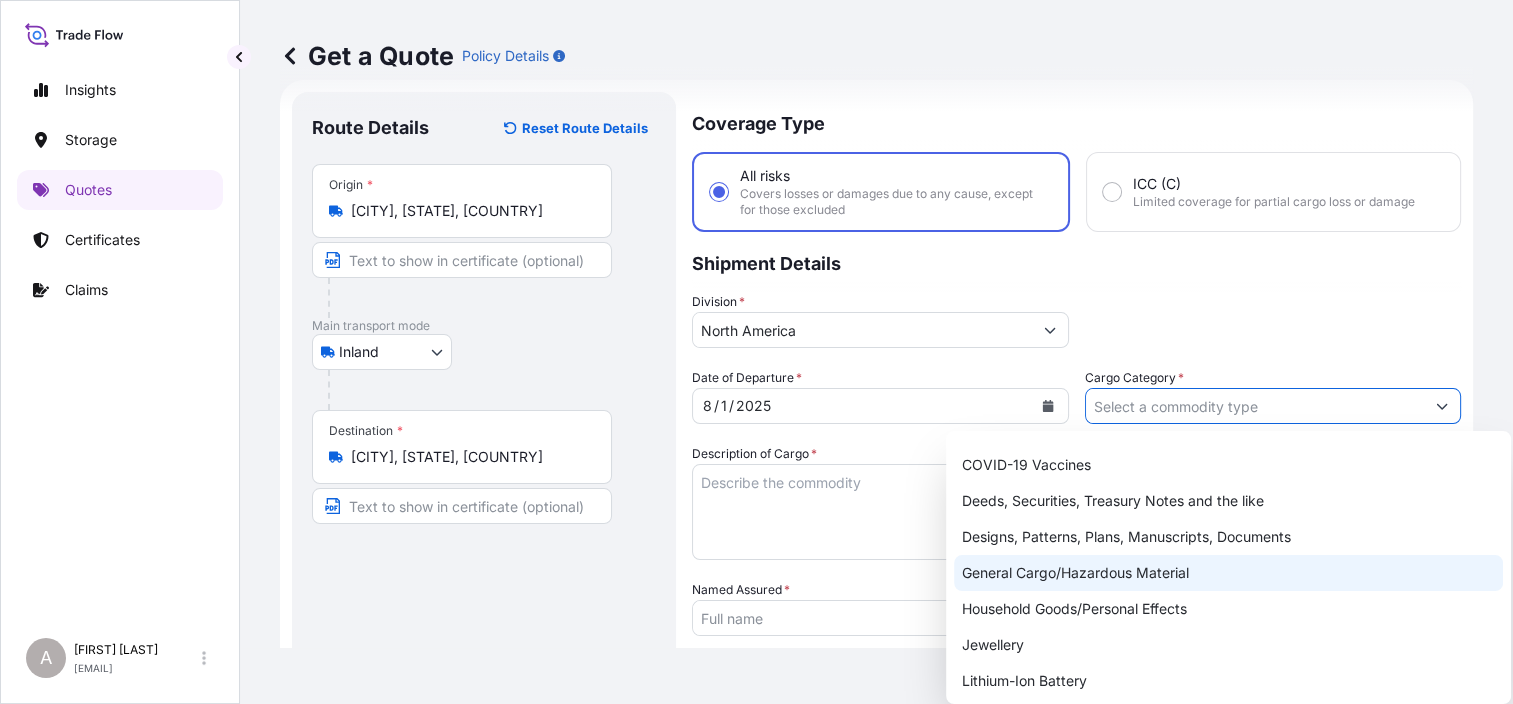 click on "General Cargo/Hazardous Material" at bounding box center [1228, 573] 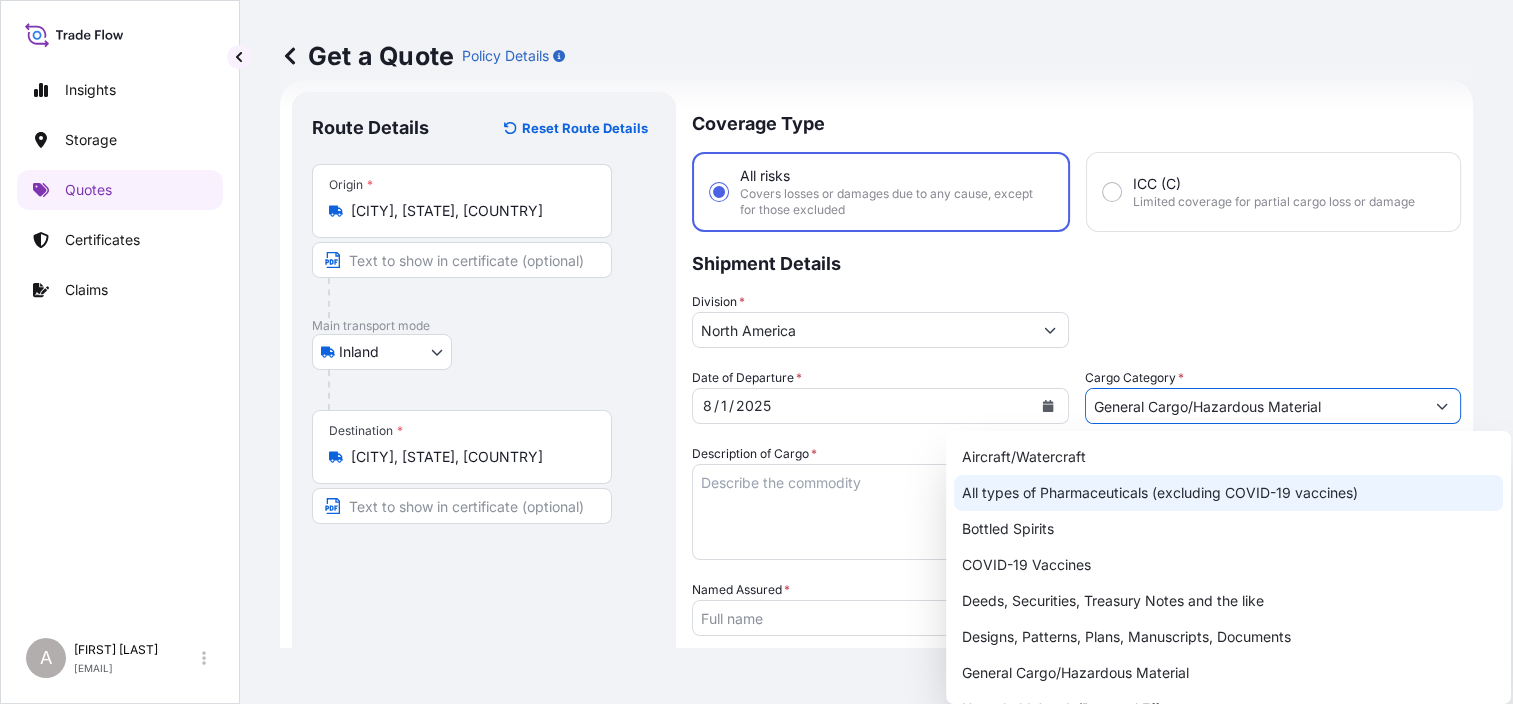 click on "All types of Pharmaceuticals (excluding COVID-19 vaccines)" at bounding box center [1228, 493] 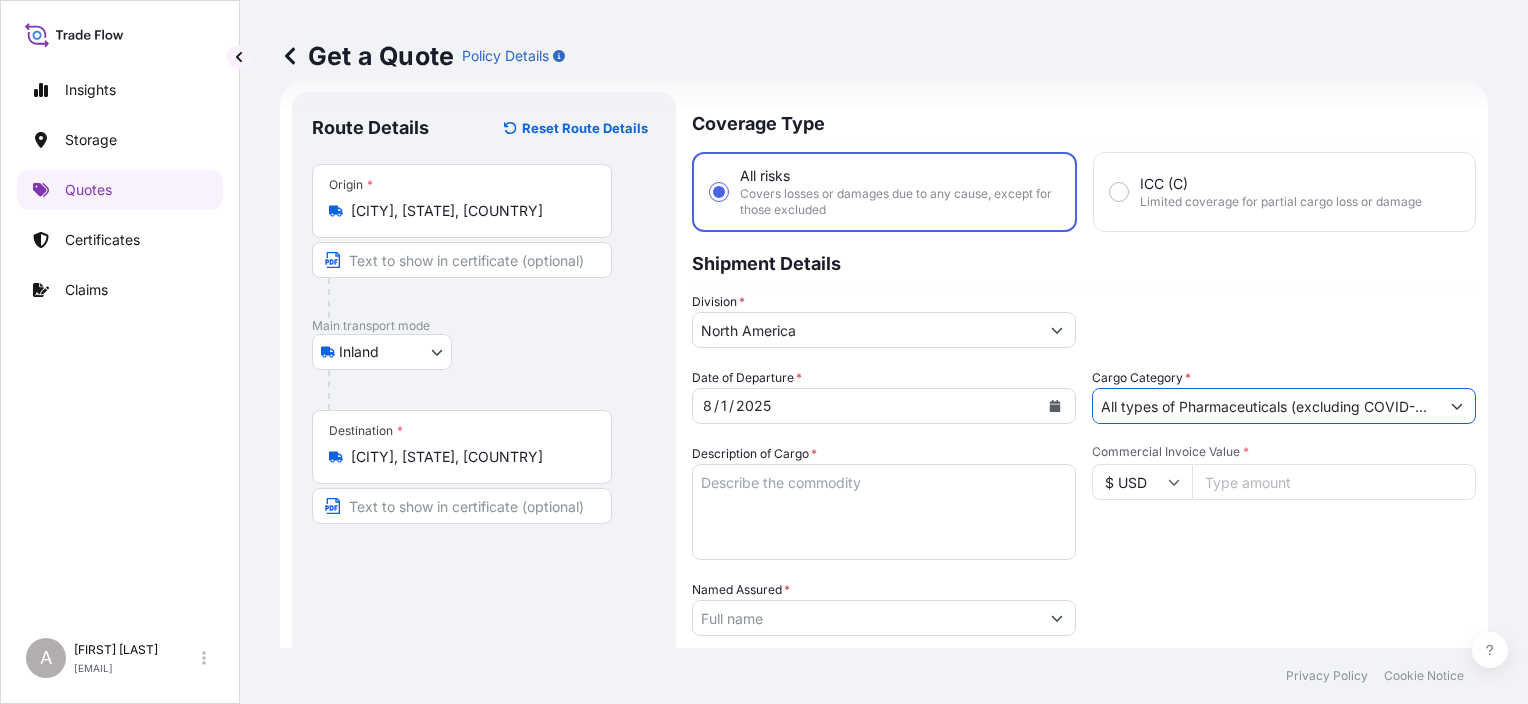 click on "All types of Pharmaceuticals (excluding COVID-19 vaccines)" at bounding box center (1266, 406) 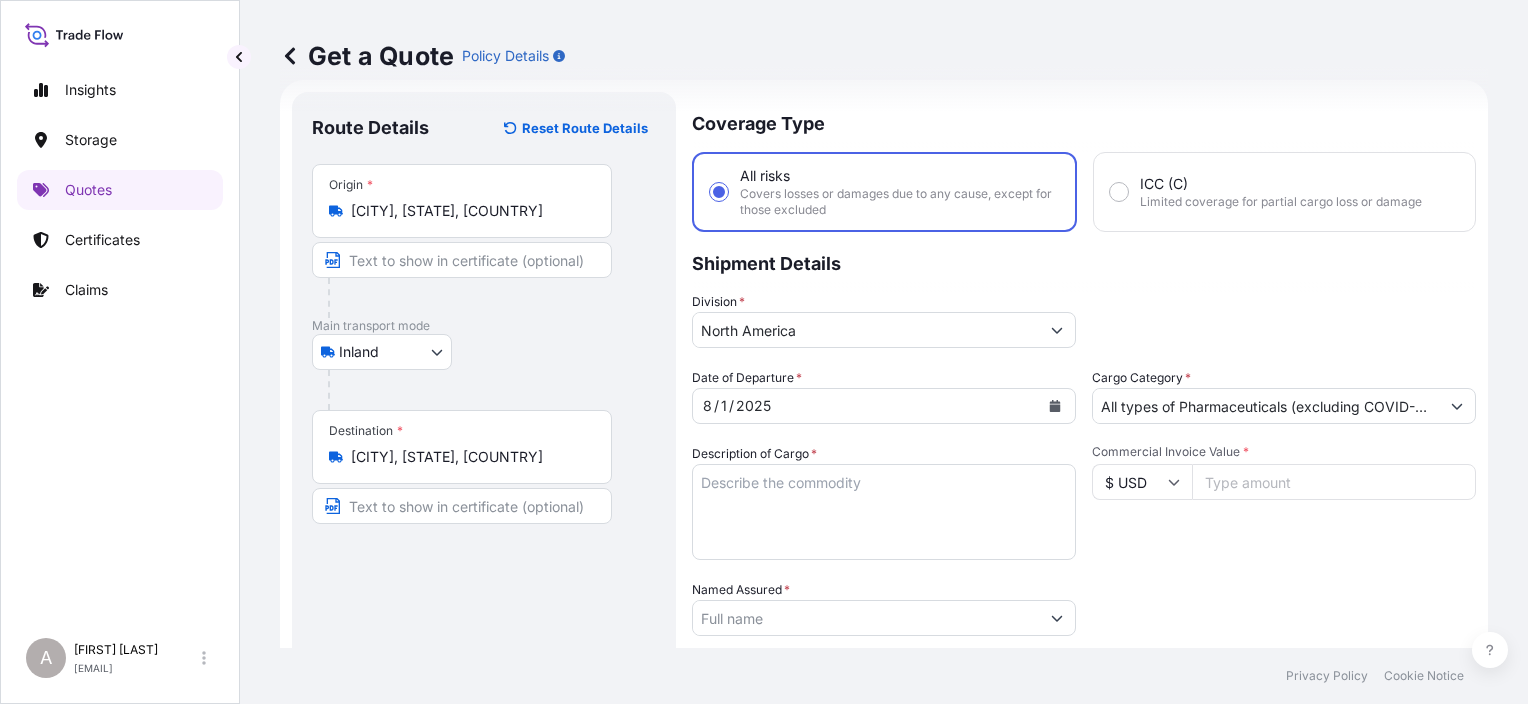 click on "Date of Departure * 8 / 1 / 2025 Cargo Category * All types of Pharmaceuticals (excluding COVID-19 vaccines) Description of Cargo * Commercial Invoice Value   * $ USD Named Assured * Packing Category Type to search a container mode Please select a primary mode of transportation first. Freight Cost   $ USD CIF Markup % 10 Reference Duty Cost   $ USD Carrier Name Marks & Numbers Letter of Credit This shipment has a letter of credit Letter of credit * Letter of credit may not exceed 12000 characters Get a Quote" at bounding box center [884, 552] 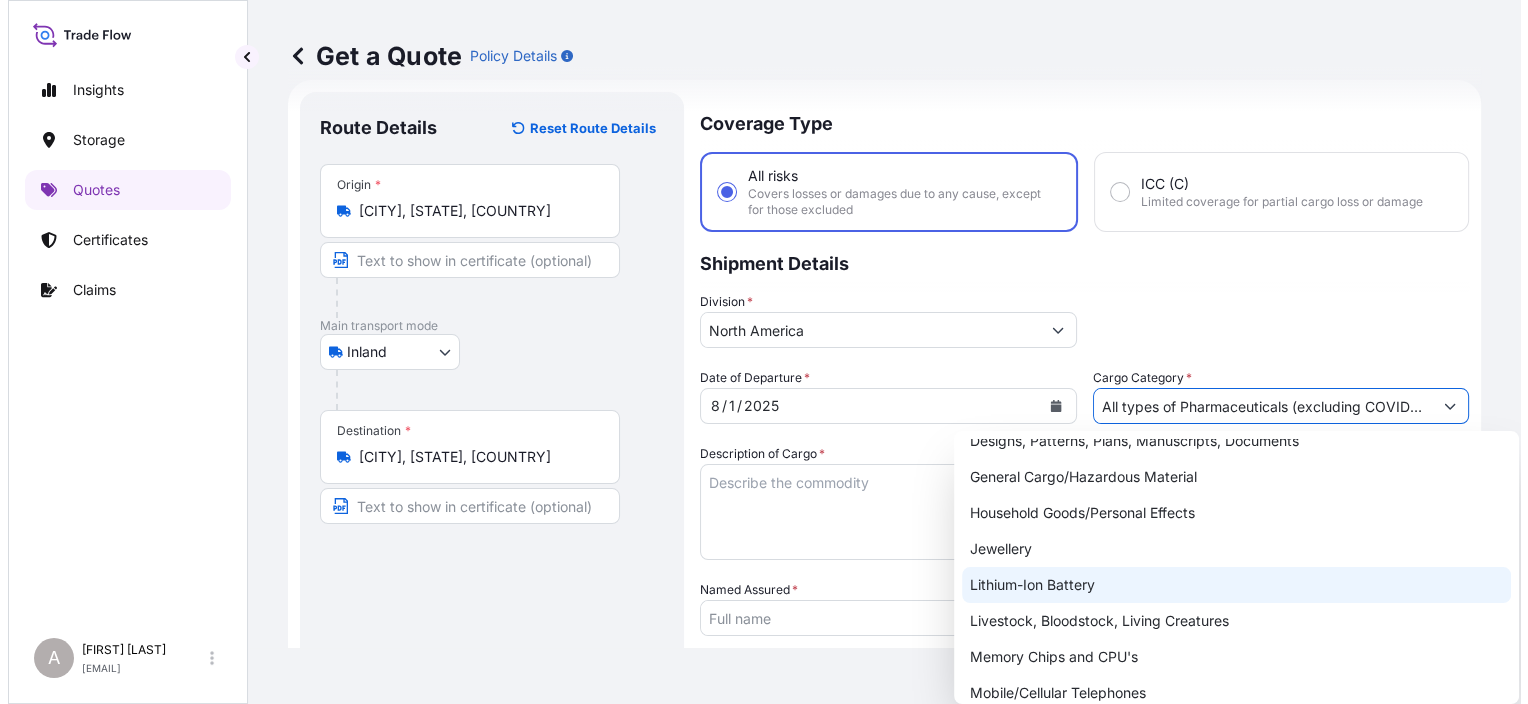 scroll, scrollTop: 200, scrollLeft: 0, axis: vertical 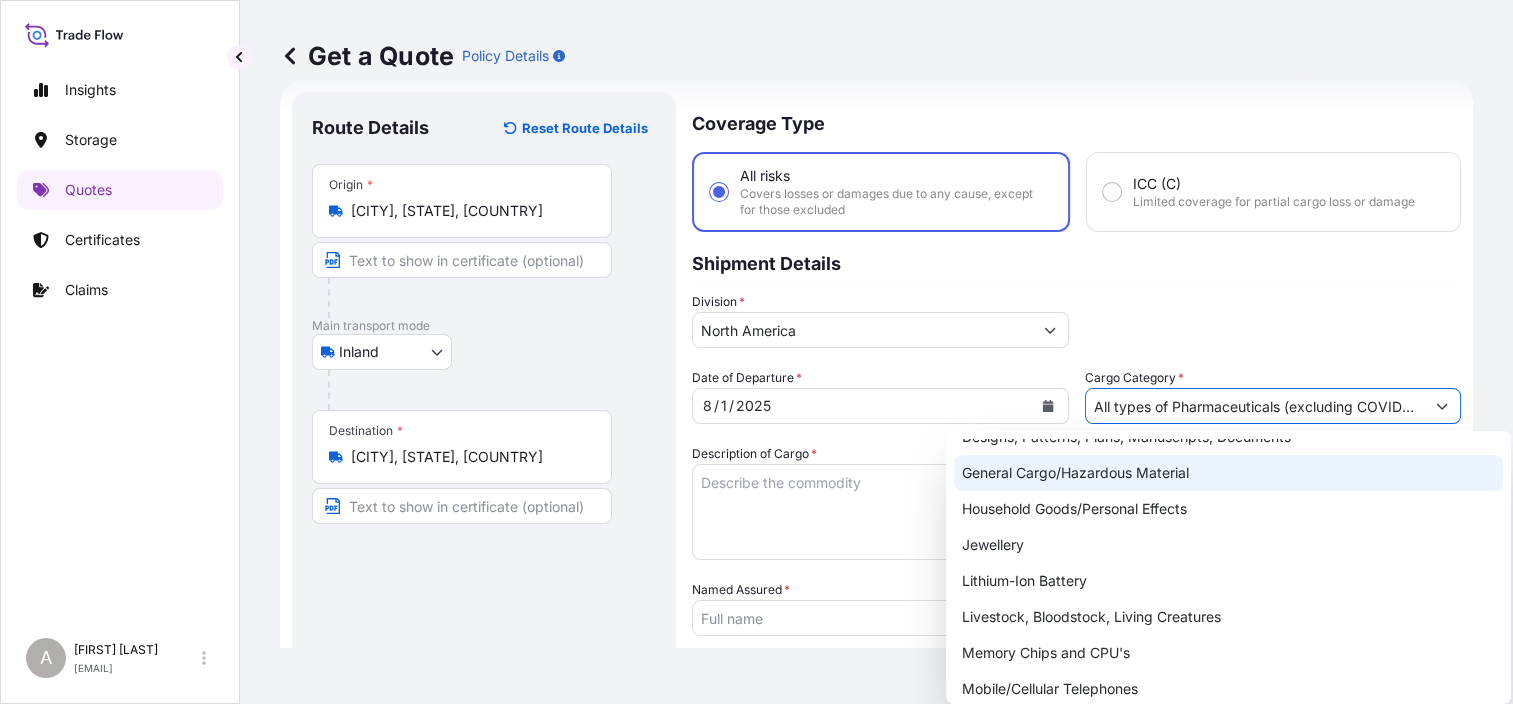 click on "General Cargo/Hazardous Material" at bounding box center (1228, 473) 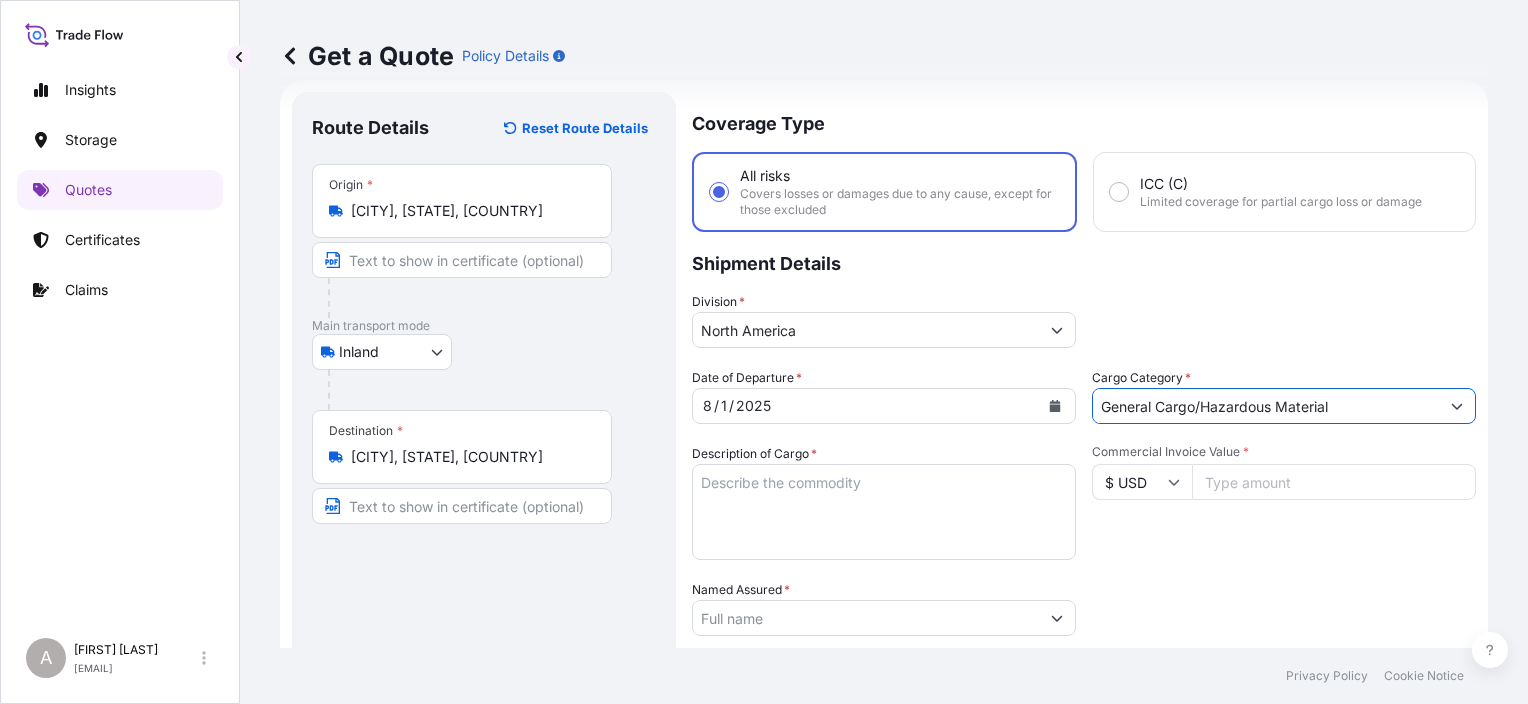 drag, startPoint x: 1248, startPoint y: 606, endPoint x: 1256, endPoint y: 569, distance: 37.85499 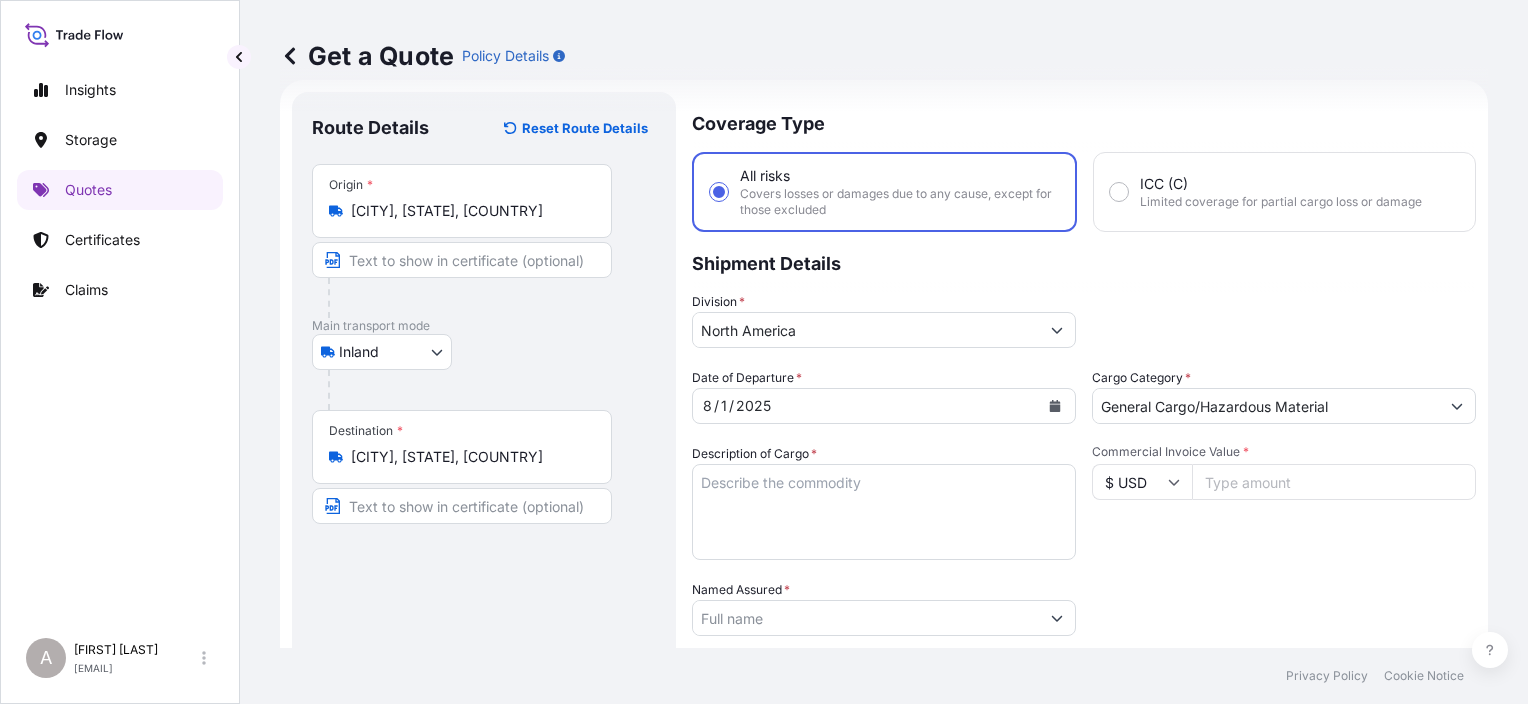 click on "Commercial Invoice Value   *" at bounding box center (1334, 482) 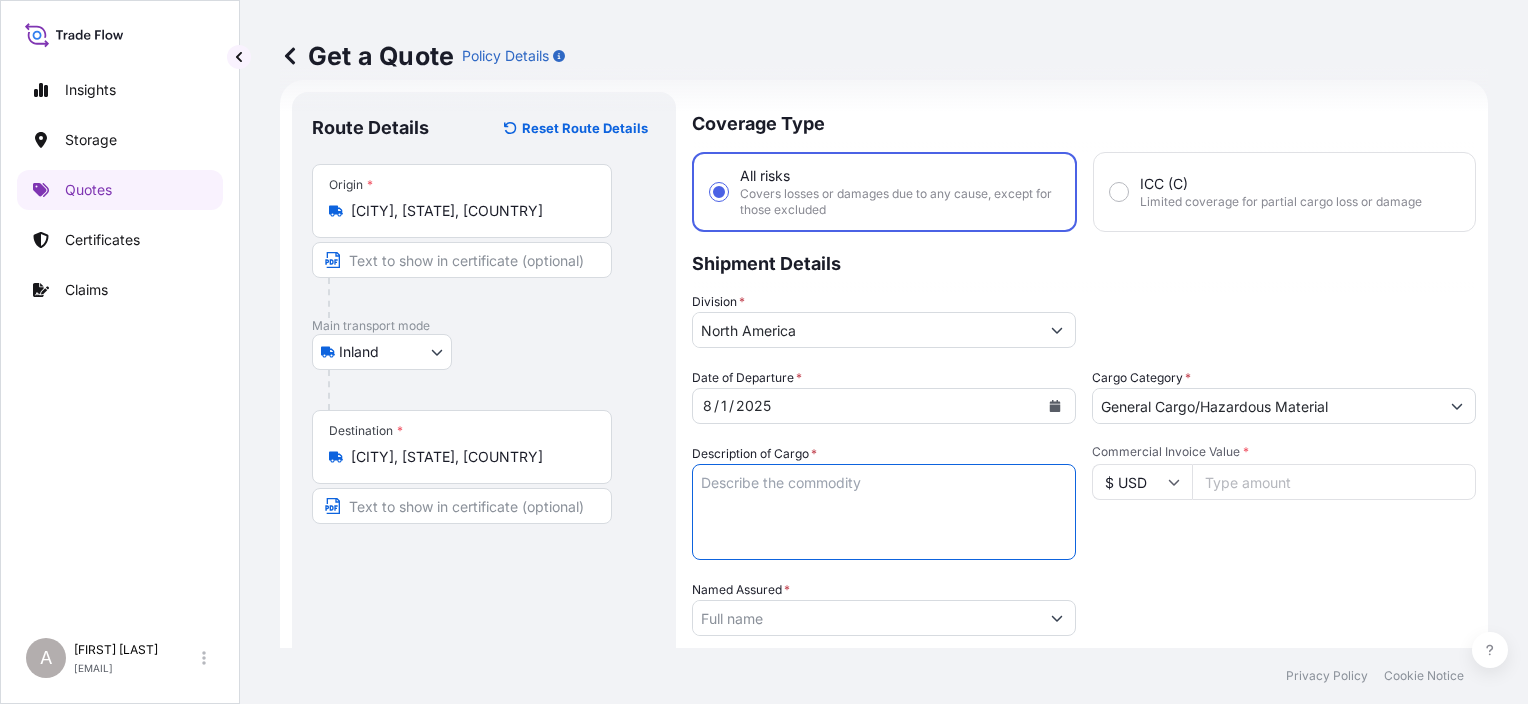 click on "Description of Cargo *" at bounding box center [884, 512] 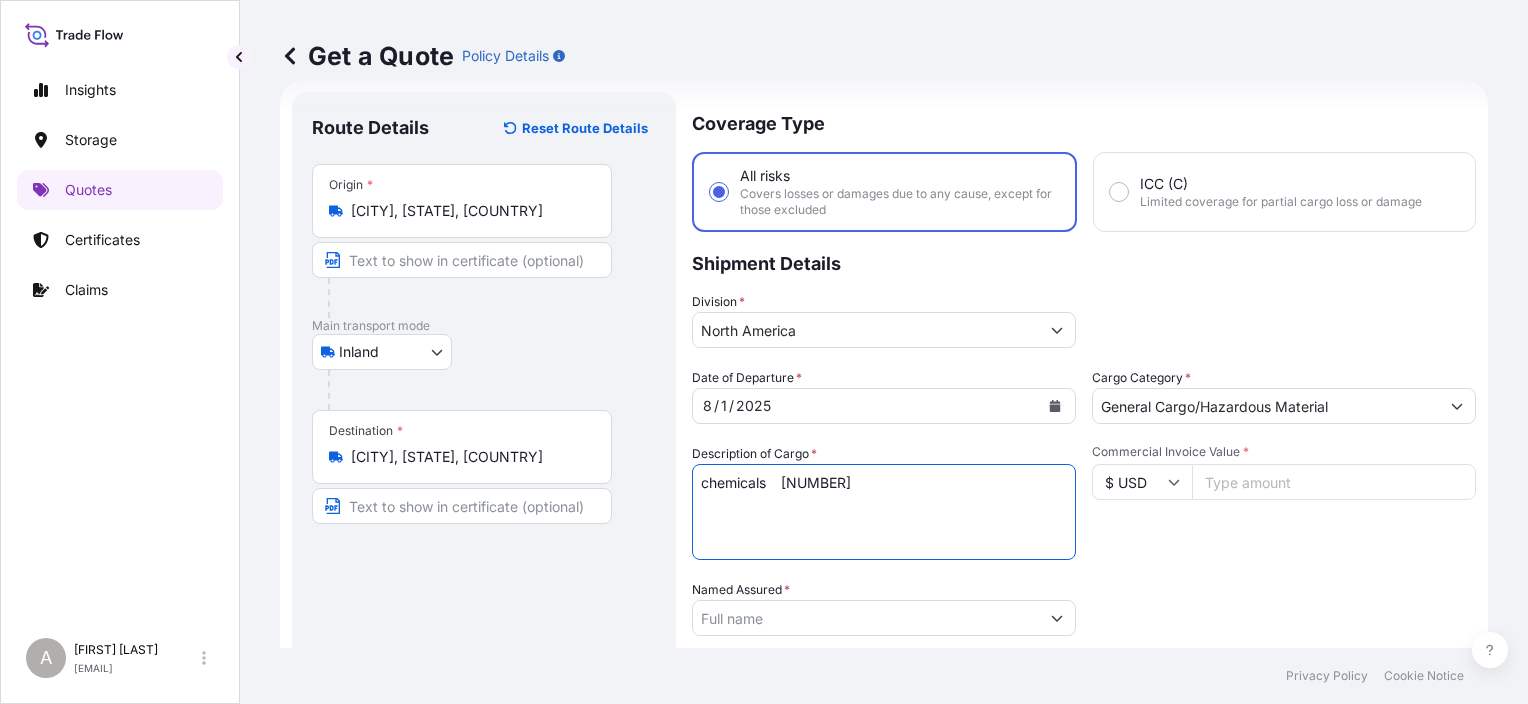 click on "chemicals	[NUMBER]" at bounding box center [884, 512] 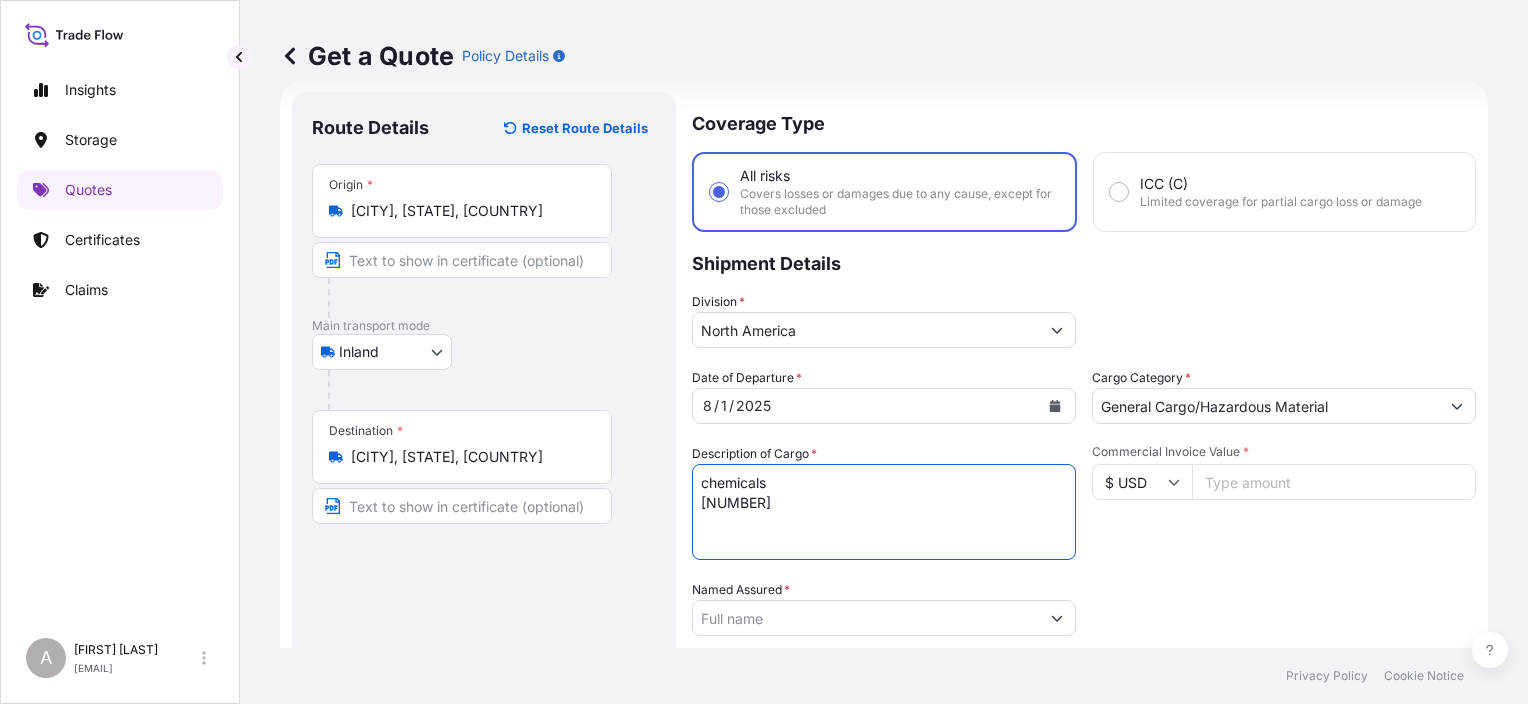 scroll, scrollTop: 232, scrollLeft: 0, axis: vertical 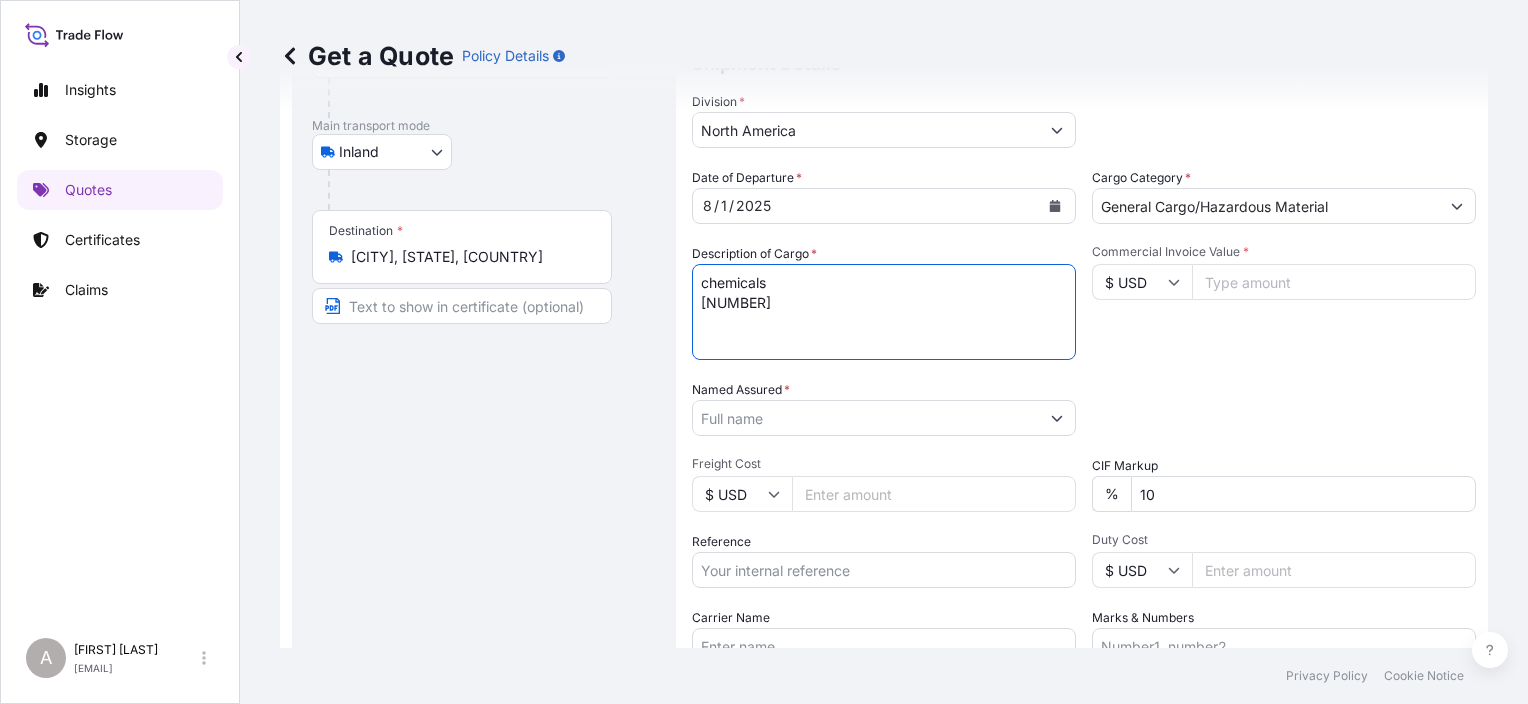 type on "chemicals
[NUMBER]" 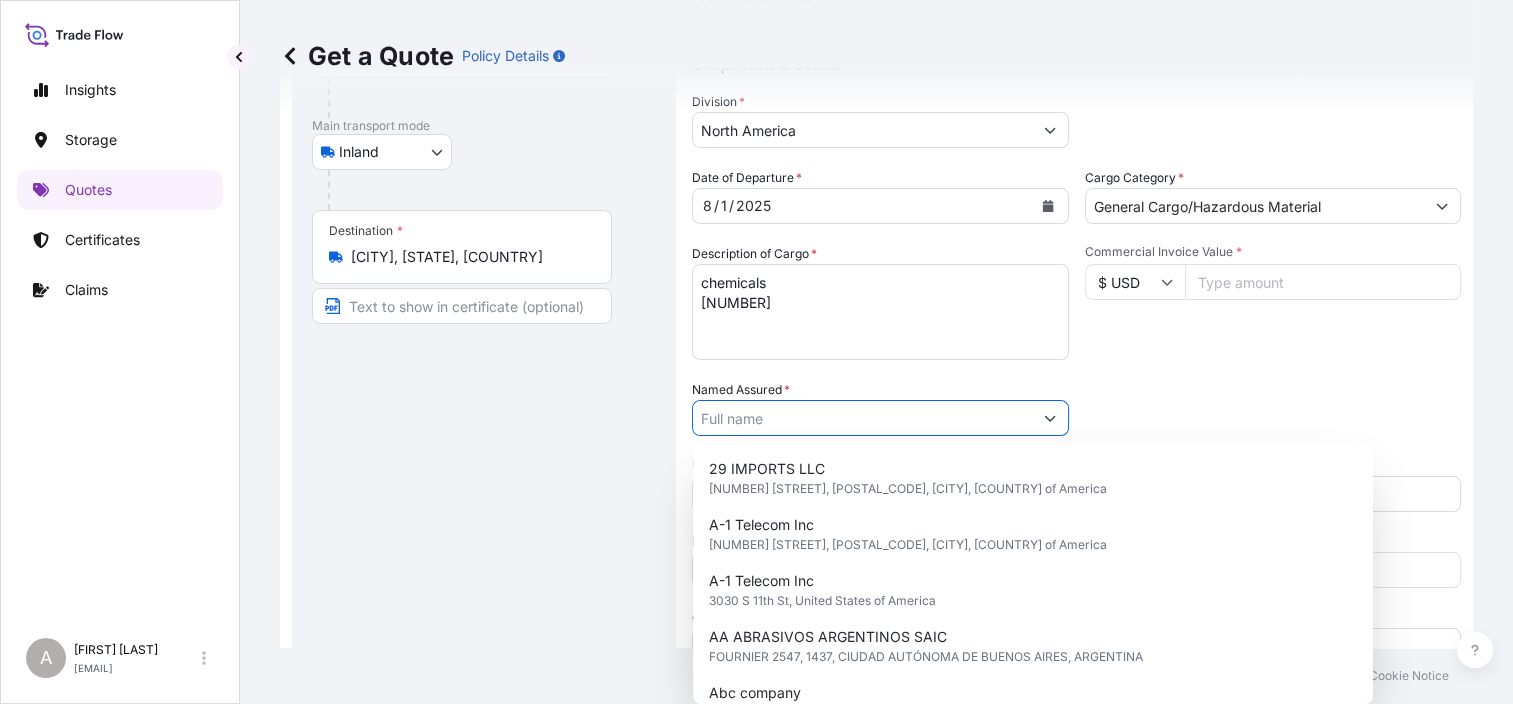 click on "Named Assured *" at bounding box center (862, 418) 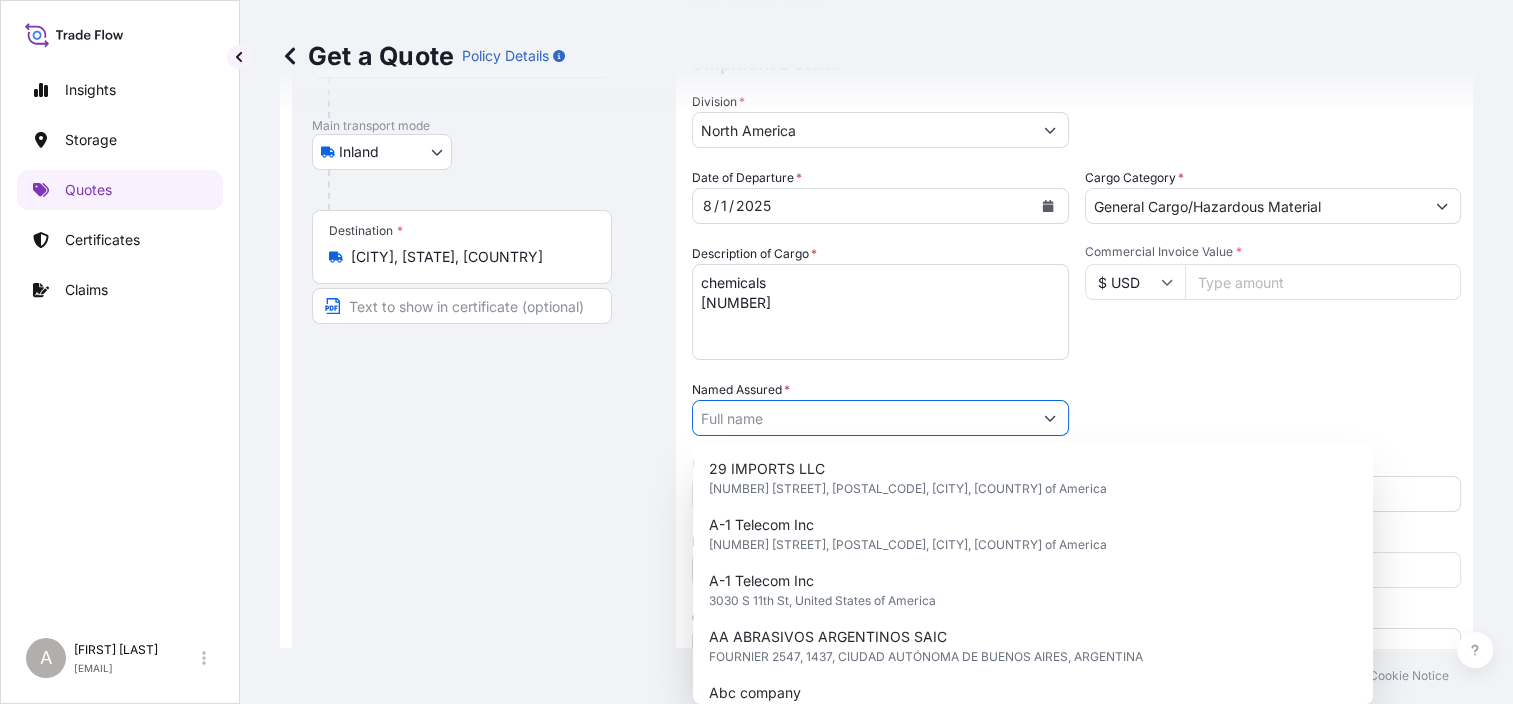 type on "N" 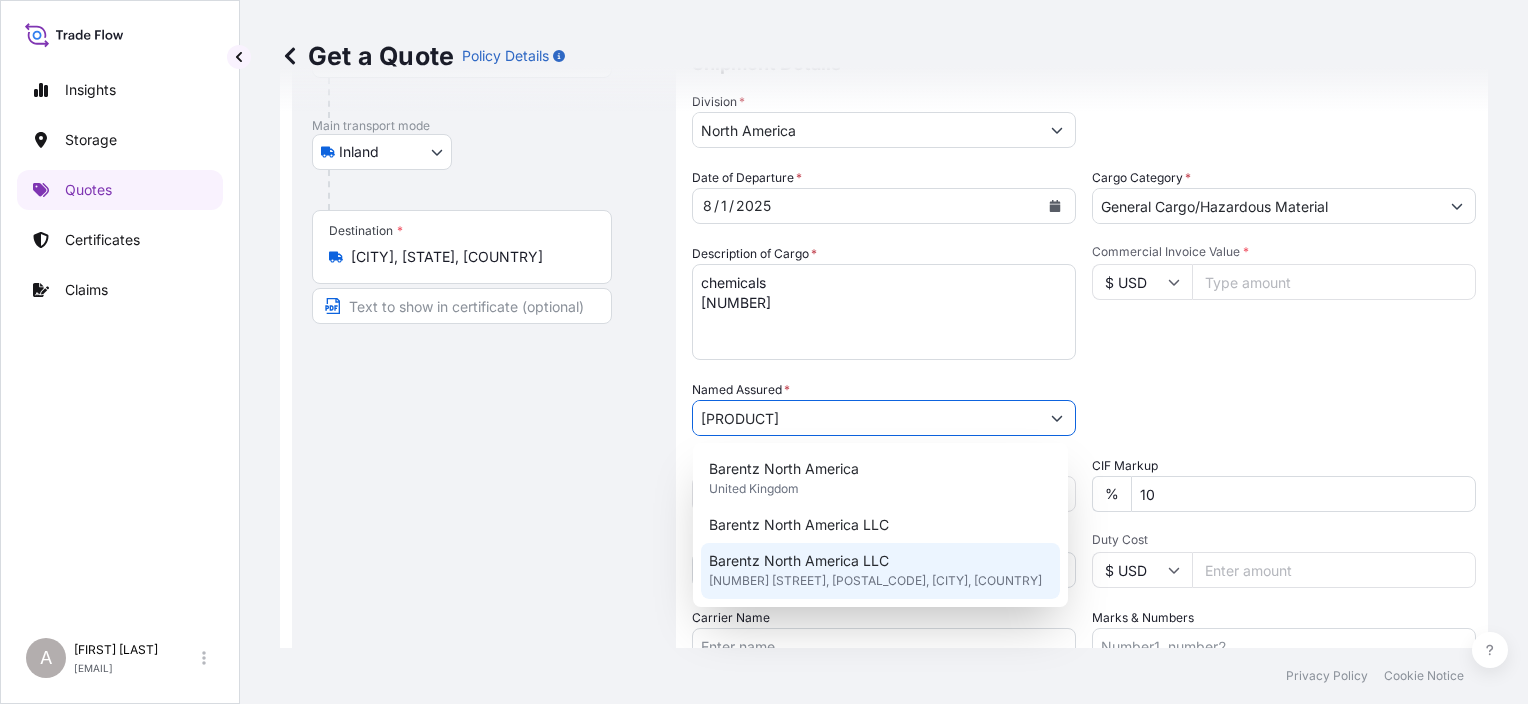 click on "Barentz North America LLC [NUMBER] [STREET], [POSTAL_CODE], [CITY], [COUNTRY]" at bounding box center [880, 571] 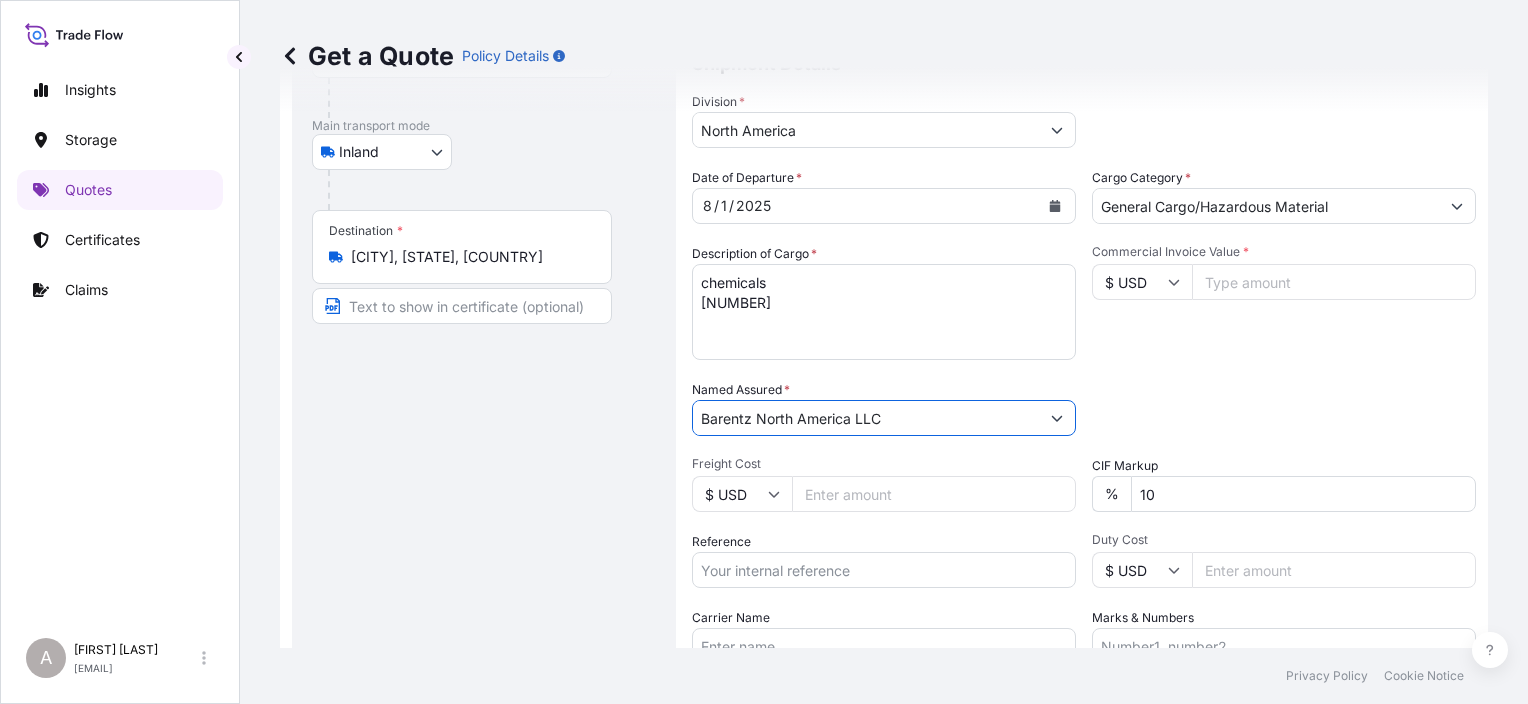 type on "Barentz North America LLC" 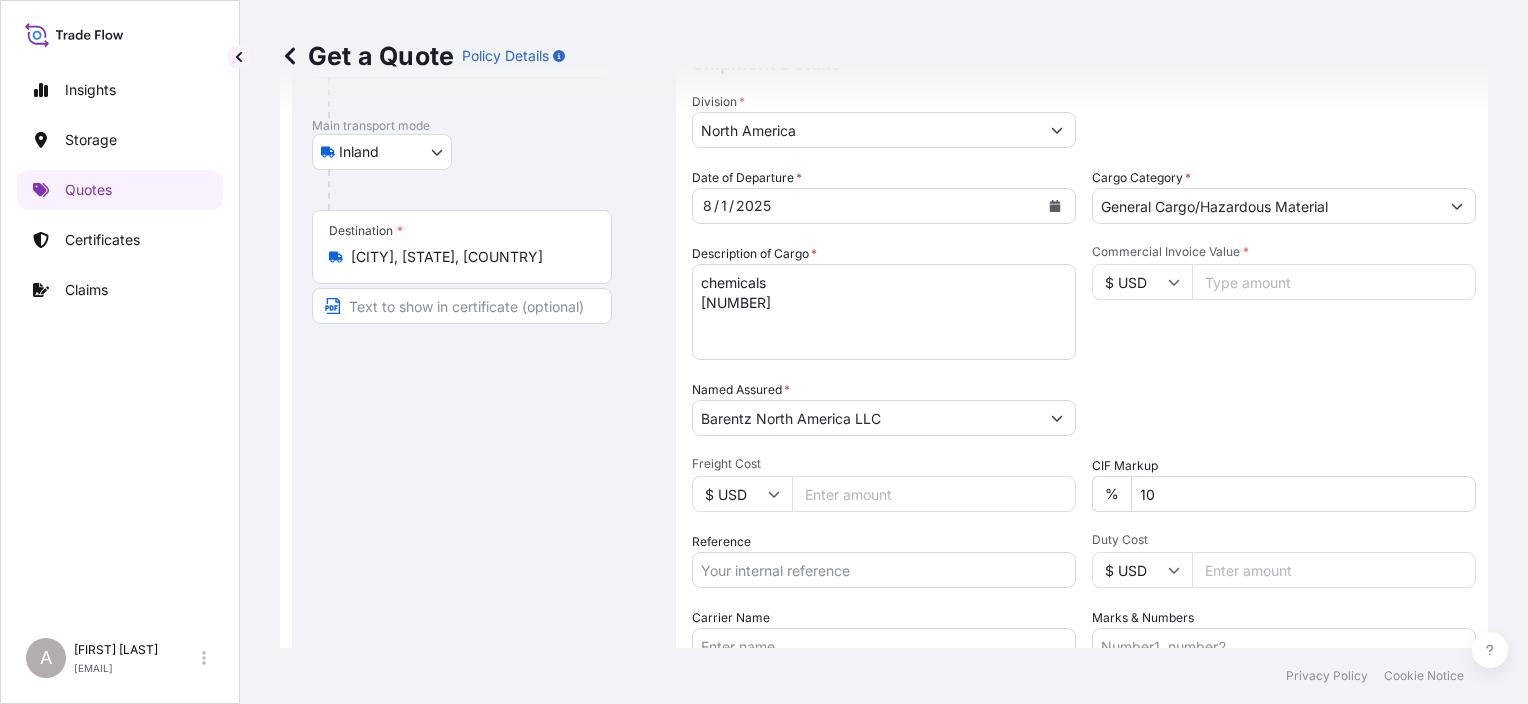 click on "10" at bounding box center [1303, 494] 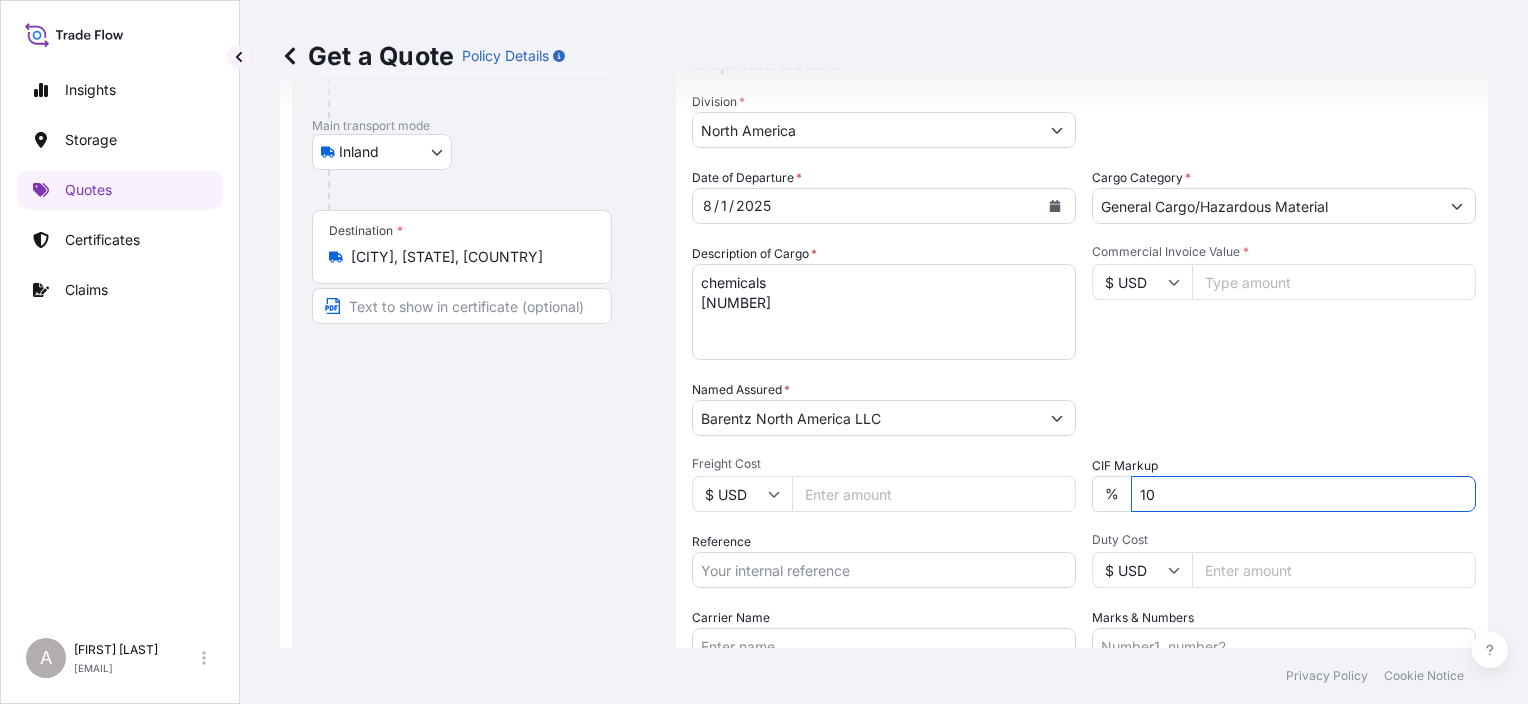 click on "10" at bounding box center (1303, 494) 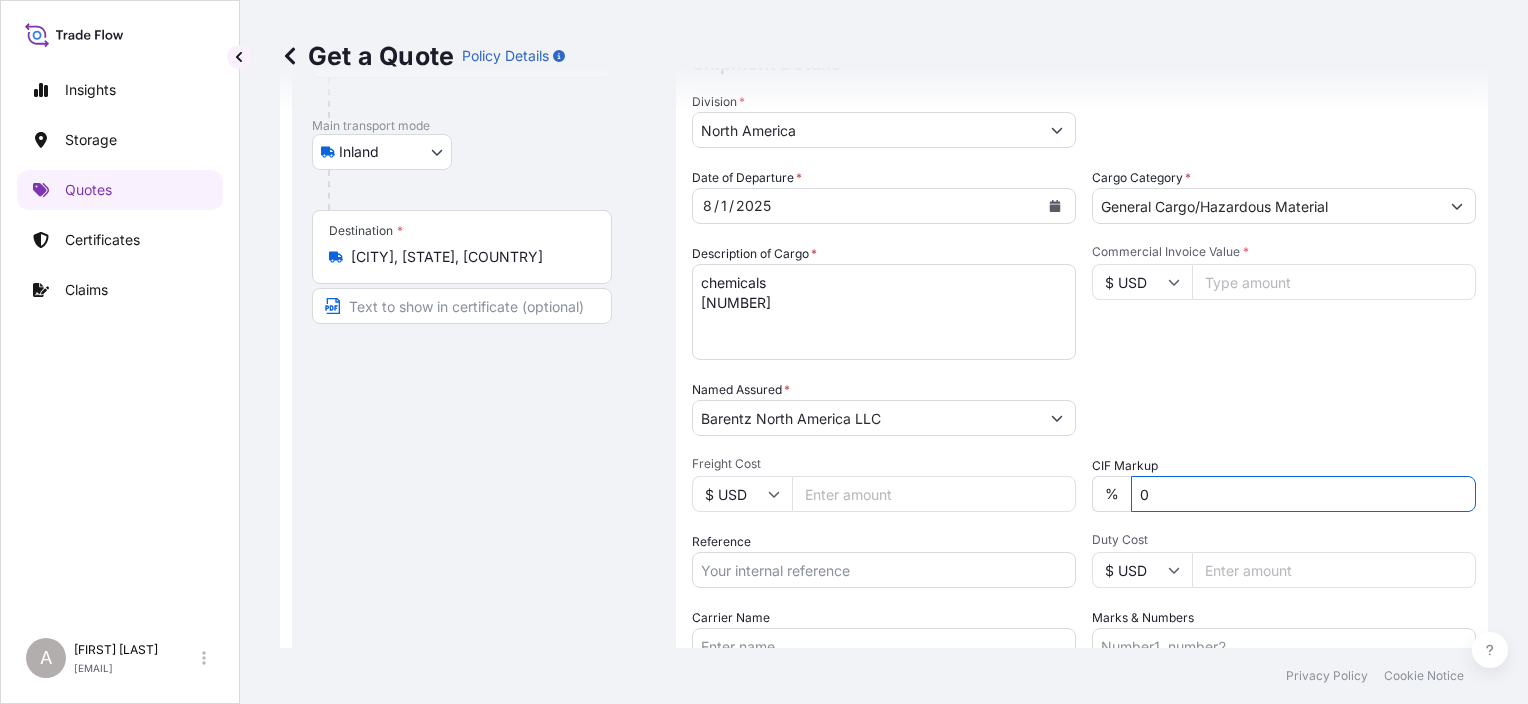 type on "0" 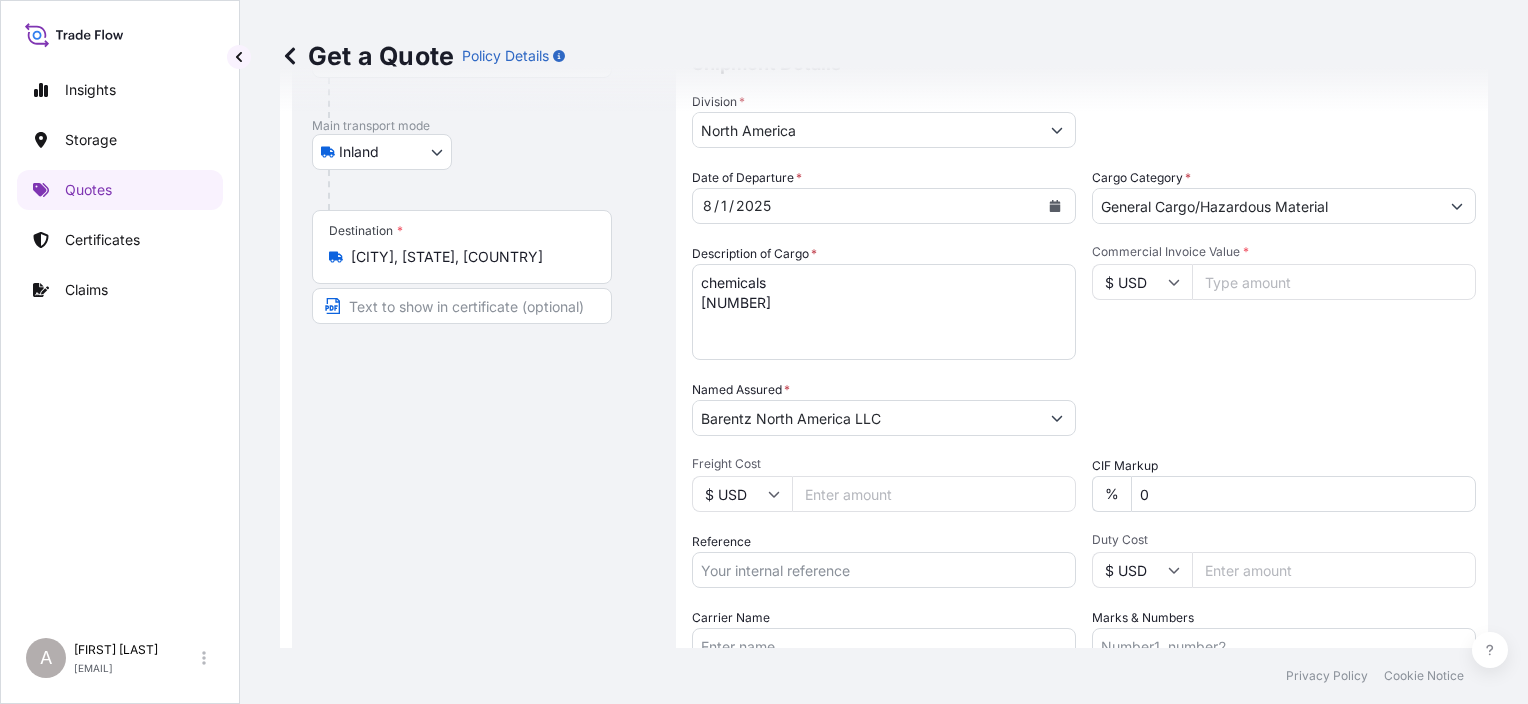 click on "Reference" at bounding box center (884, 570) 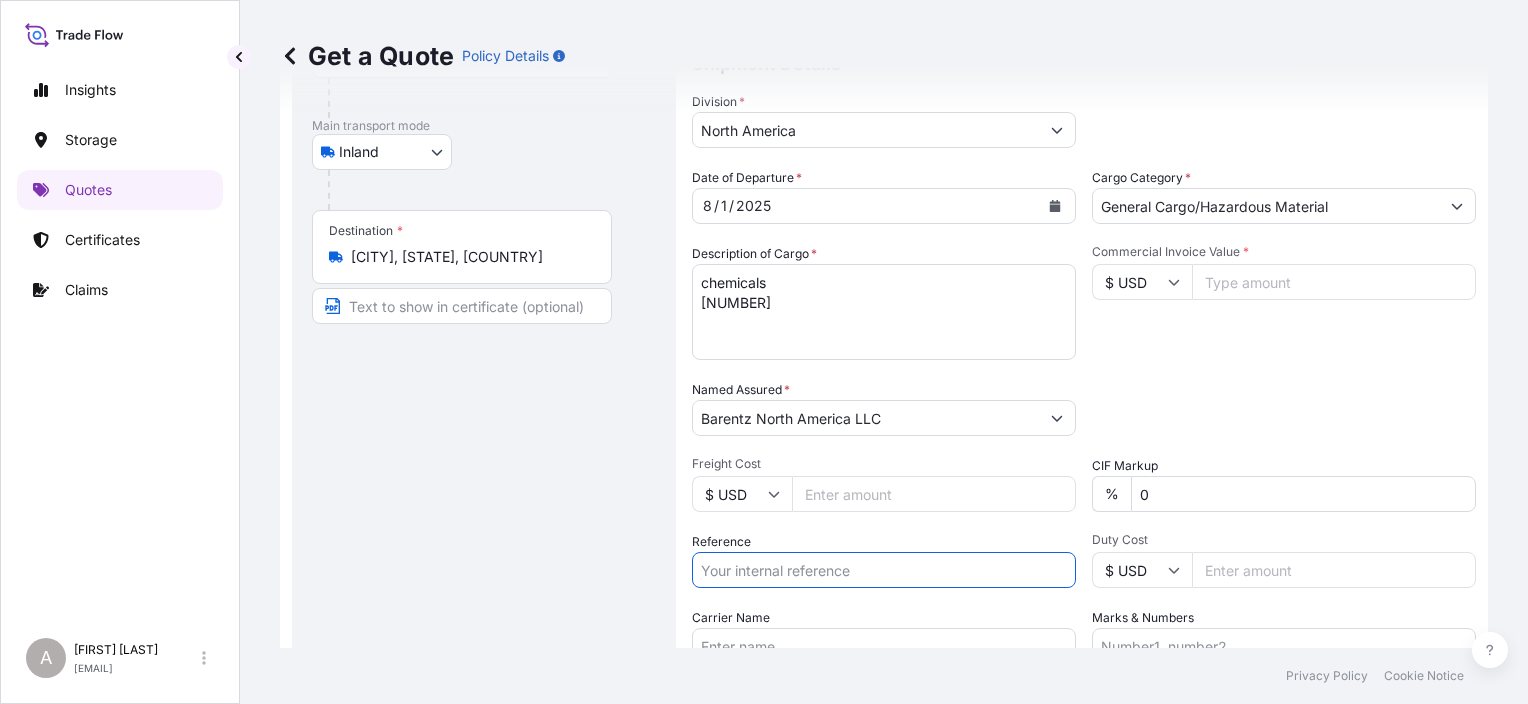 paste on "[NUMBER]" 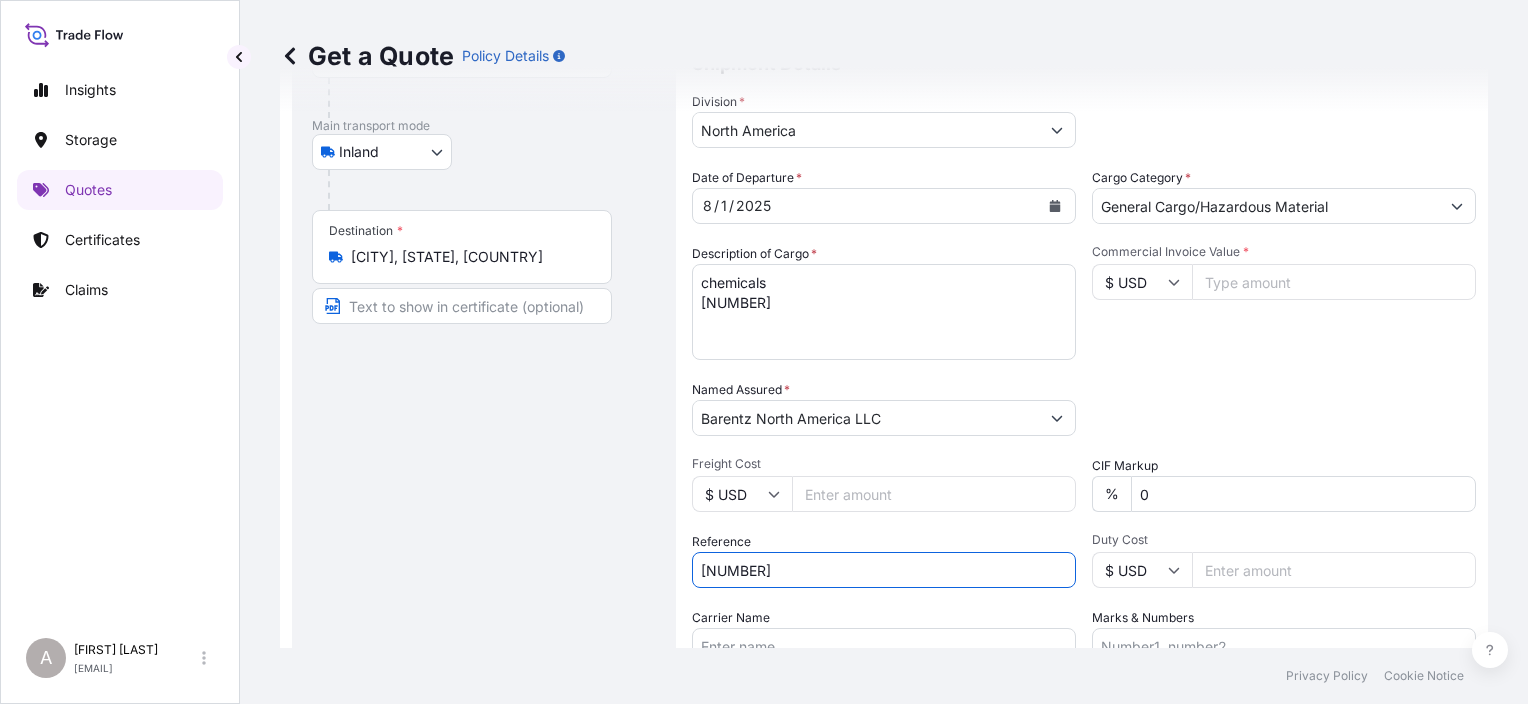 type on "[NUMBER]" 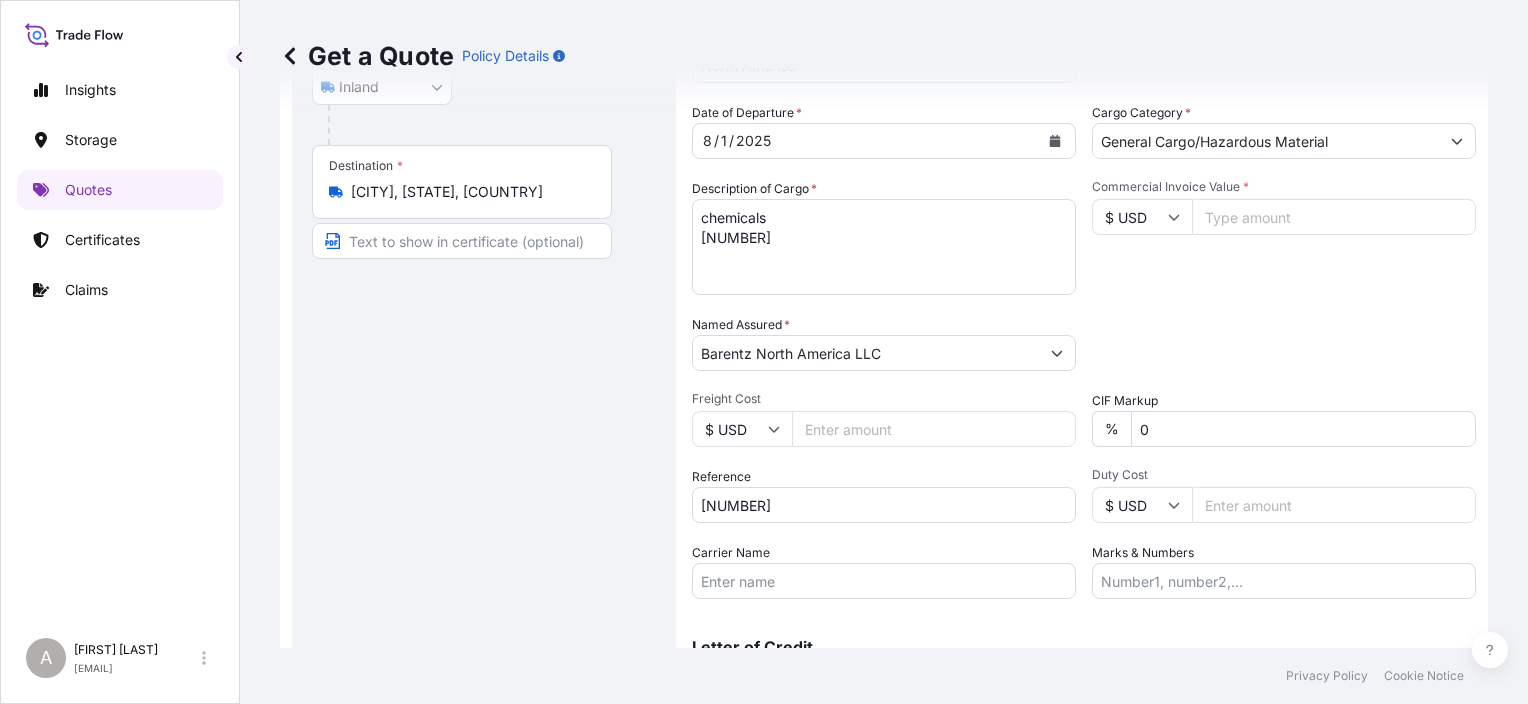 scroll, scrollTop: 332, scrollLeft: 0, axis: vertical 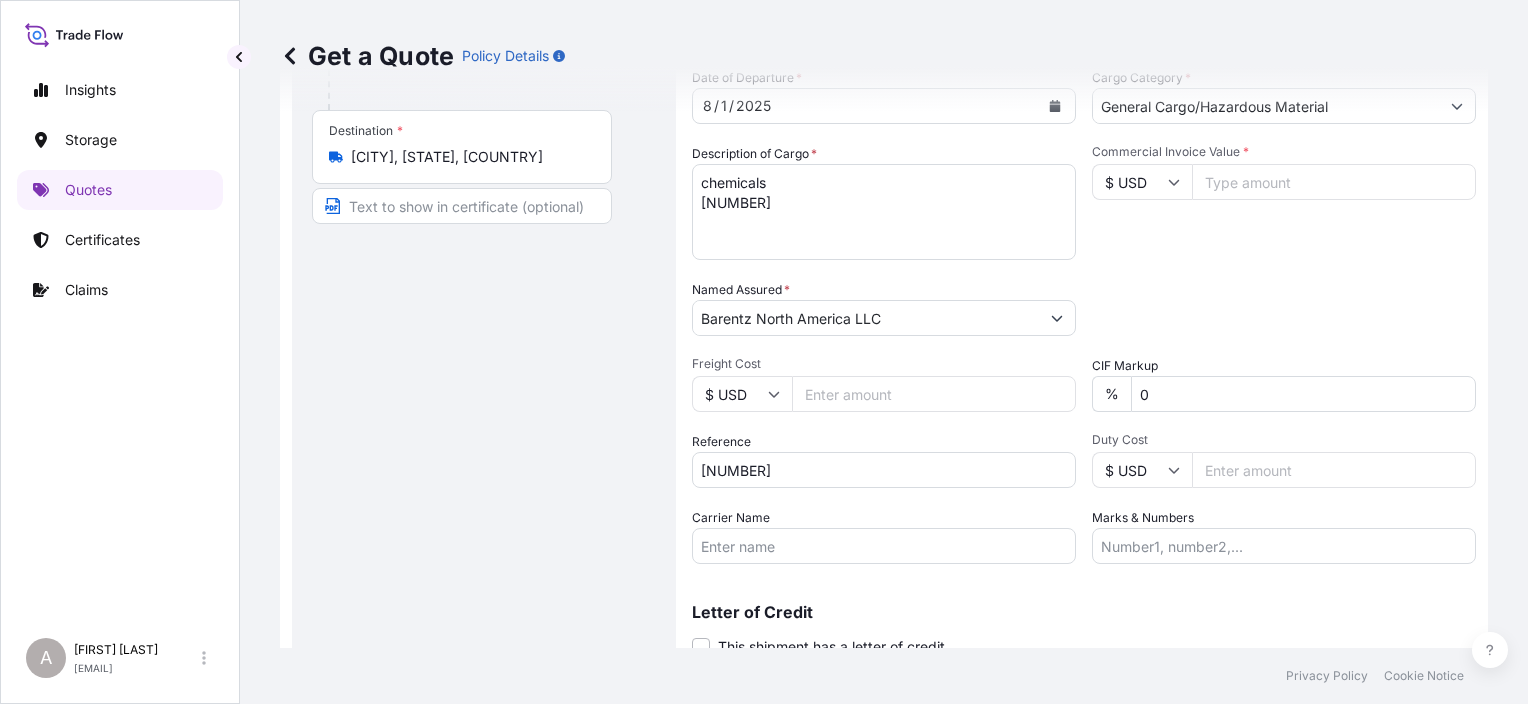 click on "Carrier Name" at bounding box center (884, 546) 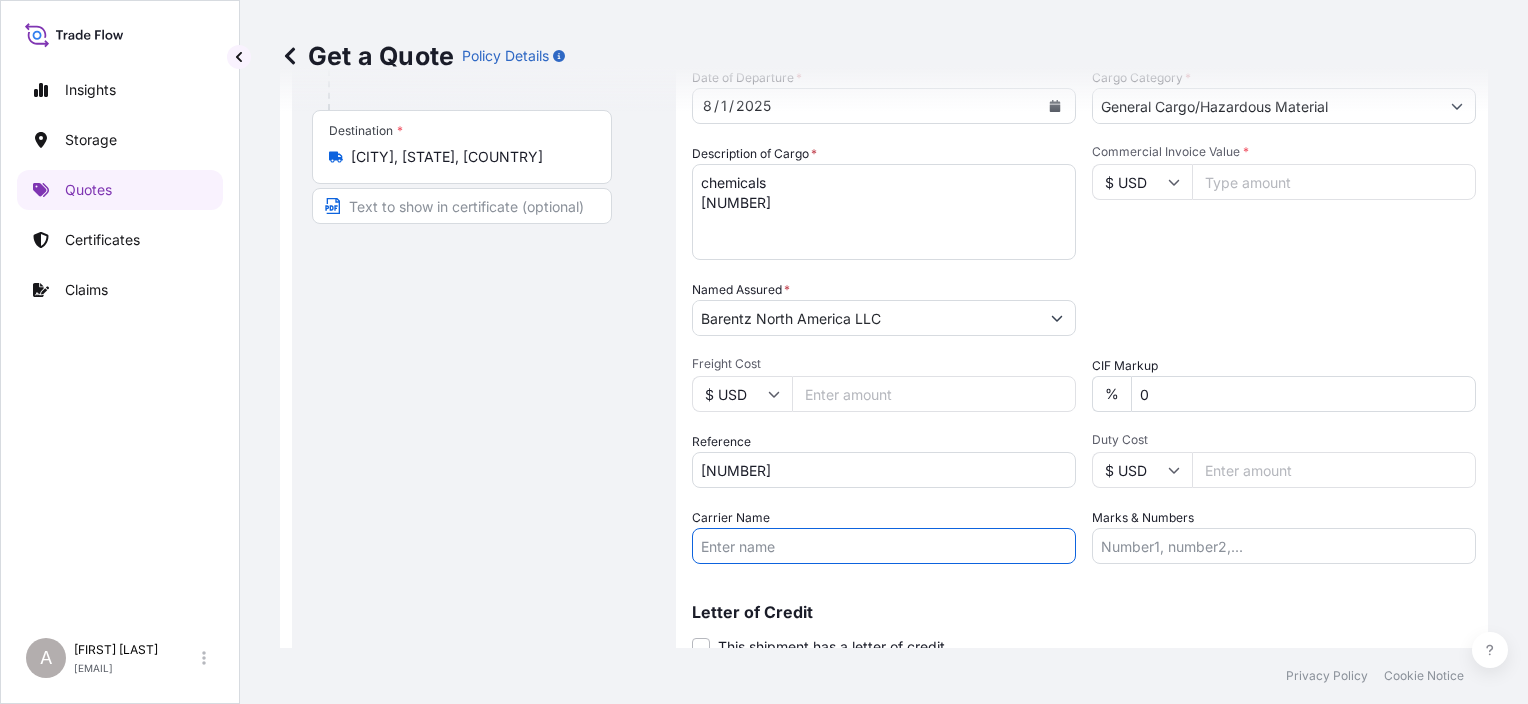 paste on "R & L Carriers, Inc." 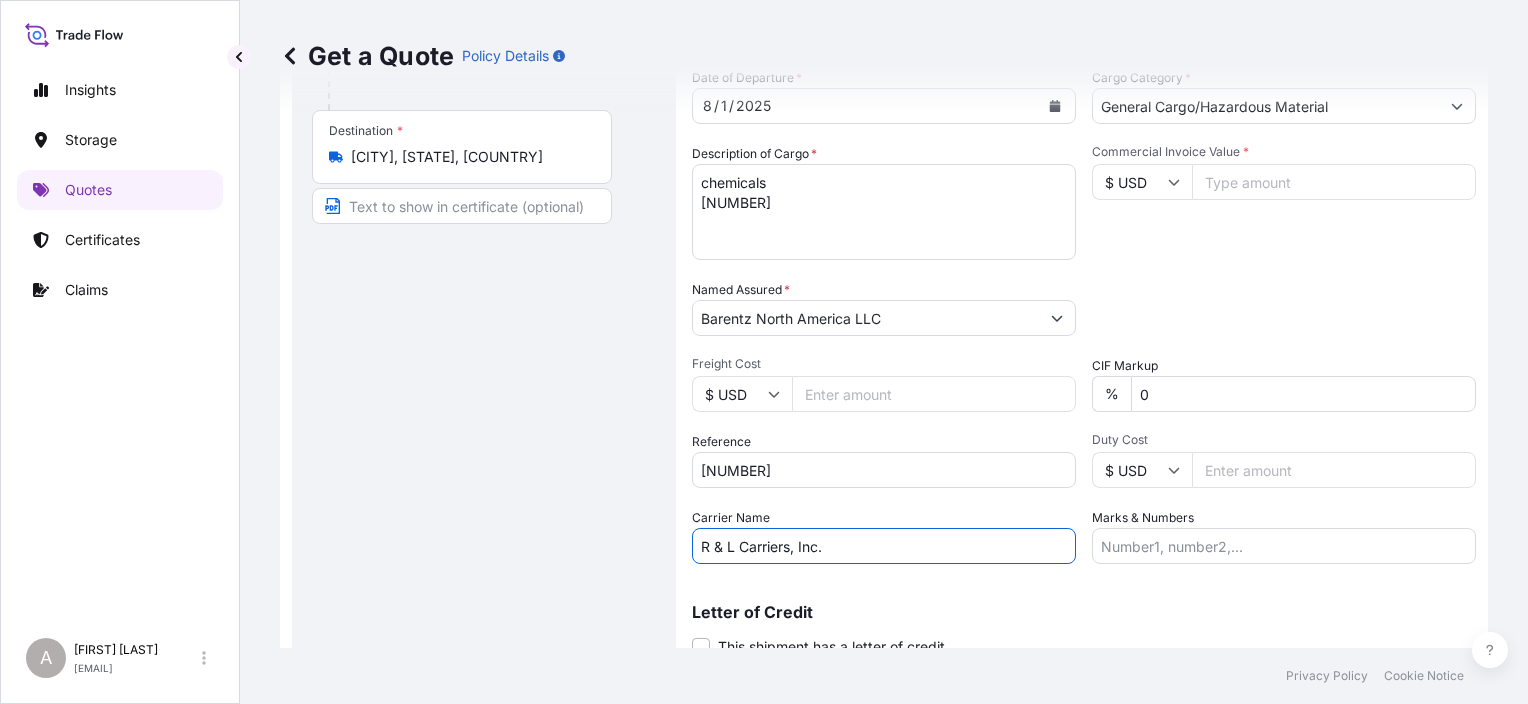 type on "R & L Carriers, Inc." 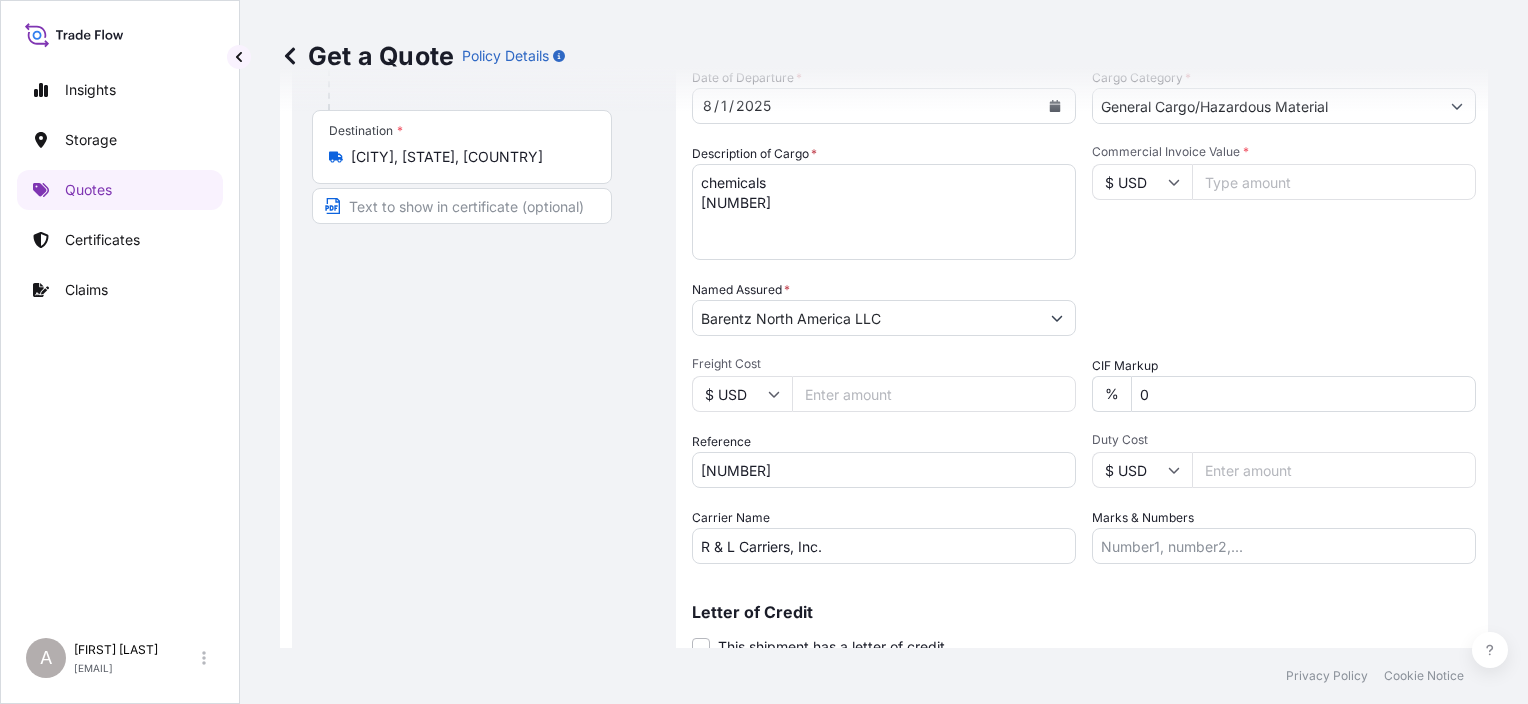 click on "Letter of Credit This shipment has a letter of credit Letter of credit * Letter of credit may not exceed 12000 characters" at bounding box center [1084, 618] 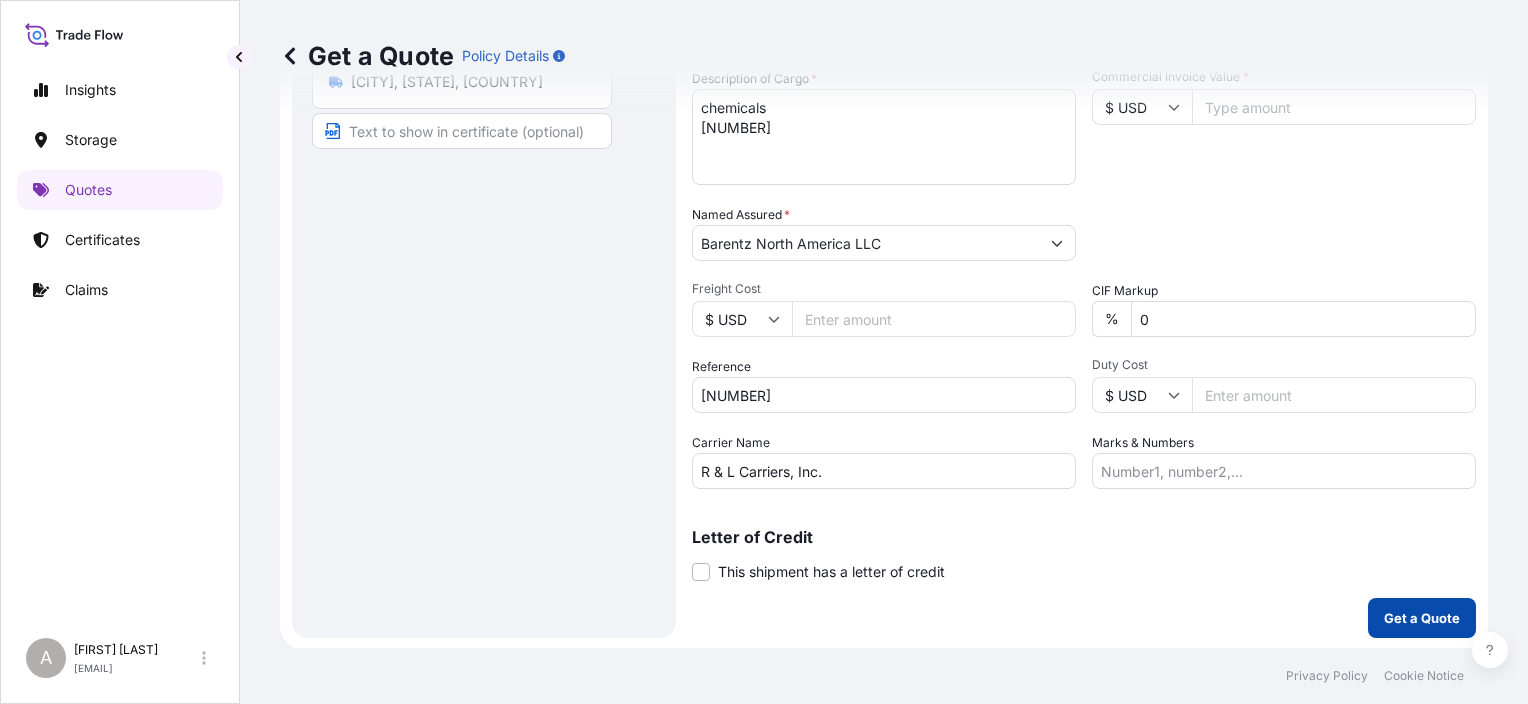 click on "Get a Quote" at bounding box center (1422, 618) 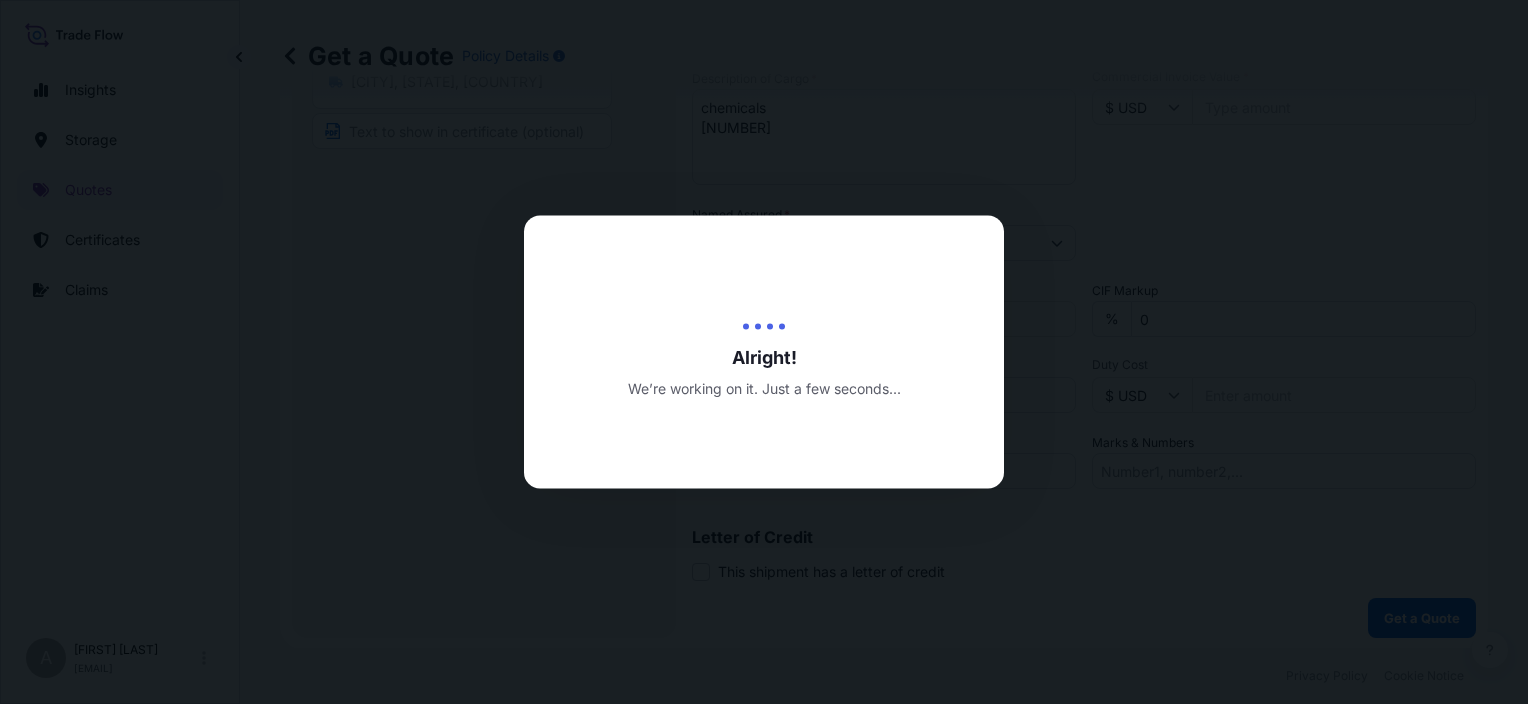 scroll, scrollTop: 0, scrollLeft: 0, axis: both 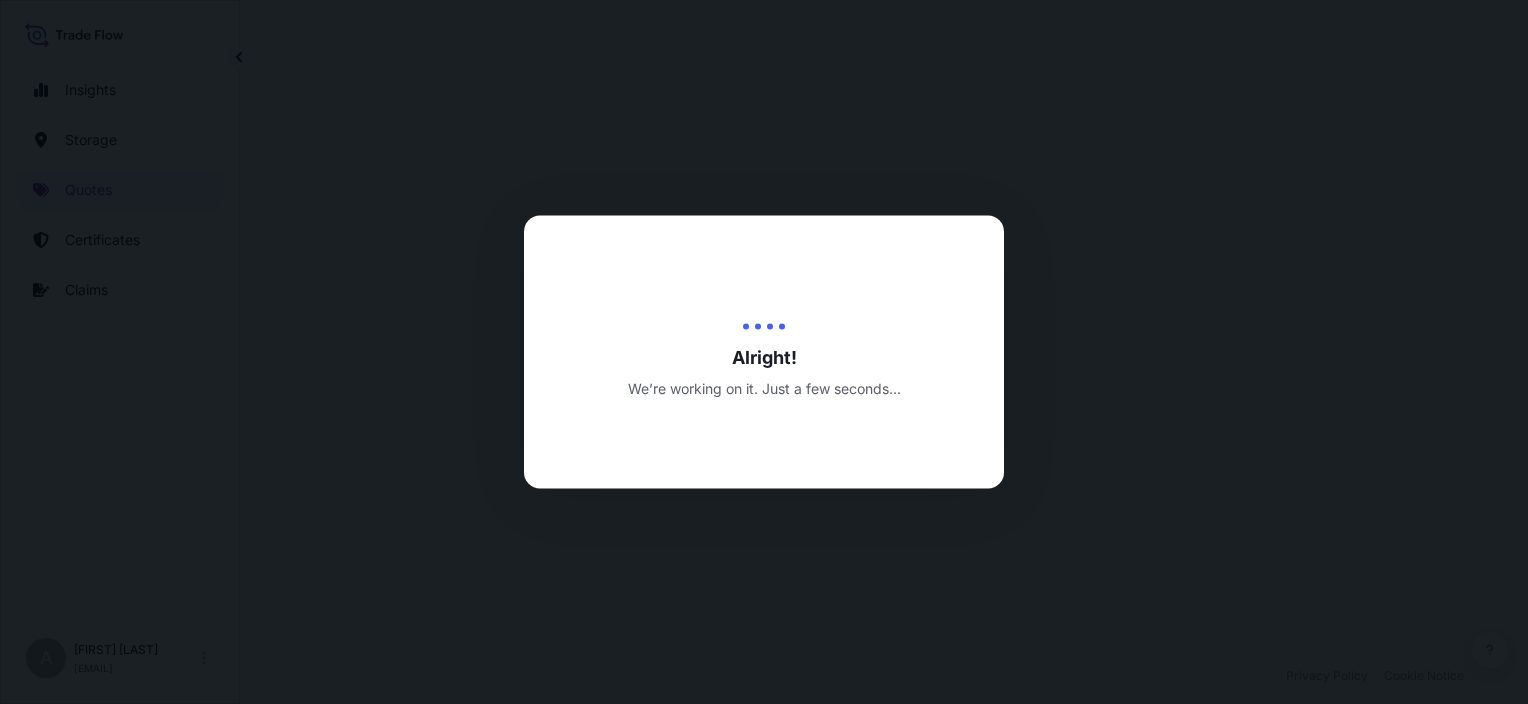 select on "Inland" 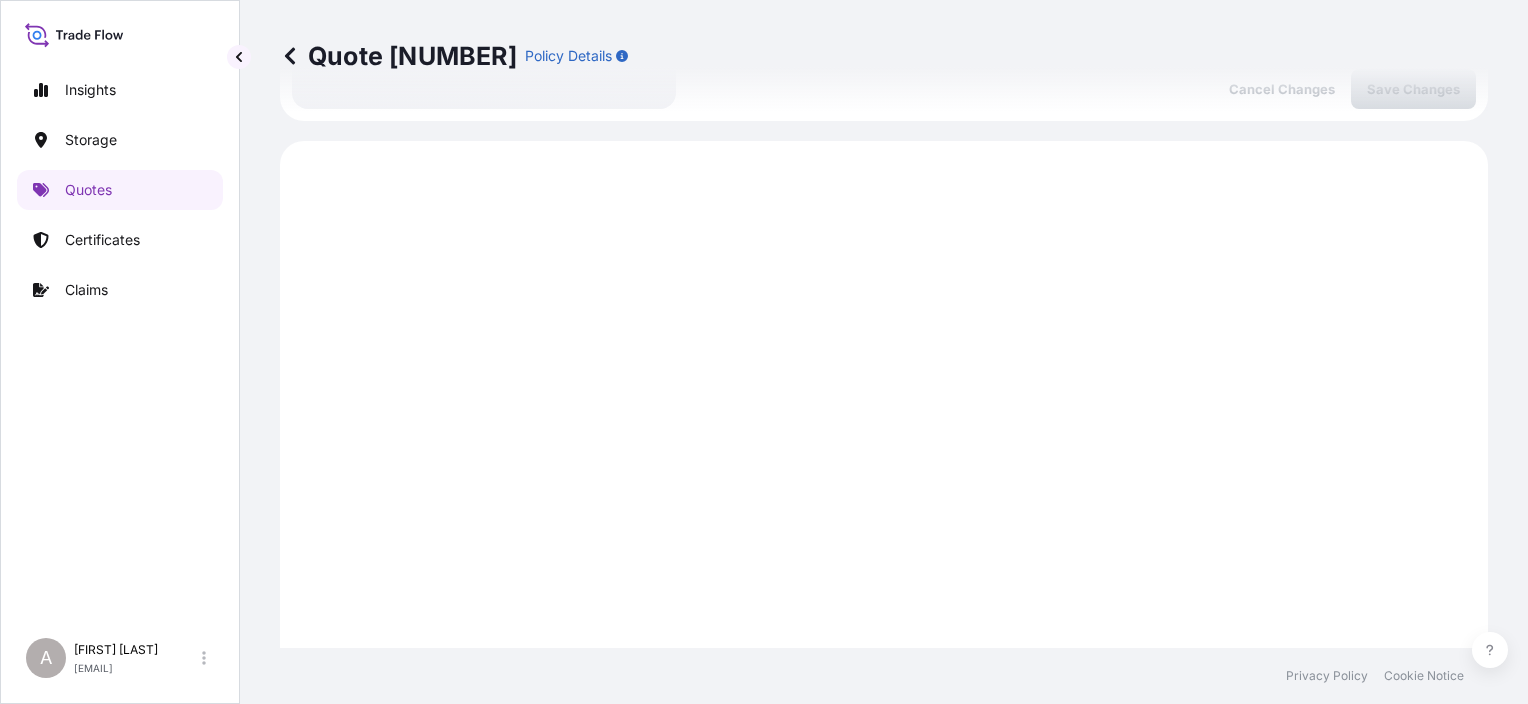 scroll, scrollTop: 975, scrollLeft: 0, axis: vertical 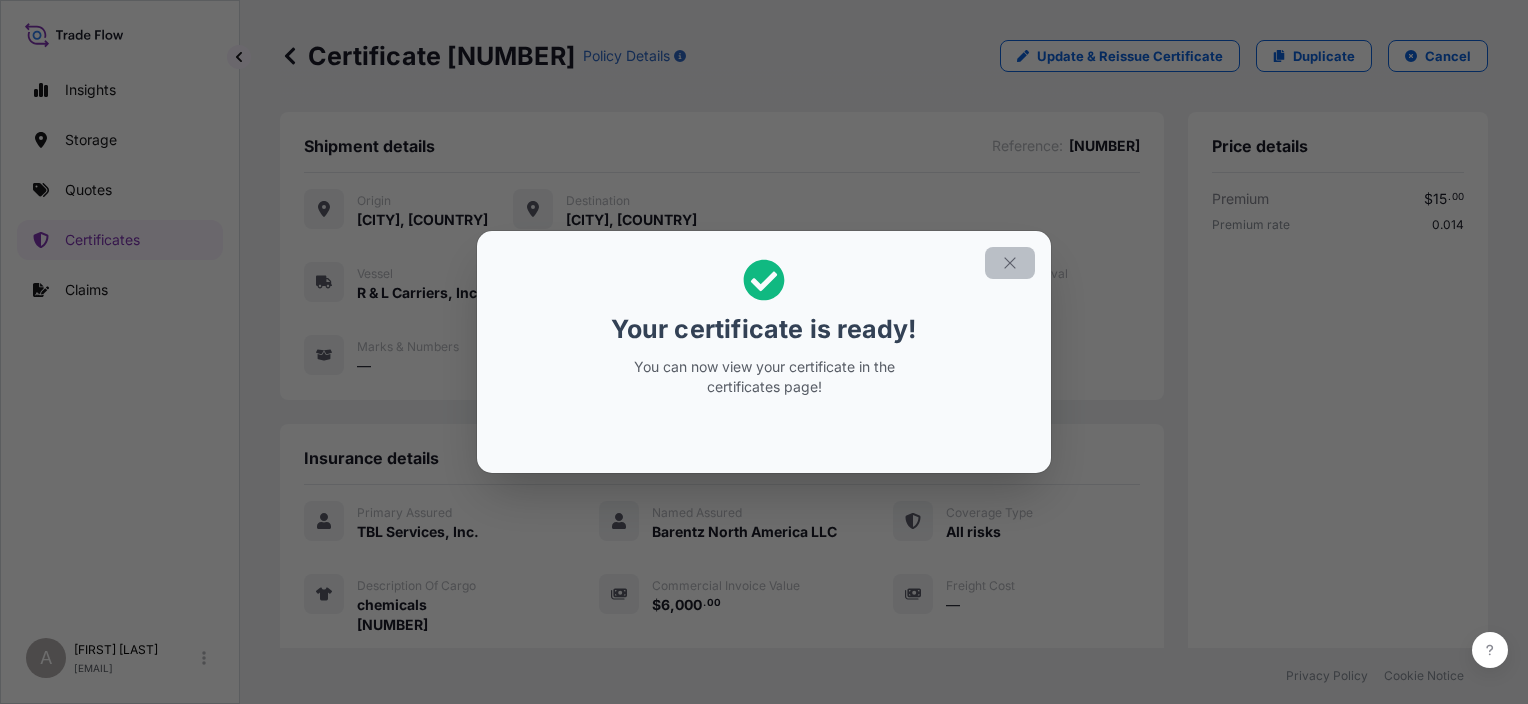 click at bounding box center [1010, 263] 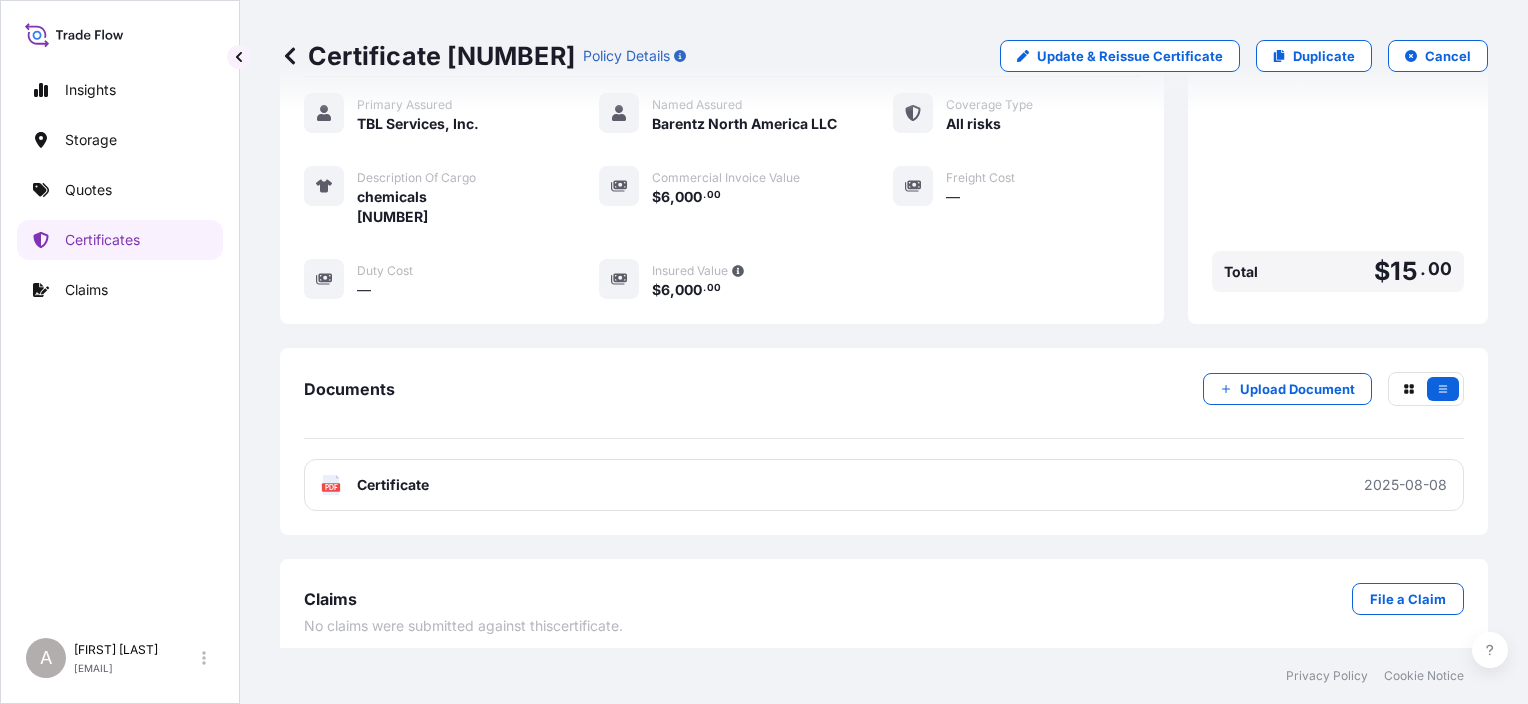 scroll, scrollTop: 432, scrollLeft: 0, axis: vertical 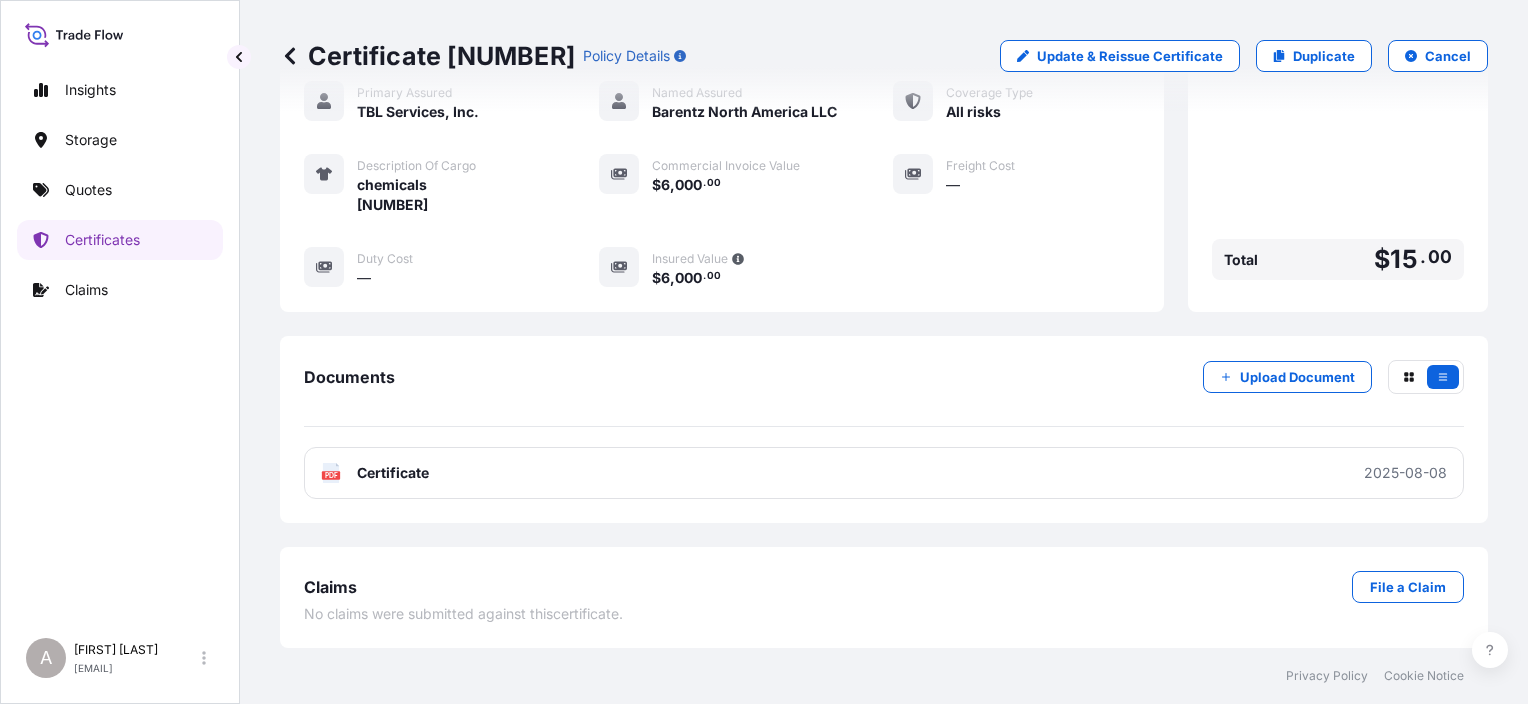 click on "Certificate [NUMBER]" at bounding box center (427, 56) 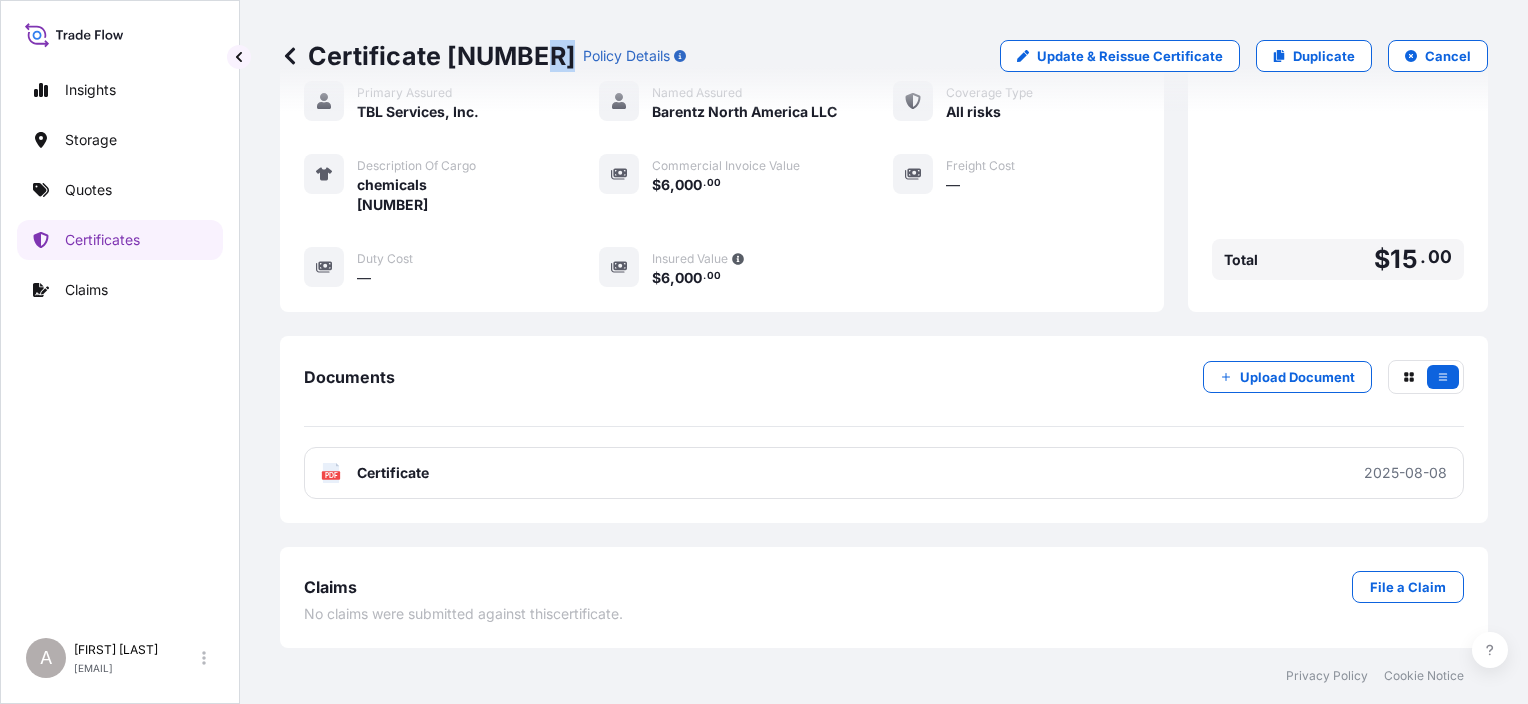 click on "Certificate [NUMBER]" at bounding box center (427, 56) 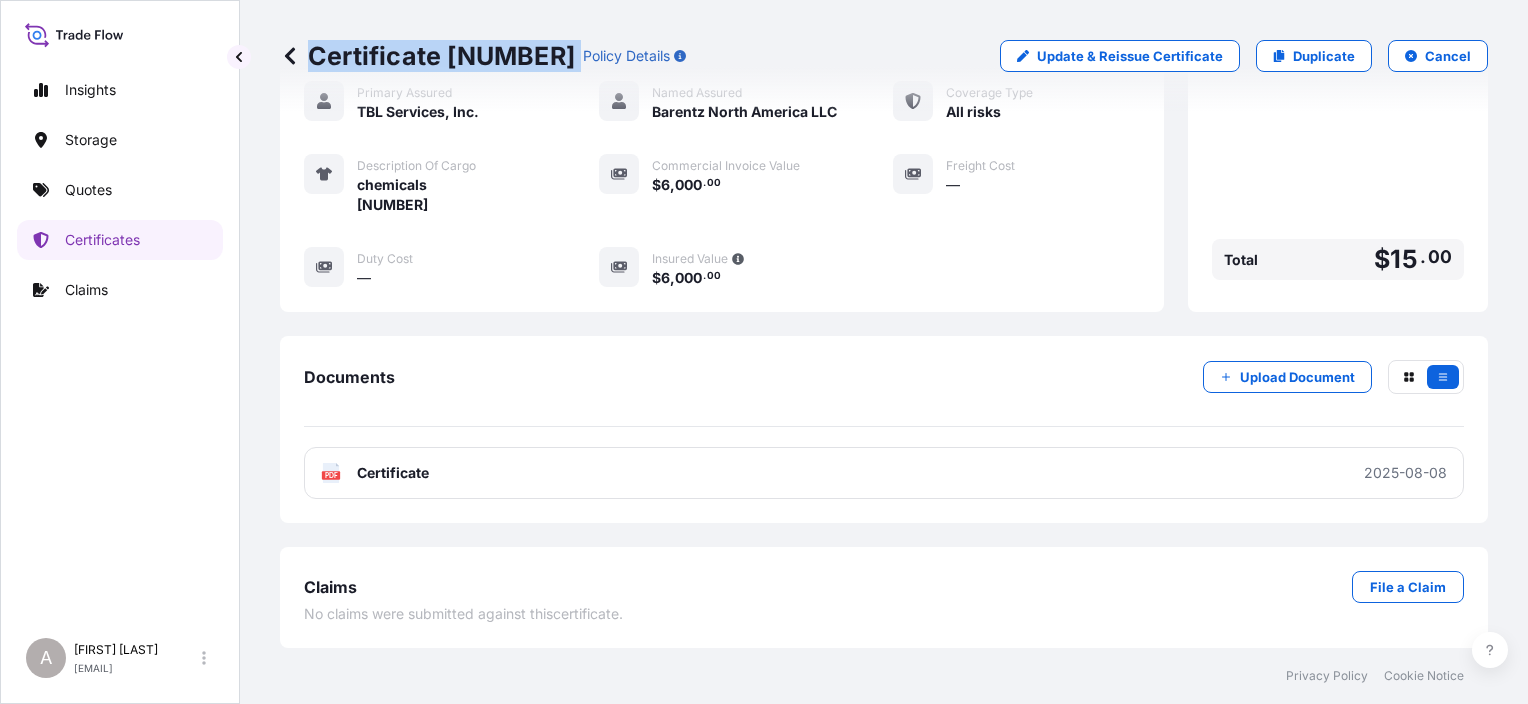 click on "Certificate [NUMBER]" at bounding box center [427, 56] 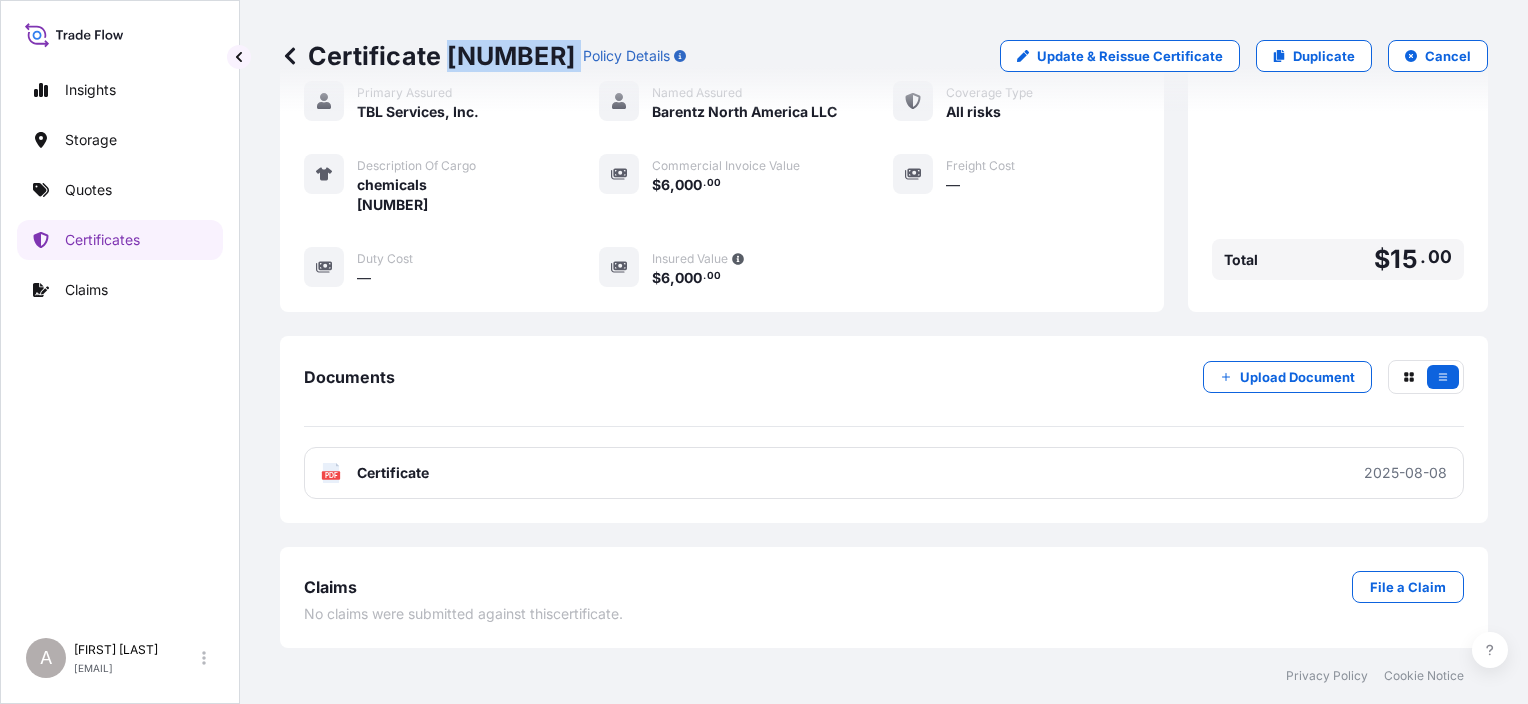 drag, startPoint x: 588, startPoint y: 60, endPoint x: 472, endPoint y: 54, distance: 116.15507 